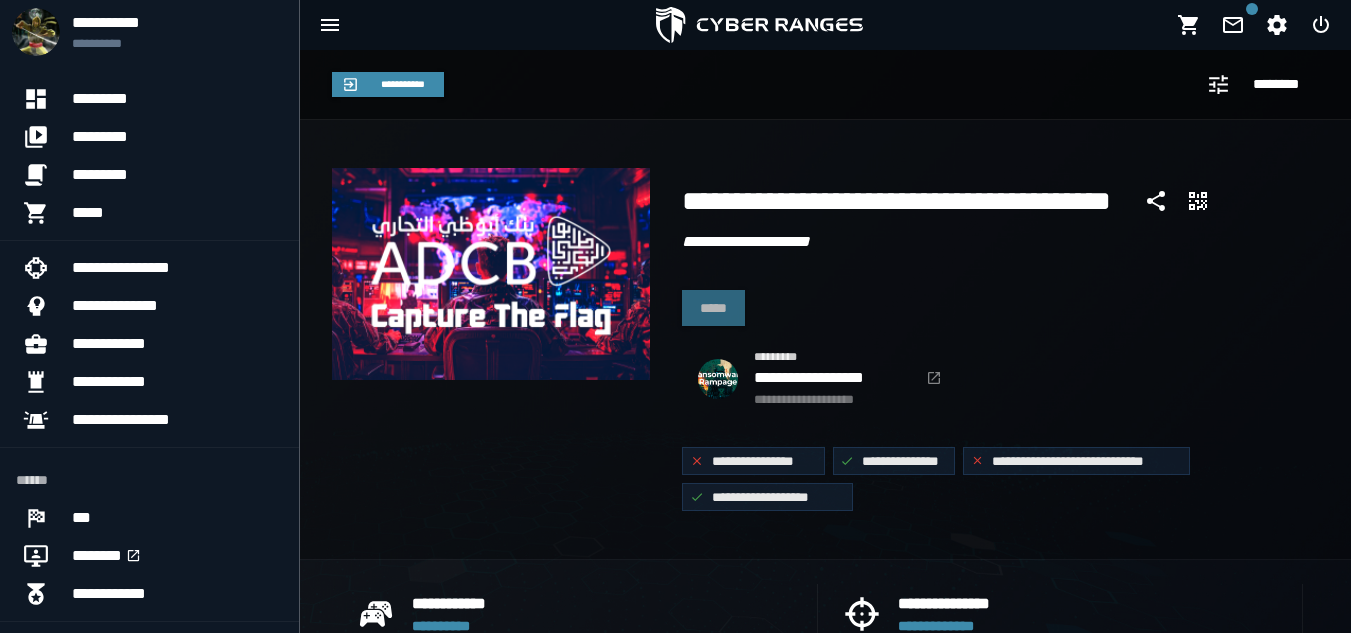 scroll, scrollTop: 0, scrollLeft: 0, axis: both 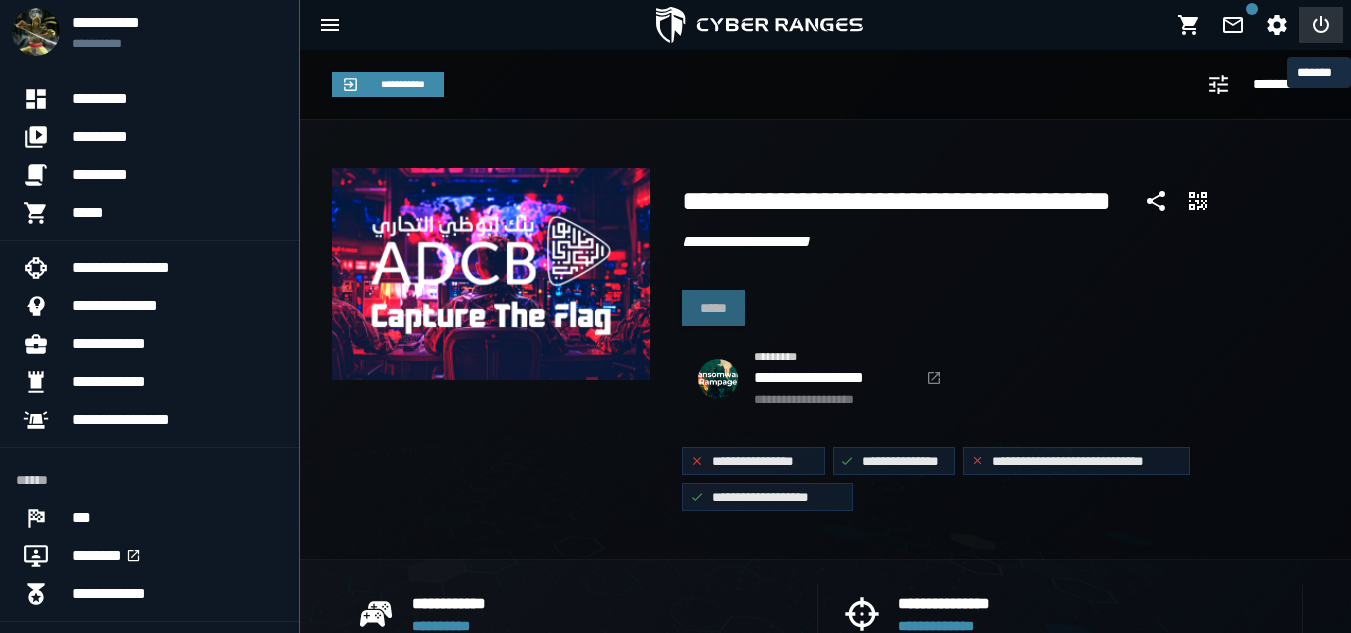 click at bounding box center [1321, 25] 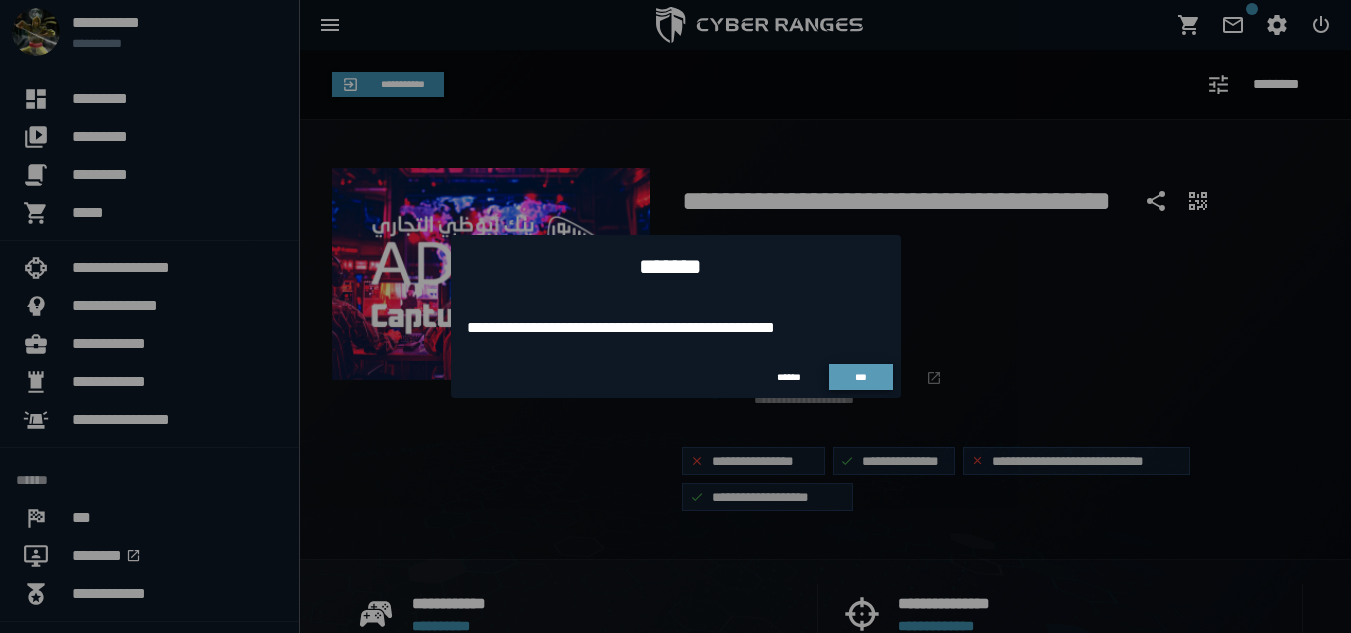 click on "***" at bounding box center [861, 377] 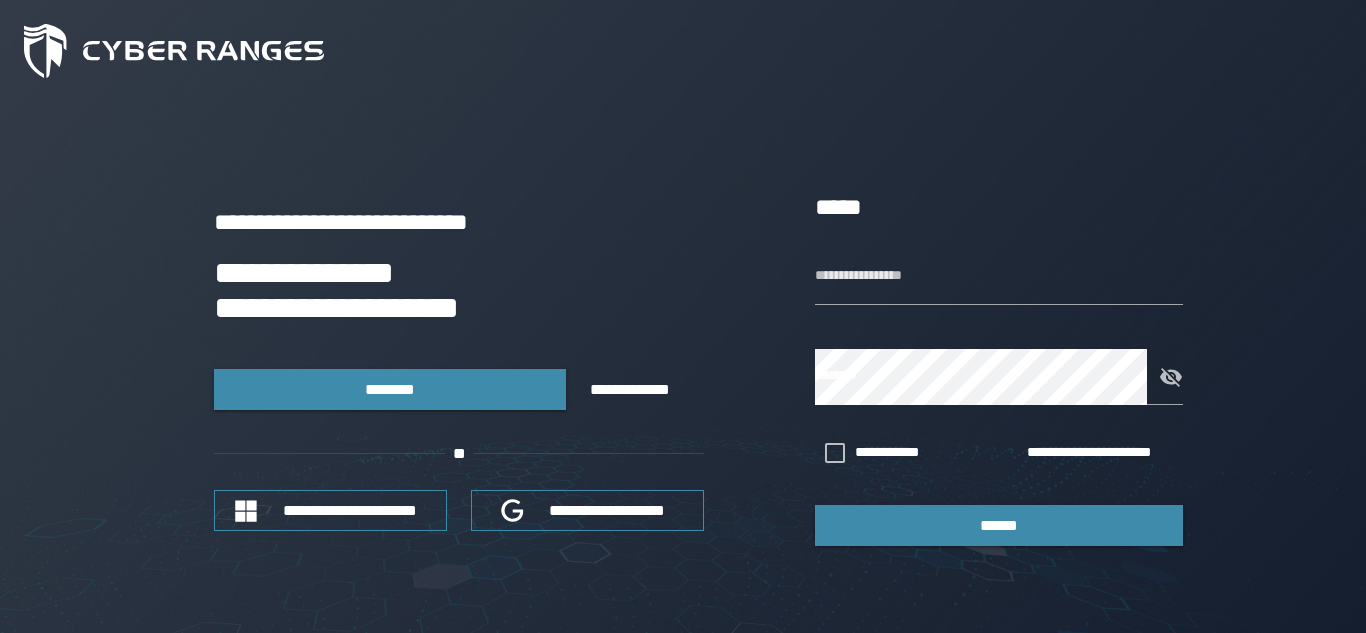 type on "**********" 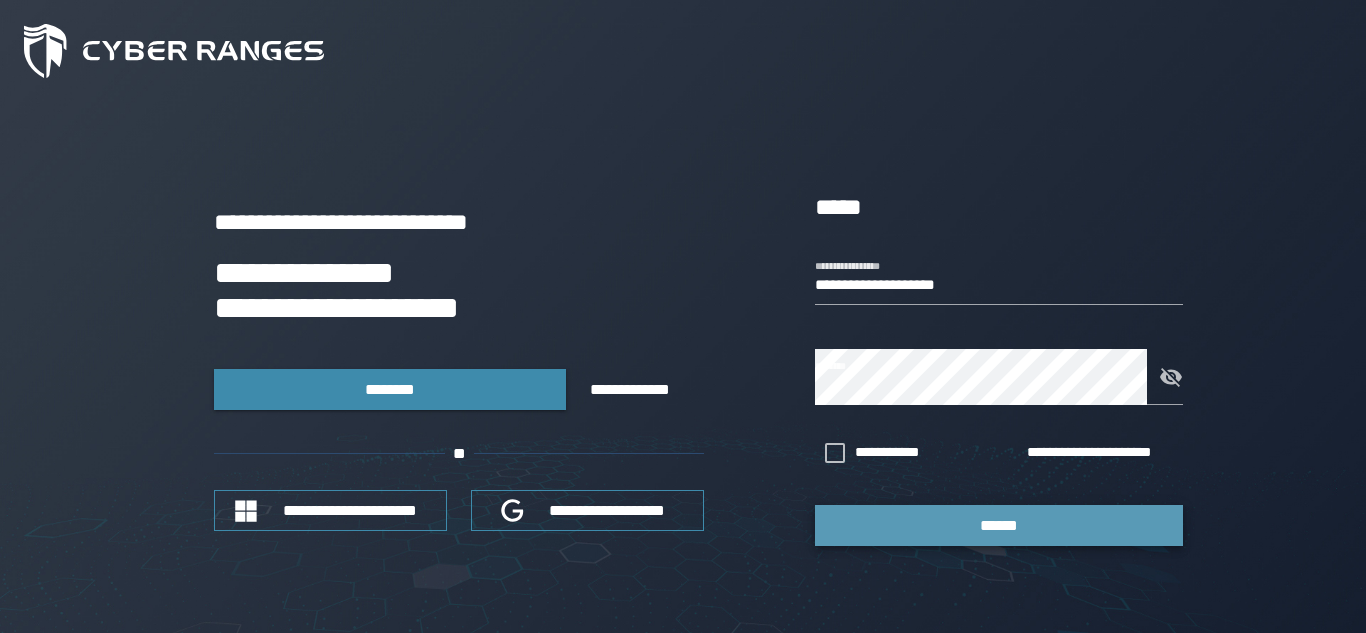 click on "******" at bounding box center [999, 525] 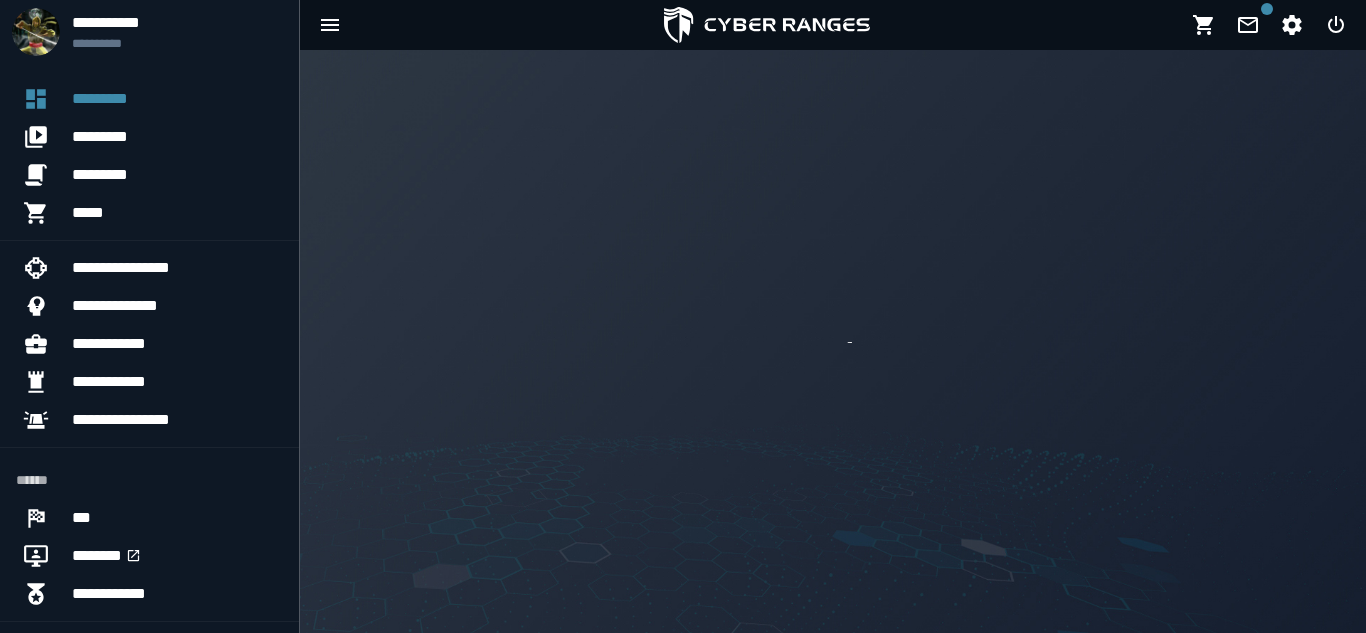 click at bounding box center (833, 341) 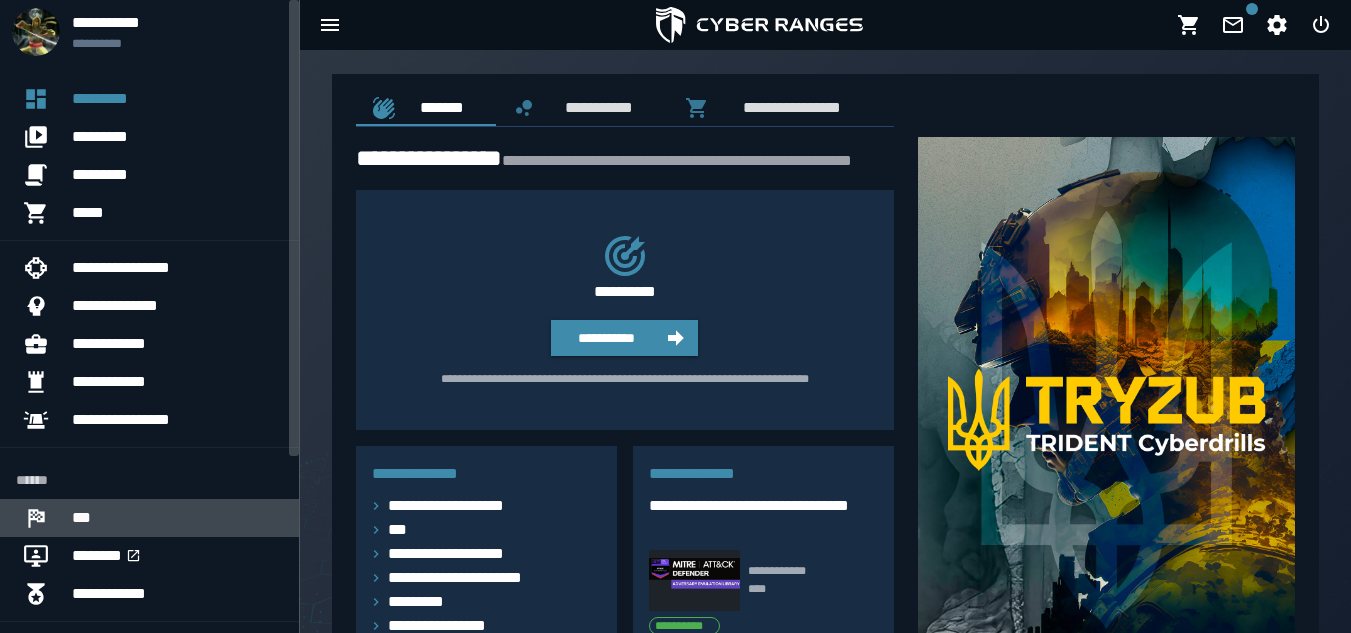 click on "***" at bounding box center [177, 518] 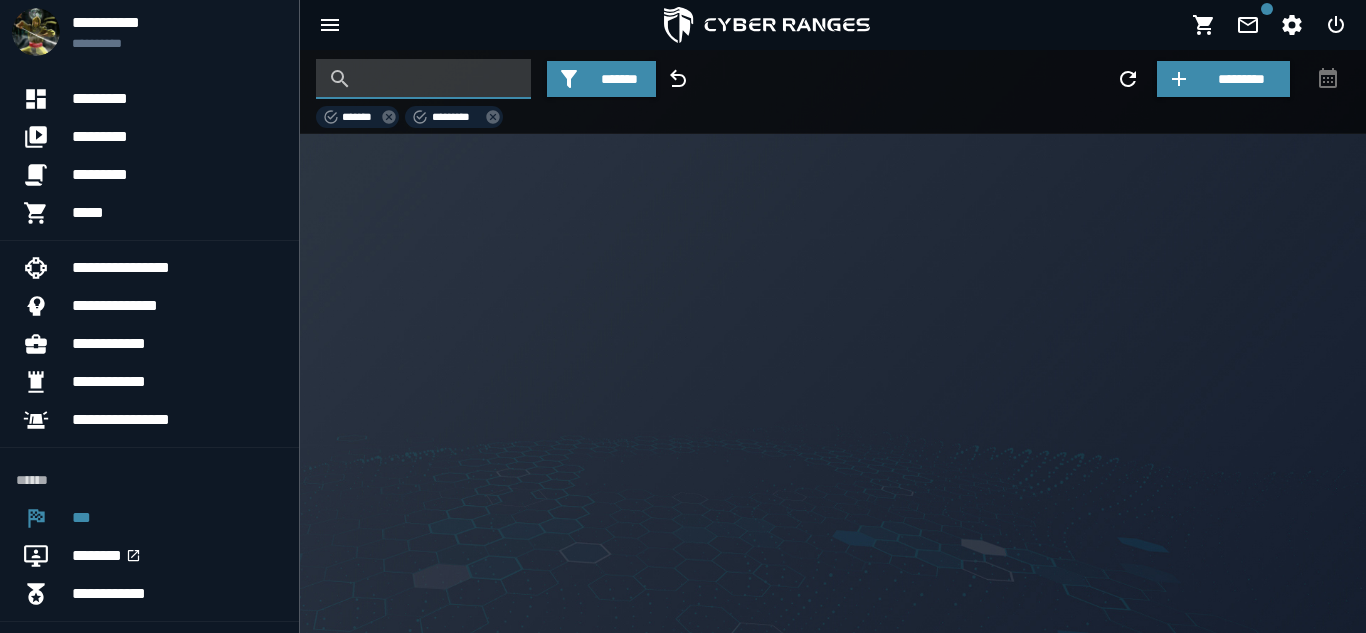 click at bounding box center (438, 79) 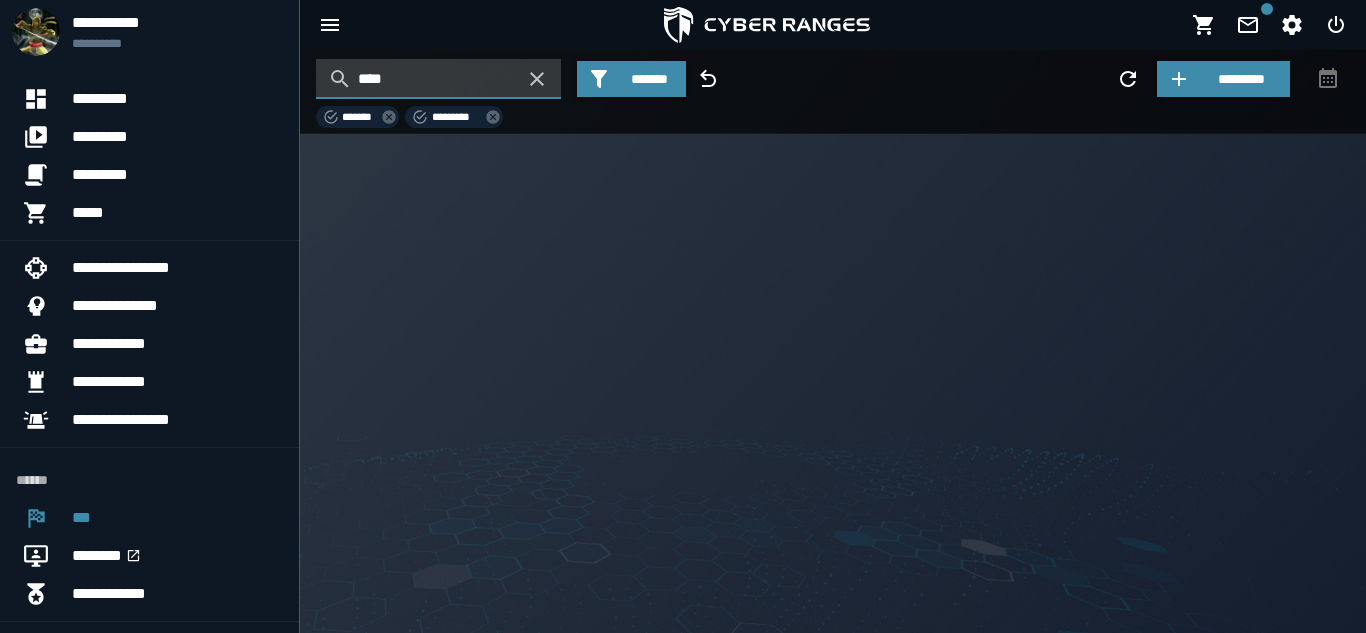 type on "****" 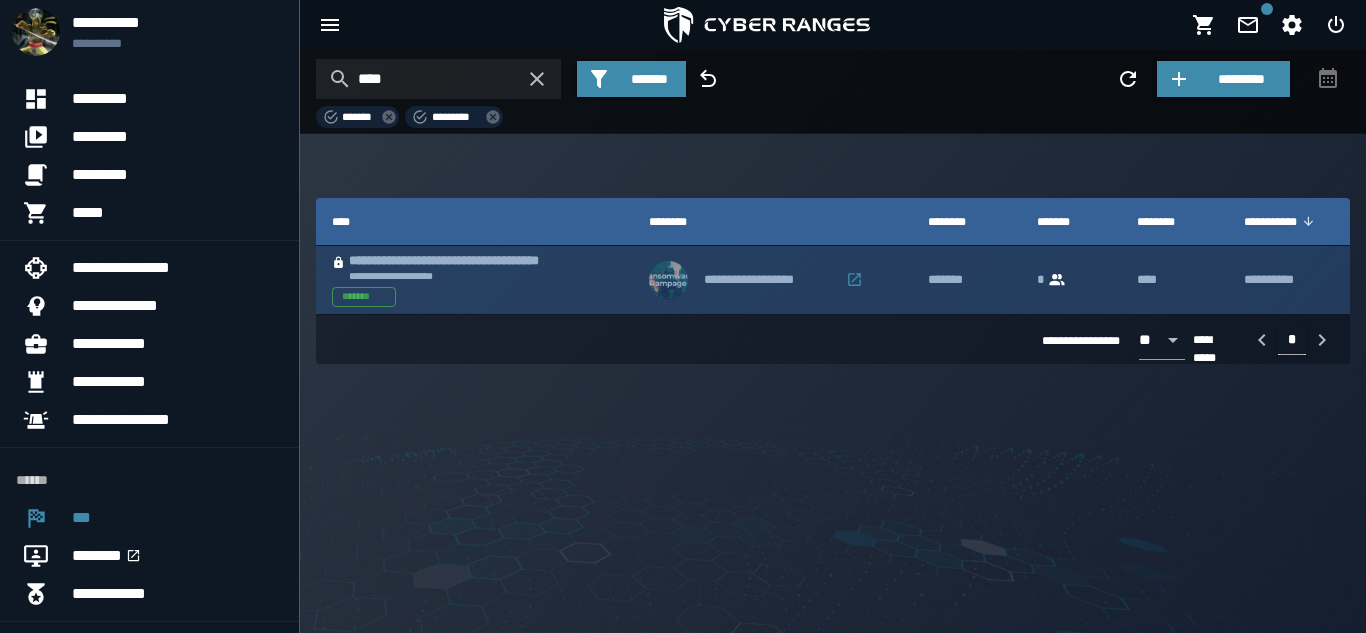 click on "**********" at bounding box center [468, 276] 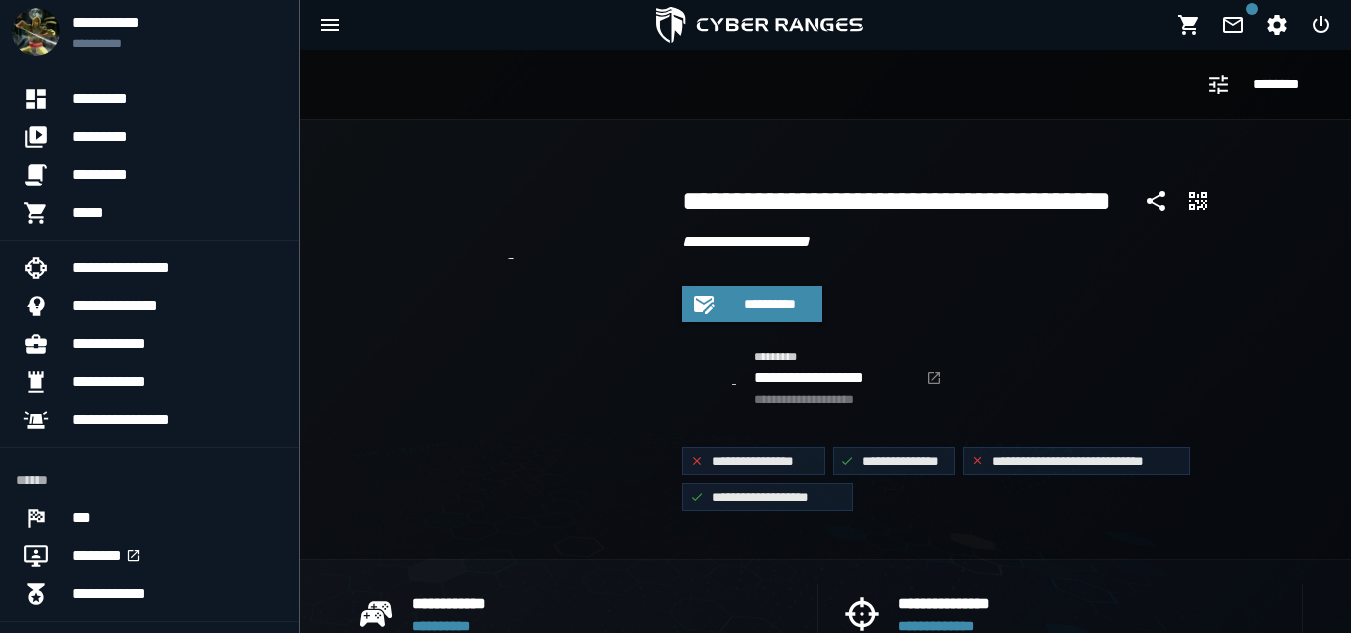 scroll, scrollTop: 0, scrollLeft: 0, axis: both 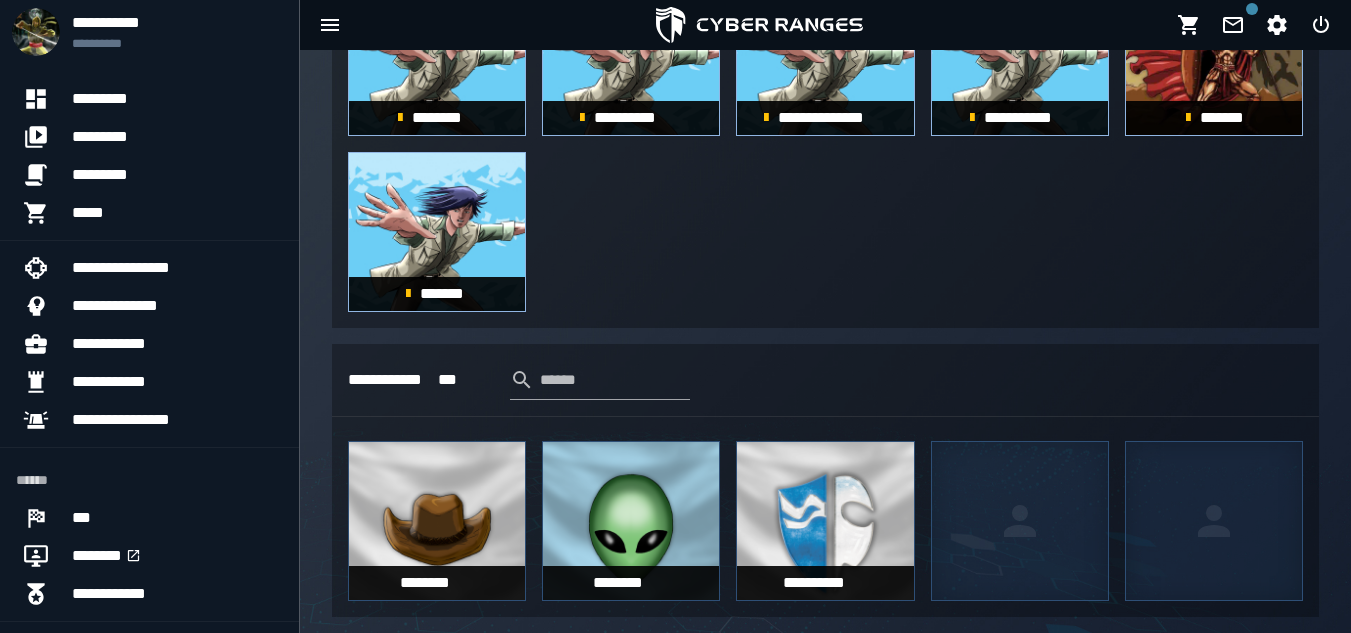 click on "**********" at bounding box center (825, 380) 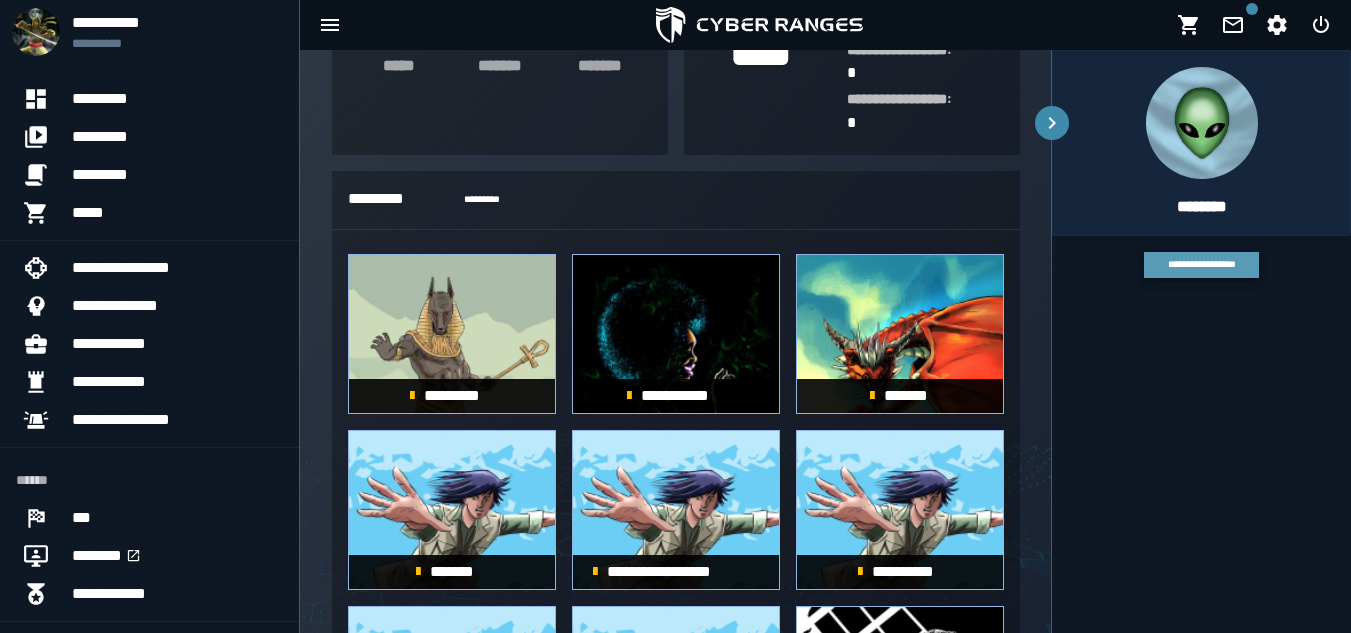 click on "**********" at bounding box center (1201, 264) 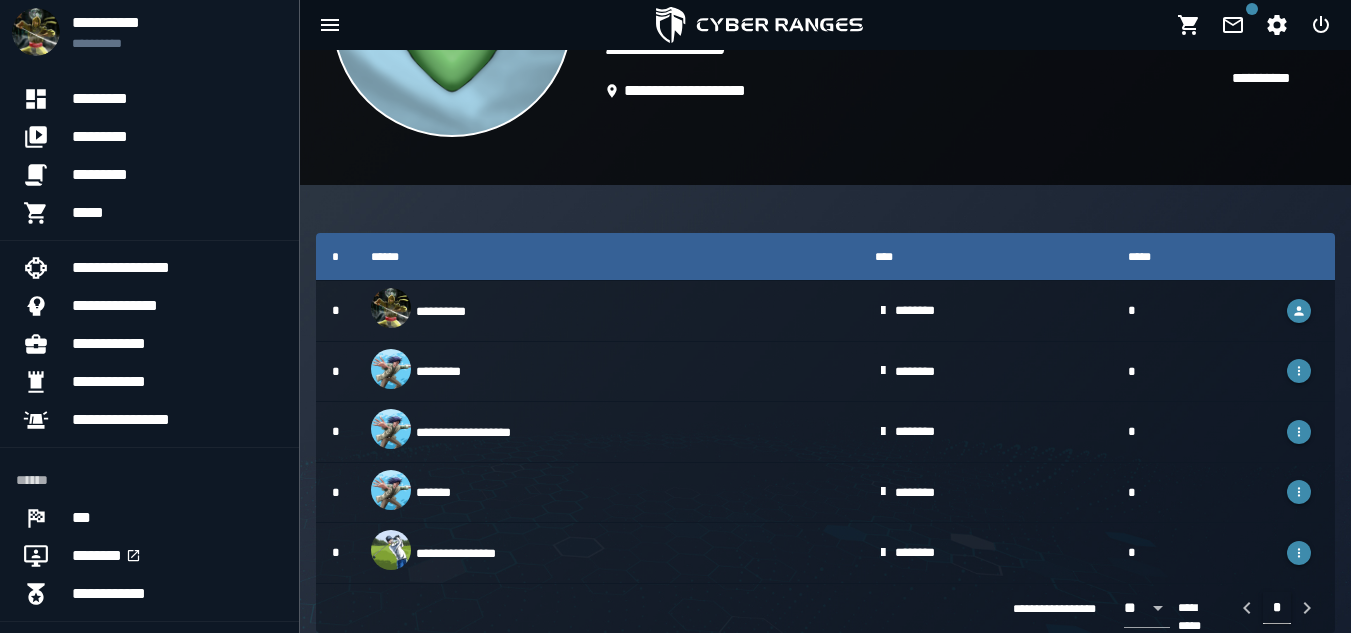 scroll, scrollTop: 11, scrollLeft: 0, axis: vertical 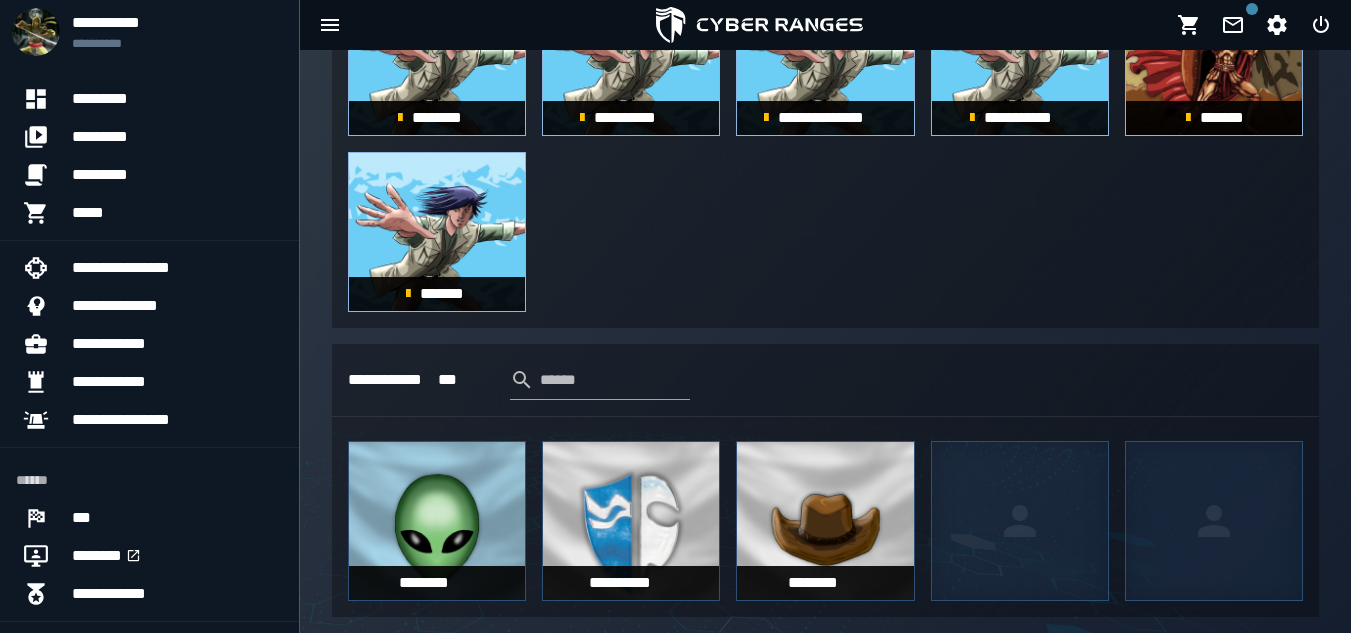 click 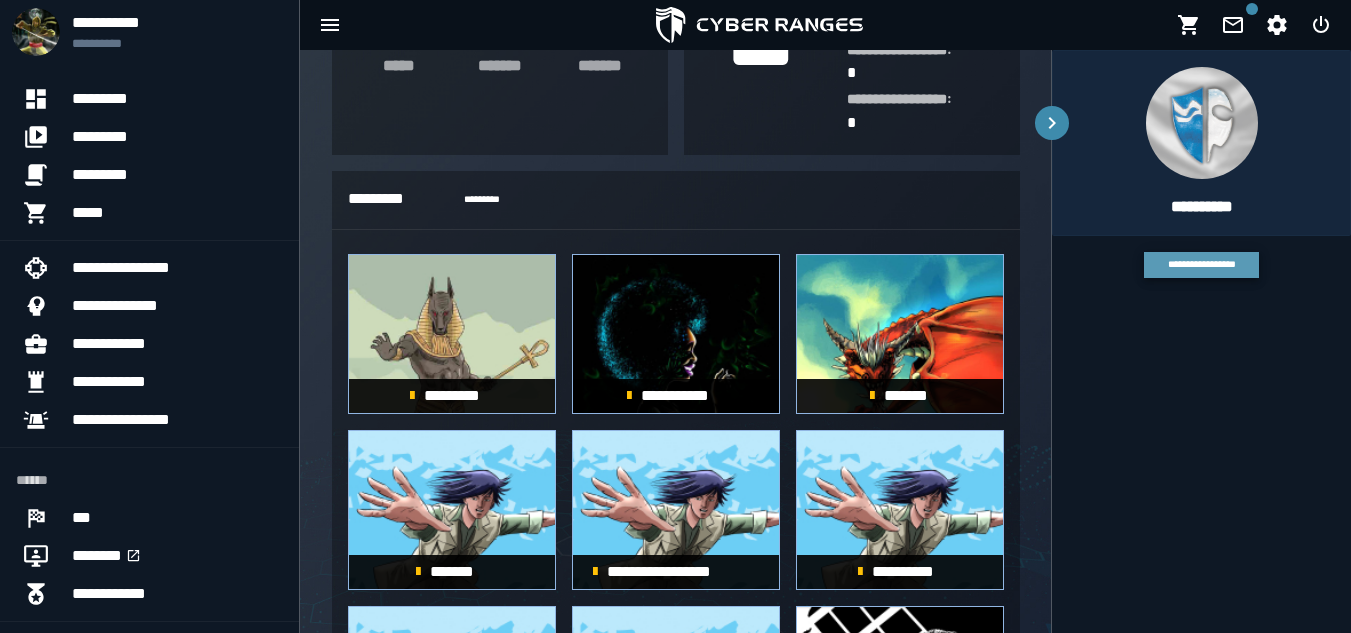 click on "**********" at bounding box center (1201, 264) 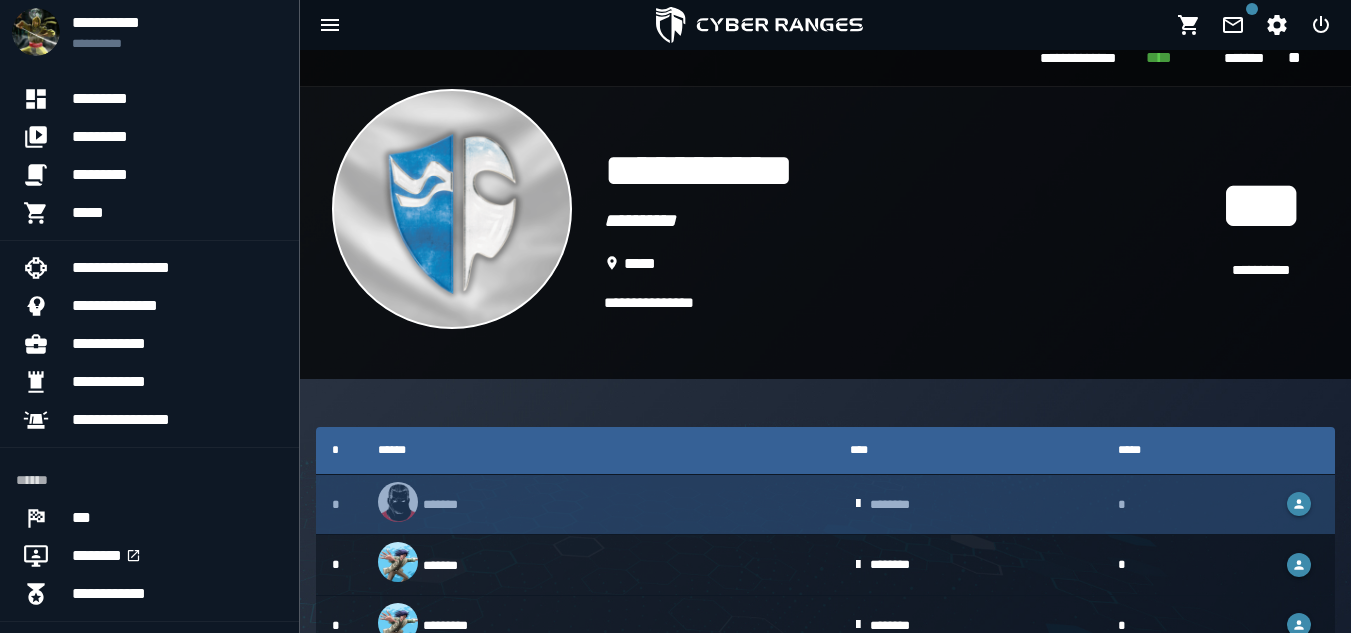scroll, scrollTop: 0, scrollLeft: 0, axis: both 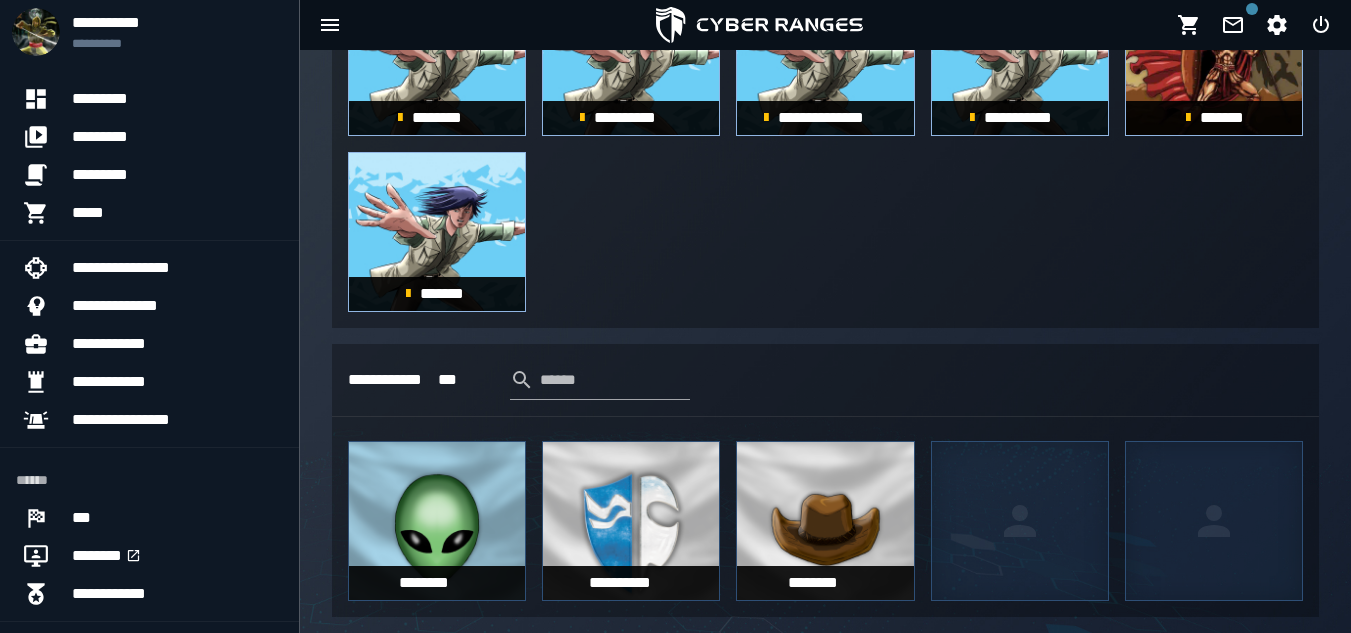 click 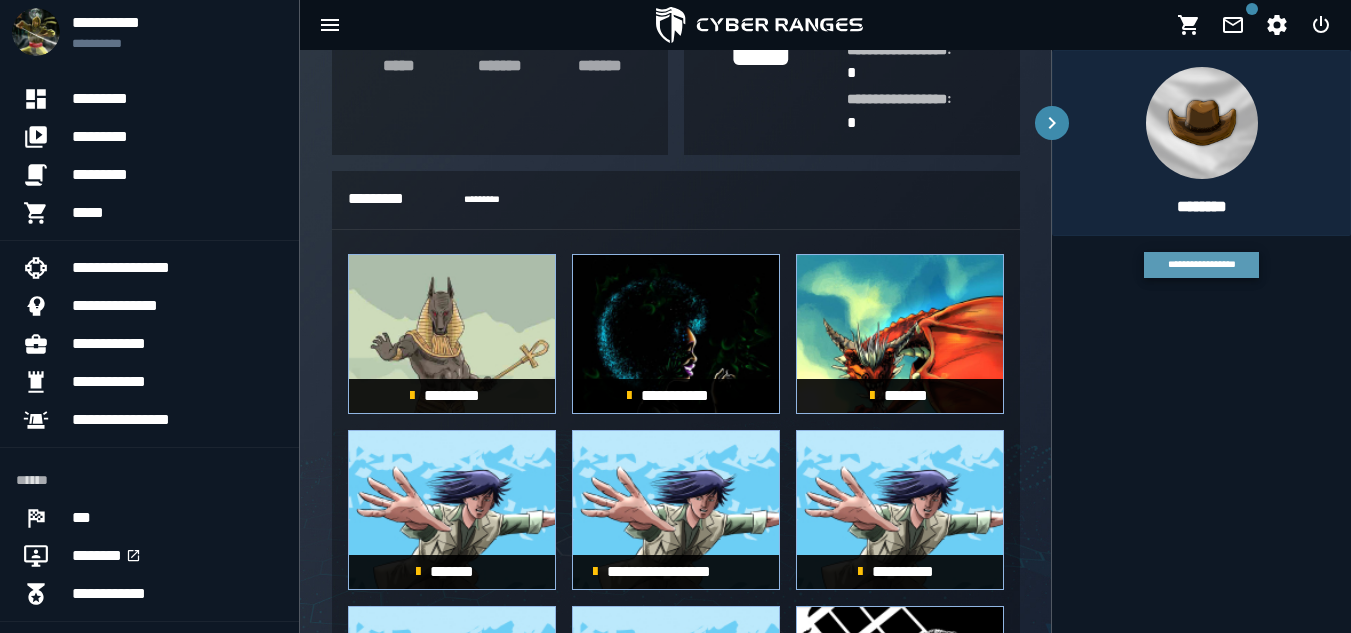click on "**********" at bounding box center (1201, 265) 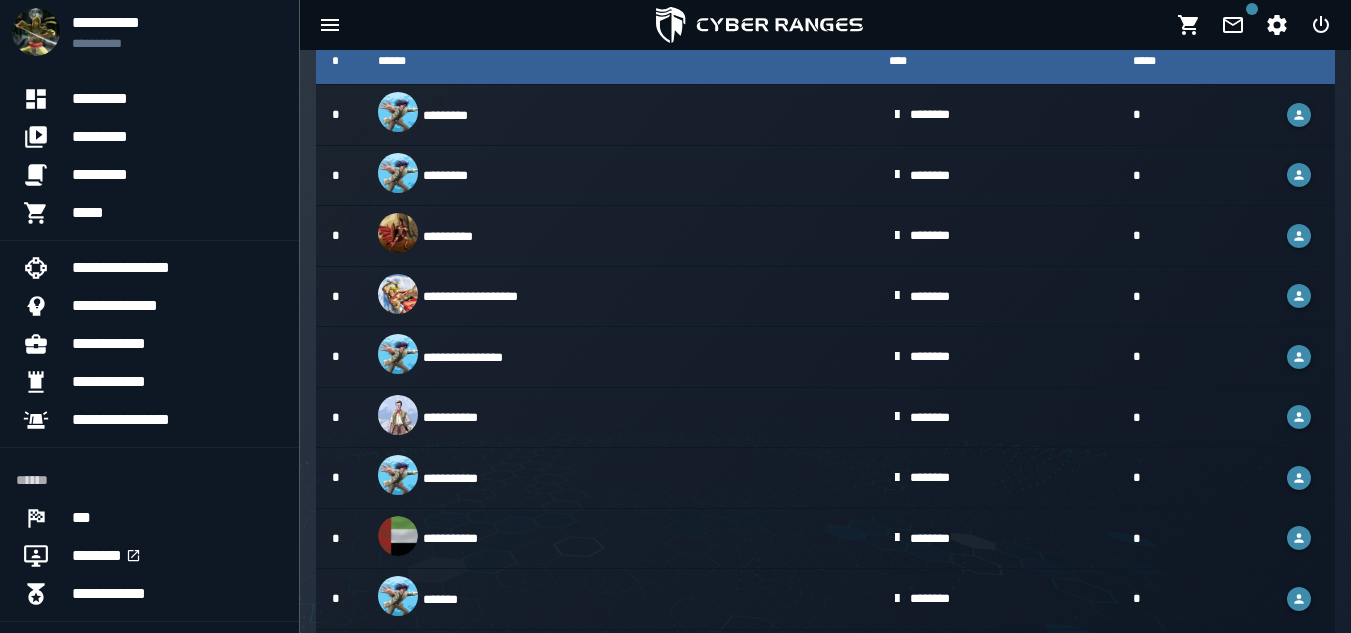scroll, scrollTop: 0, scrollLeft: 0, axis: both 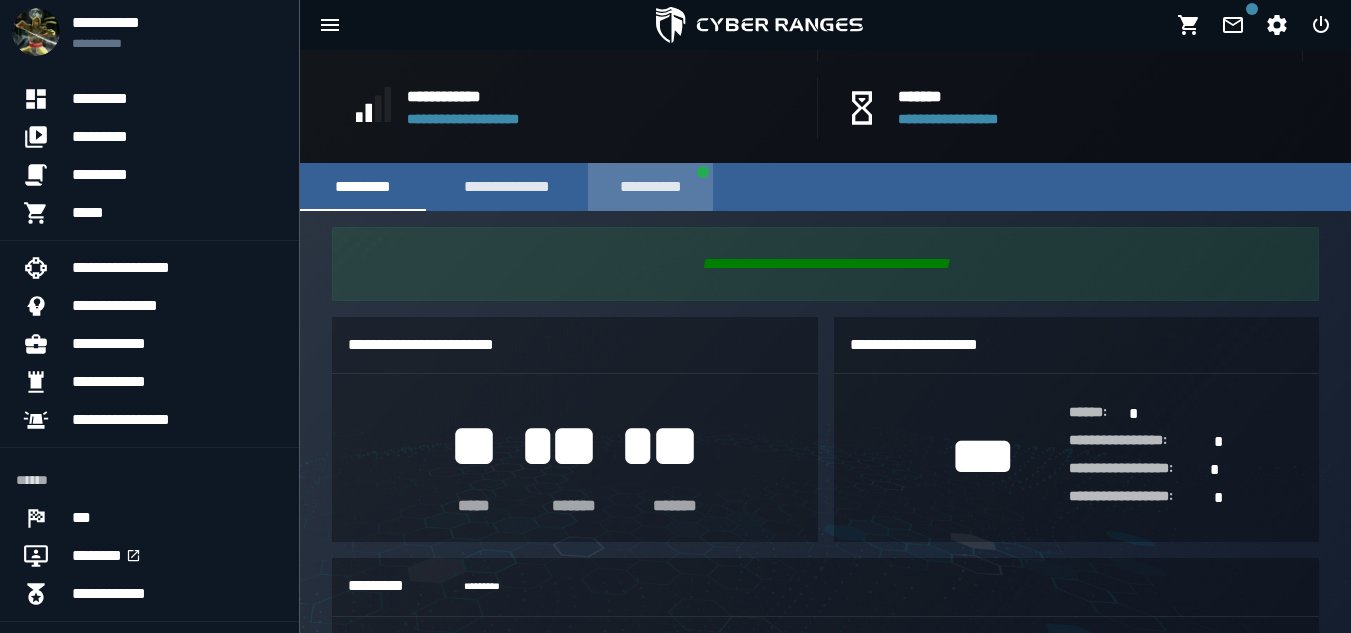 click on "**********" at bounding box center [650, 187] 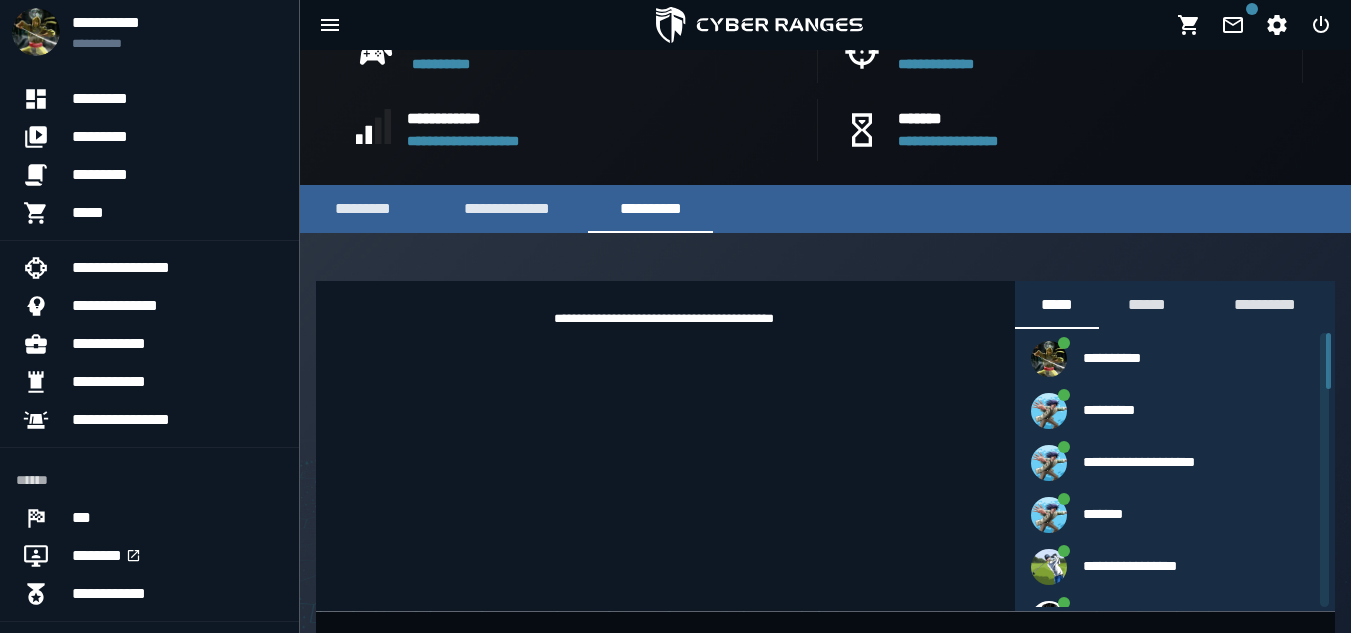 scroll, scrollTop: 629, scrollLeft: 0, axis: vertical 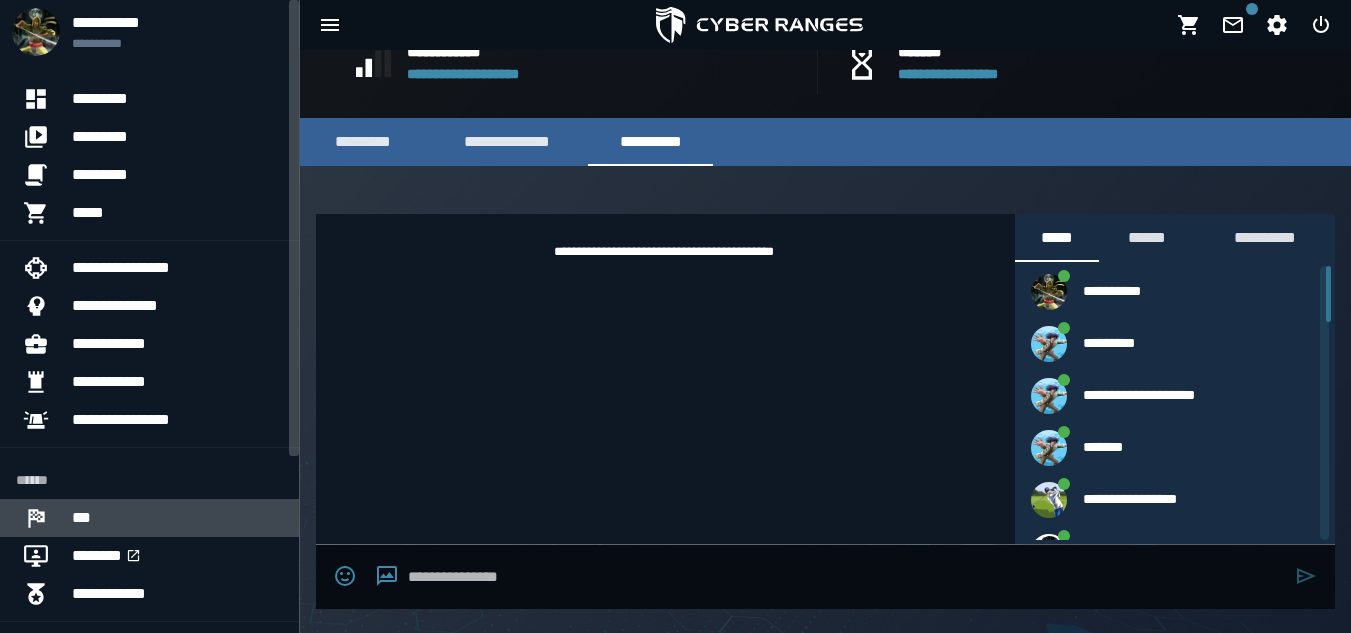 click on "***" at bounding box center (177, 518) 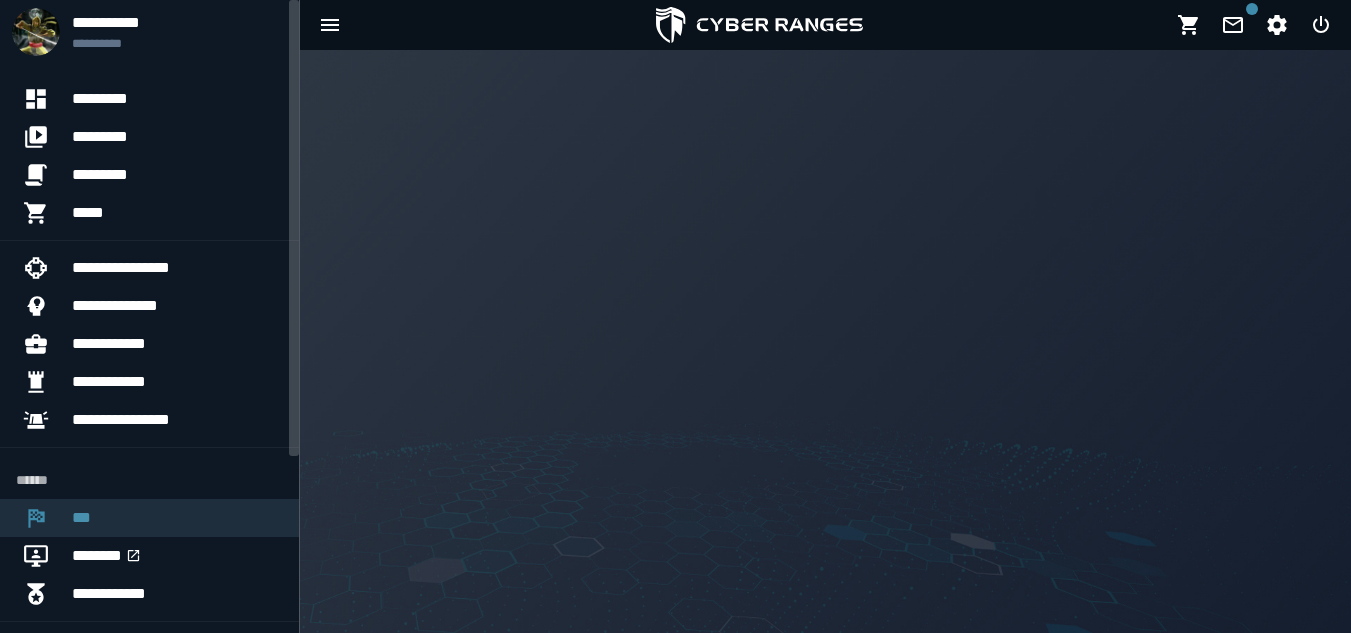 scroll, scrollTop: 0, scrollLeft: 0, axis: both 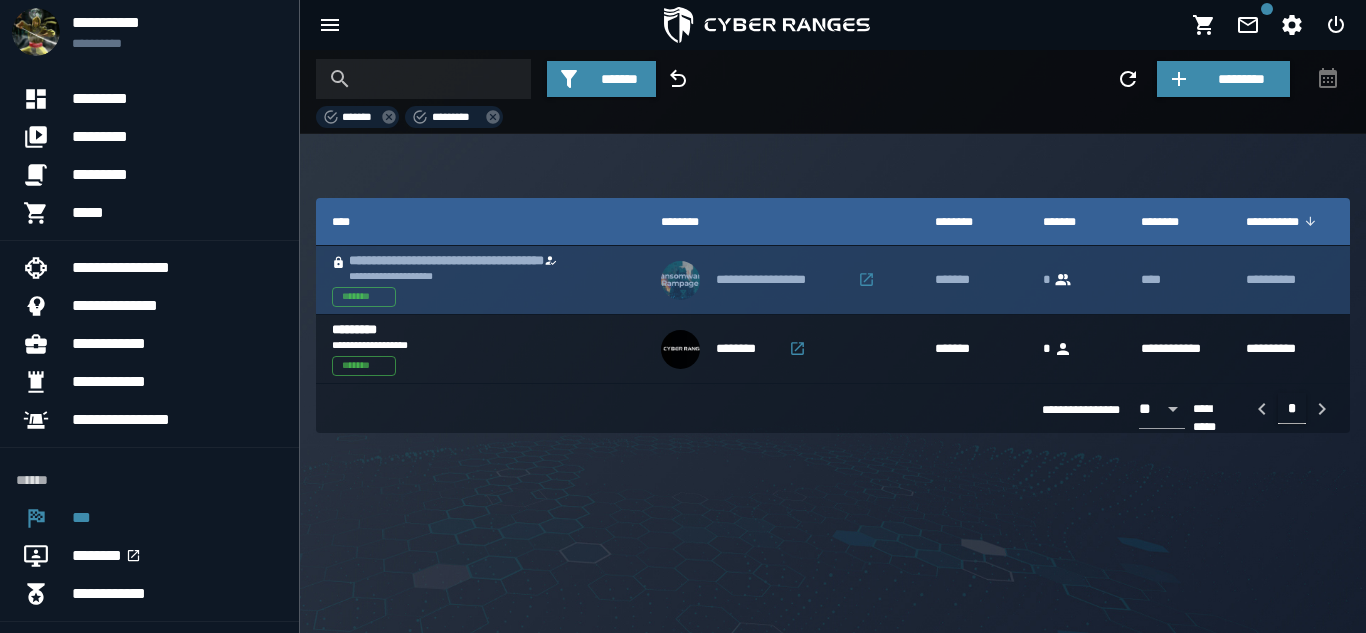 click on "**********" at bounding box center (476, 261) 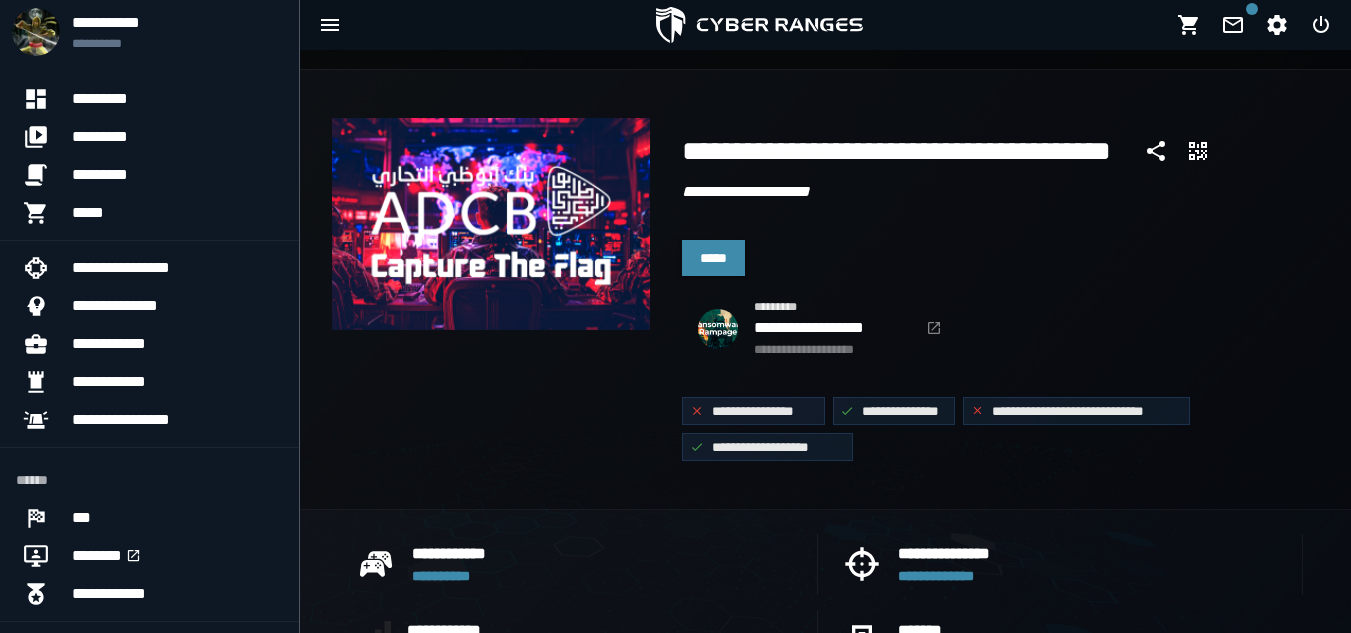 scroll, scrollTop: 0, scrollLeft: 0, axis: both 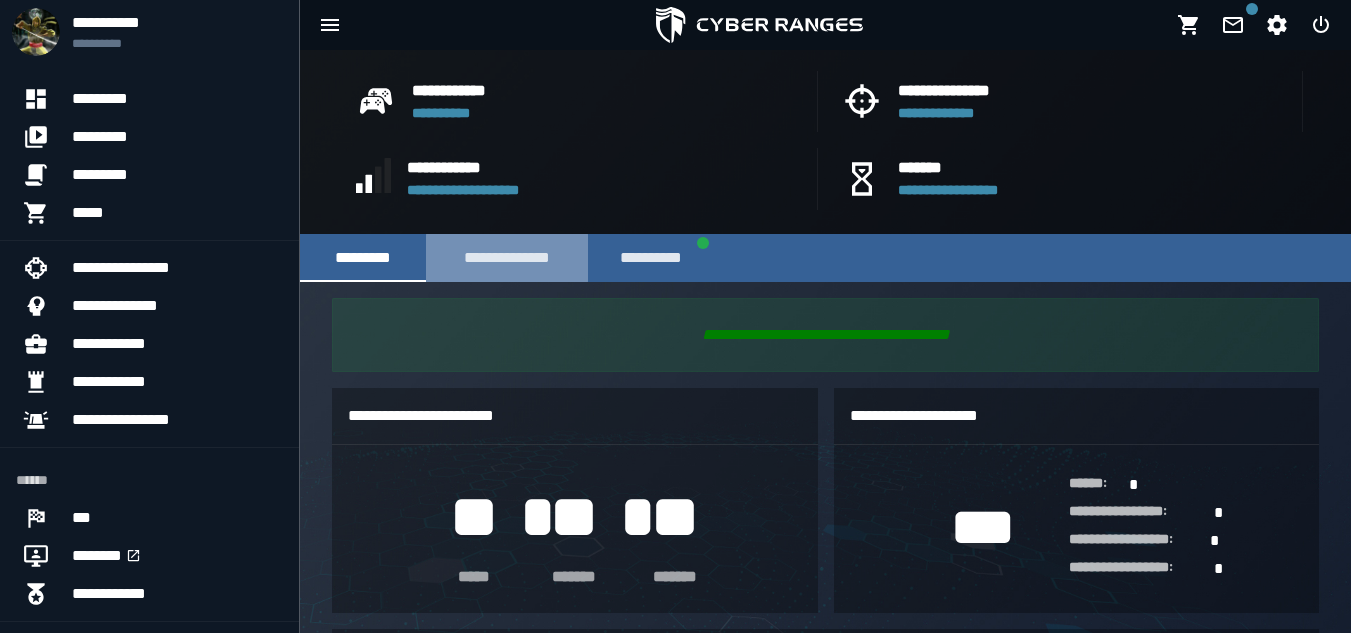 click on "**********" at bounding box center [507, 258] 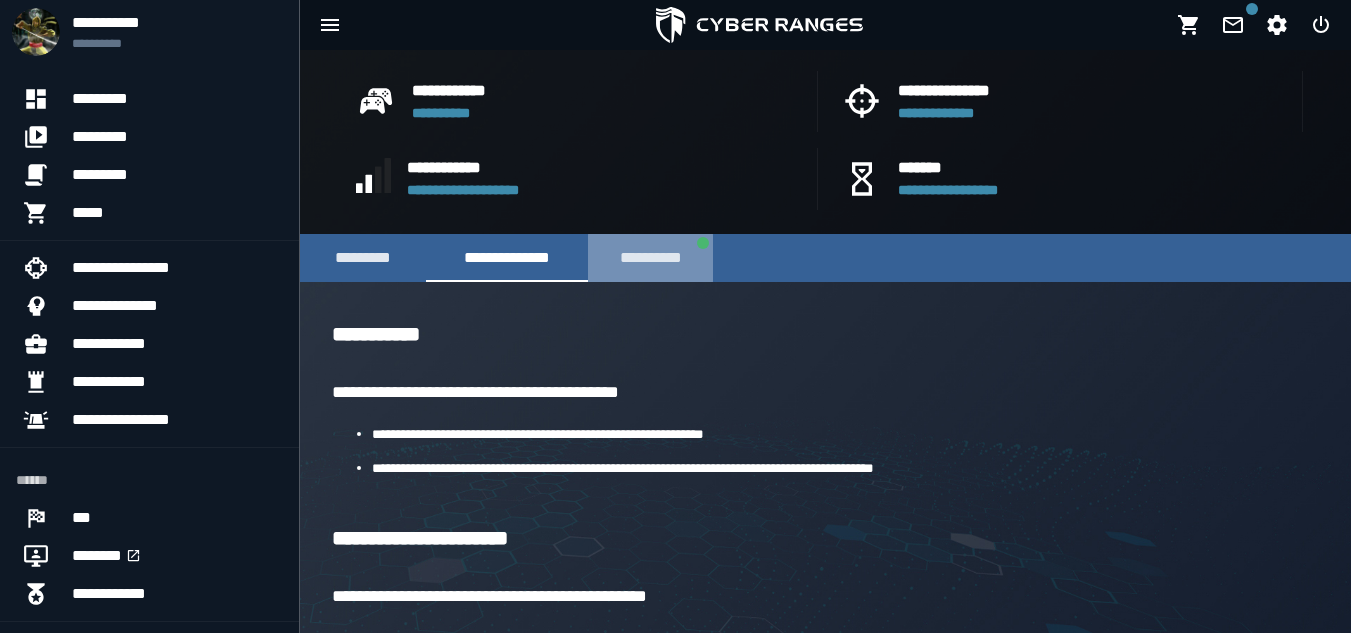 click on "**********" at bounding box center [650, 258] 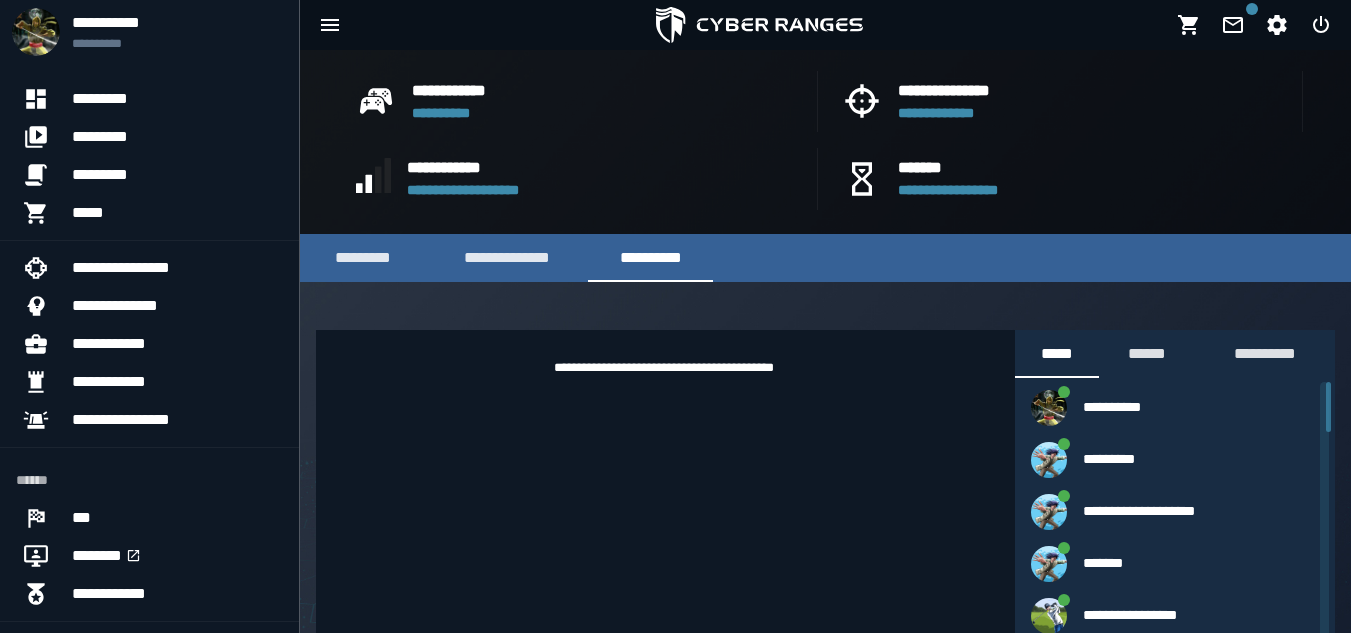 scroll, scrollTop: 629, scrollLeft: 0, axis: vertical 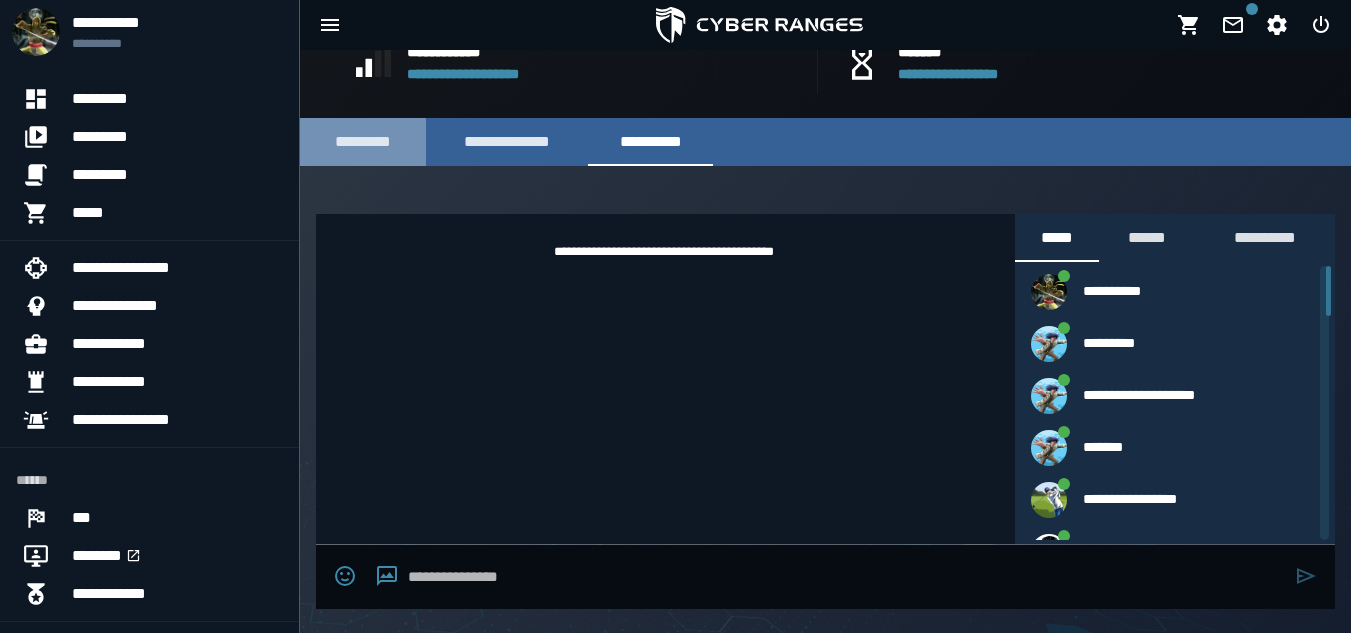 click on "*********" at bounding box center (363, 142) 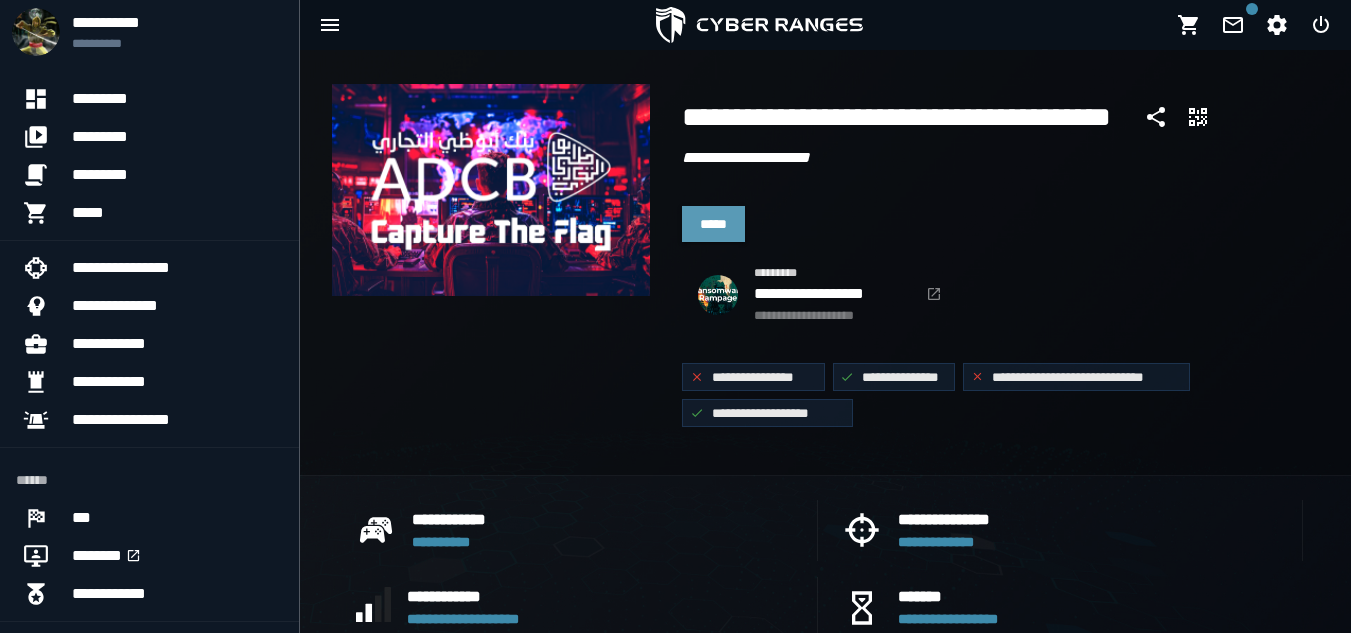 scroll, scrollTop: 83, scrollLeft: 0, axis: vertical 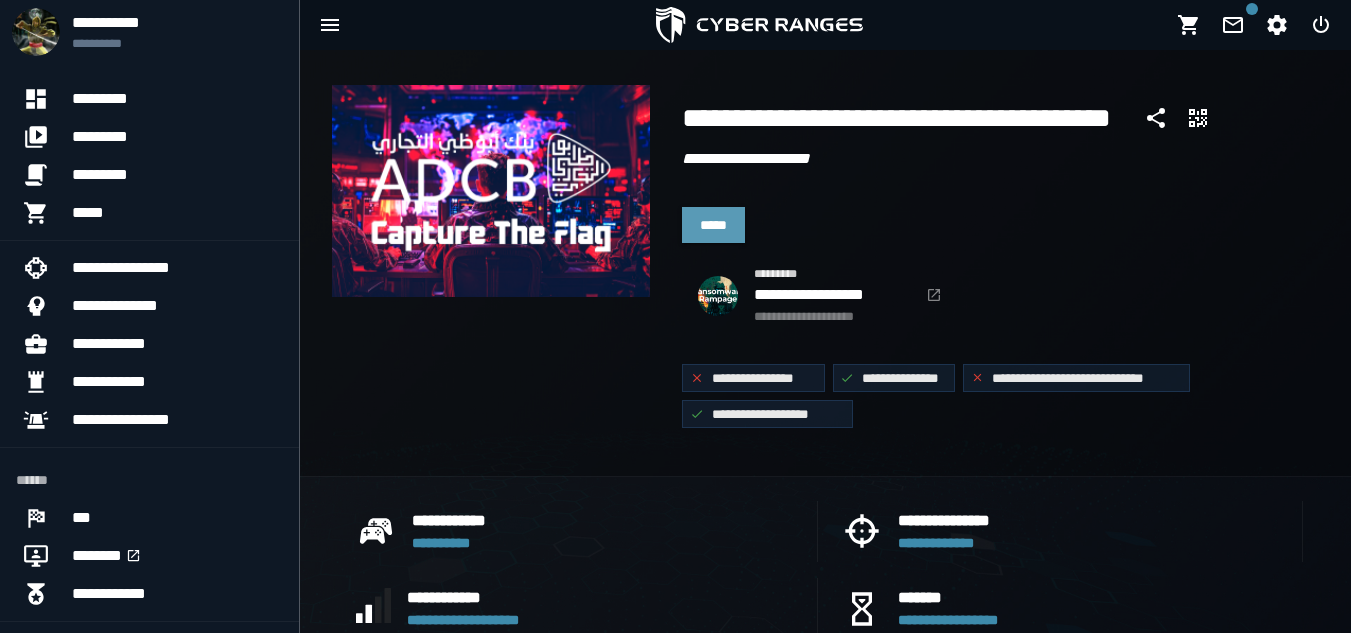 click on "*****" at bounding box center [713, 225] 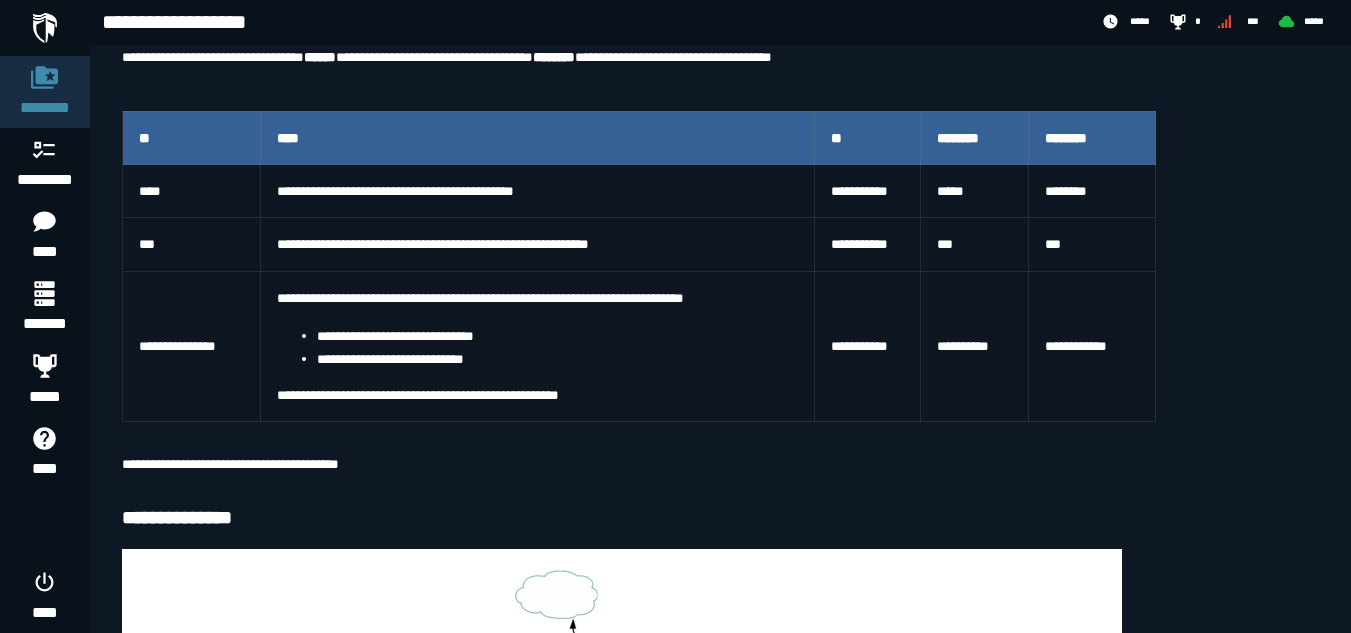 scroll, scrollTop: 418, scrollLeft: 0, axis: vertical 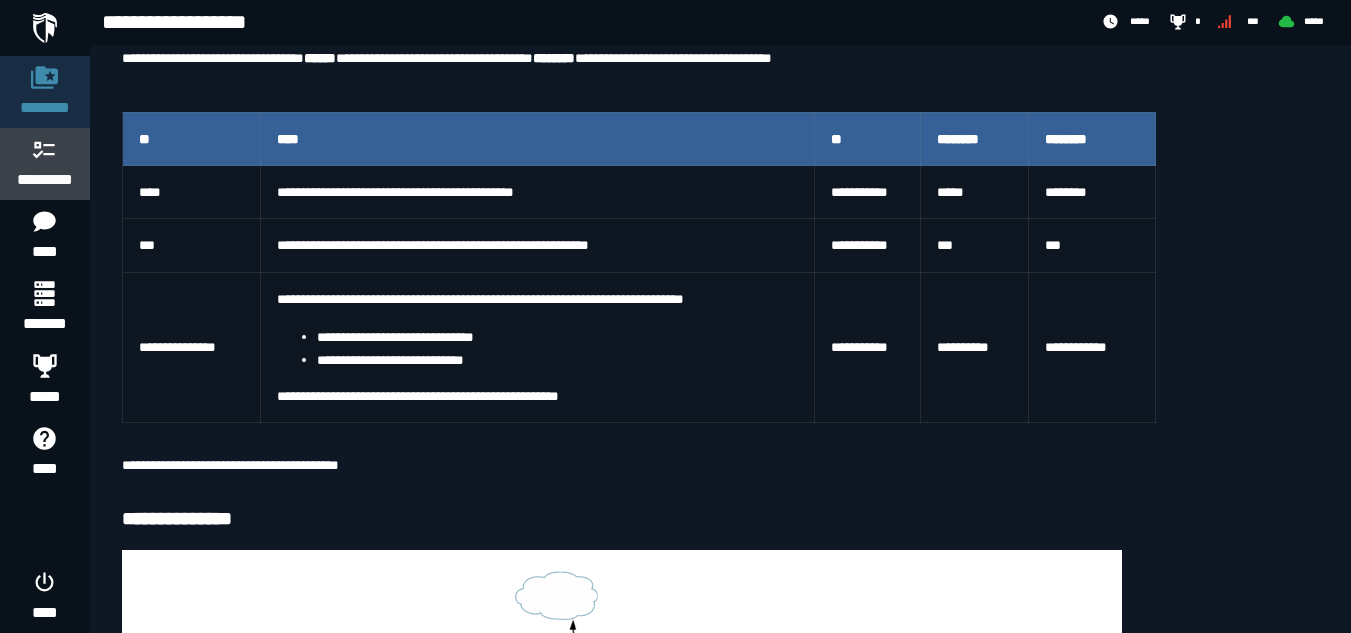 click 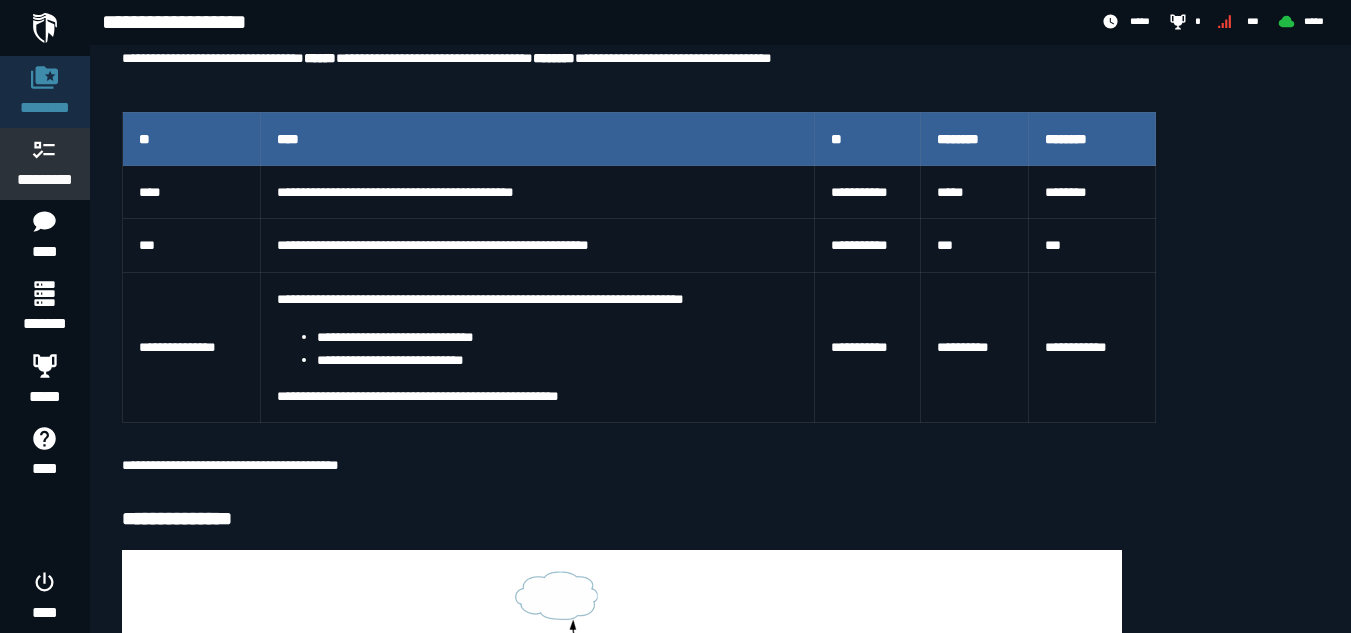 scroll, scrollTop: 0, scrollLeft: 0, axis: both 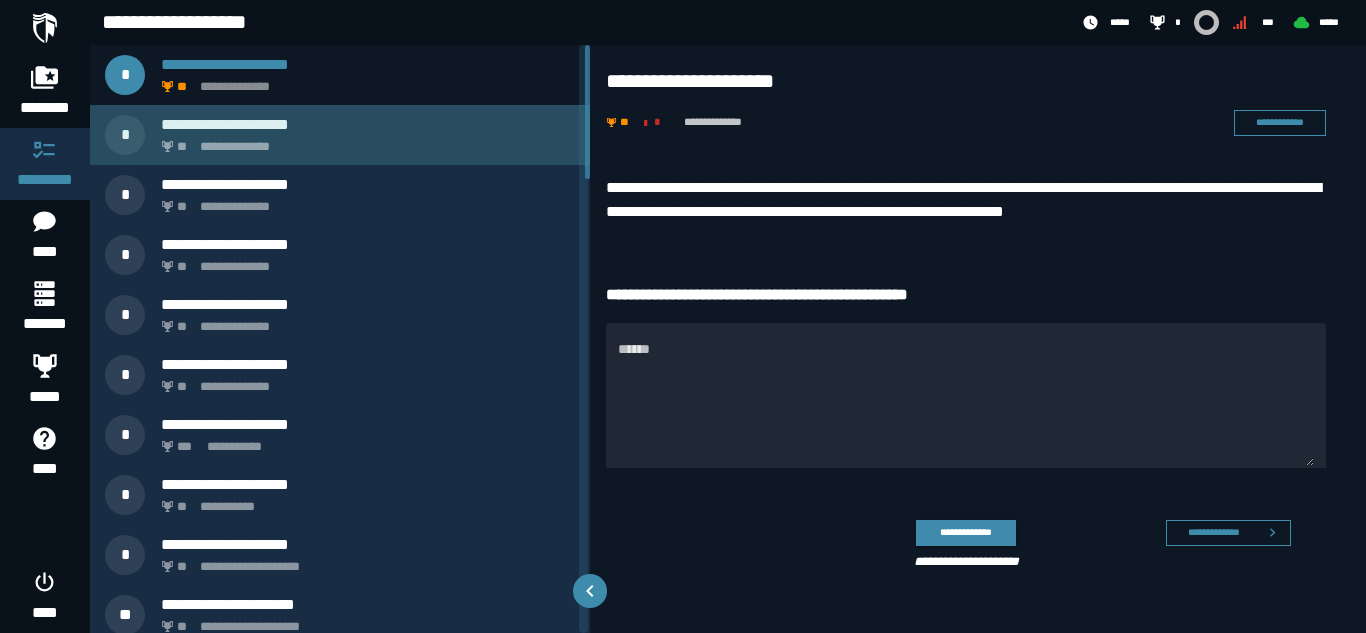 click on "**********" at bounding box center [364, 141] 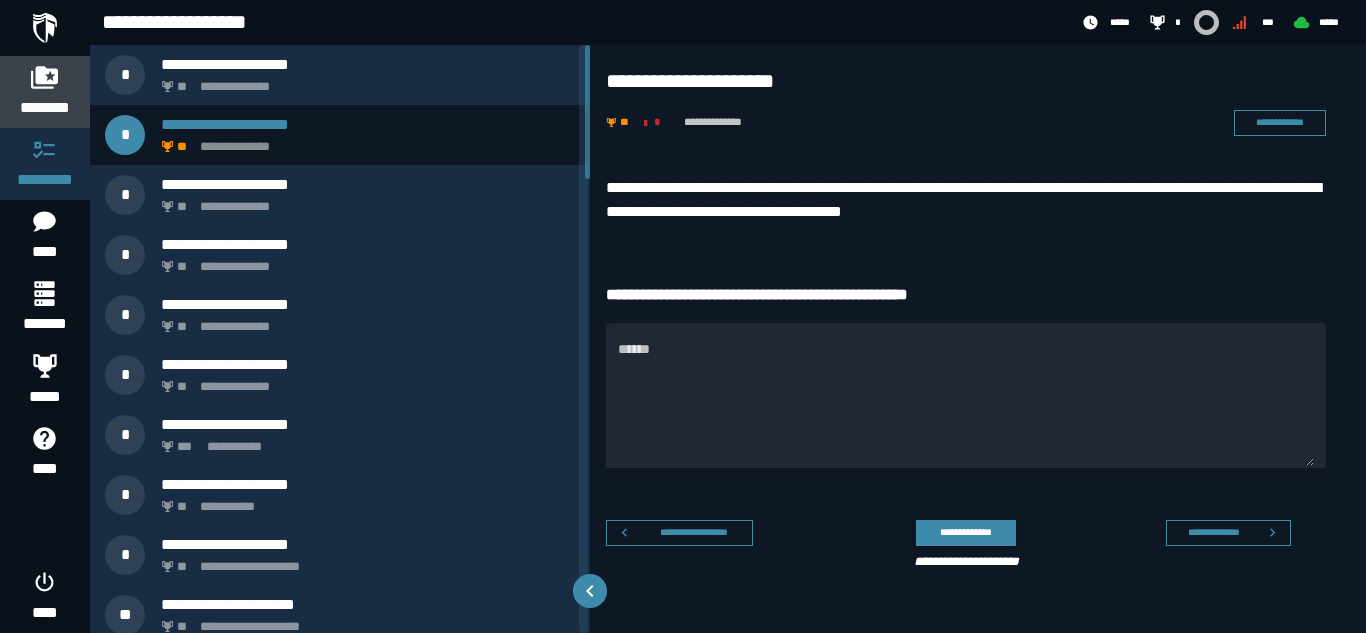 click at bounding box center (45, 77) 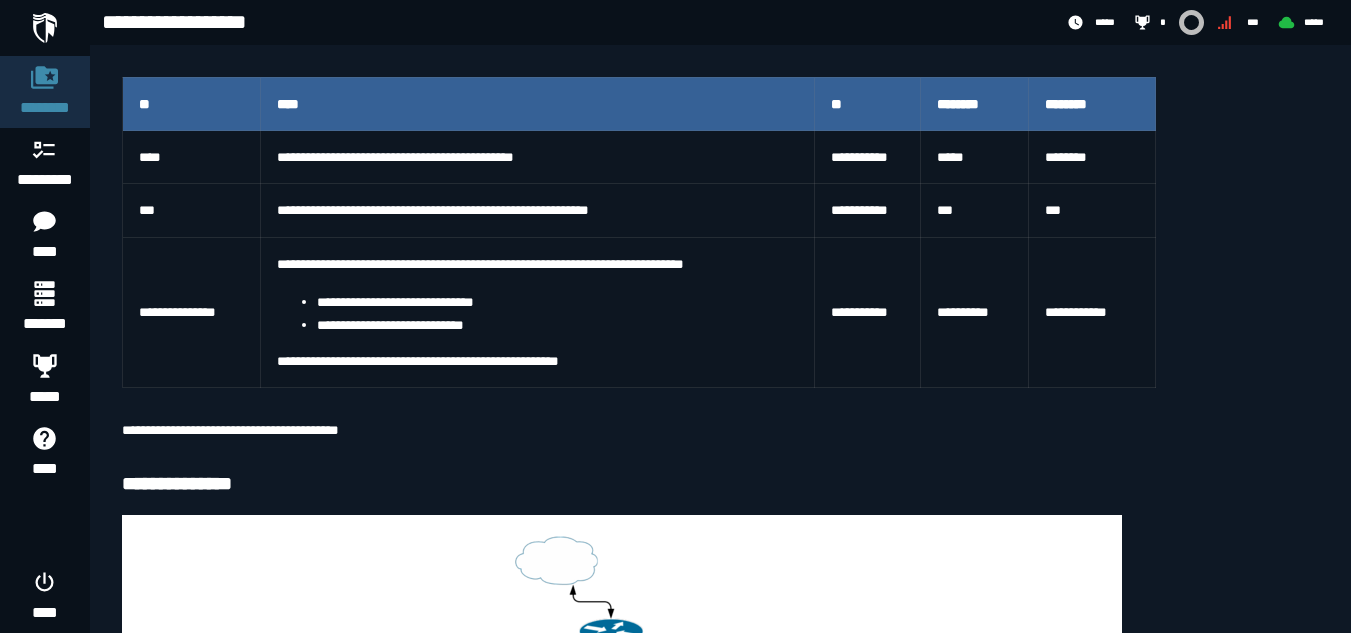 scroll, scrollTop: 454, scrollLeft: 0, axis: vertical 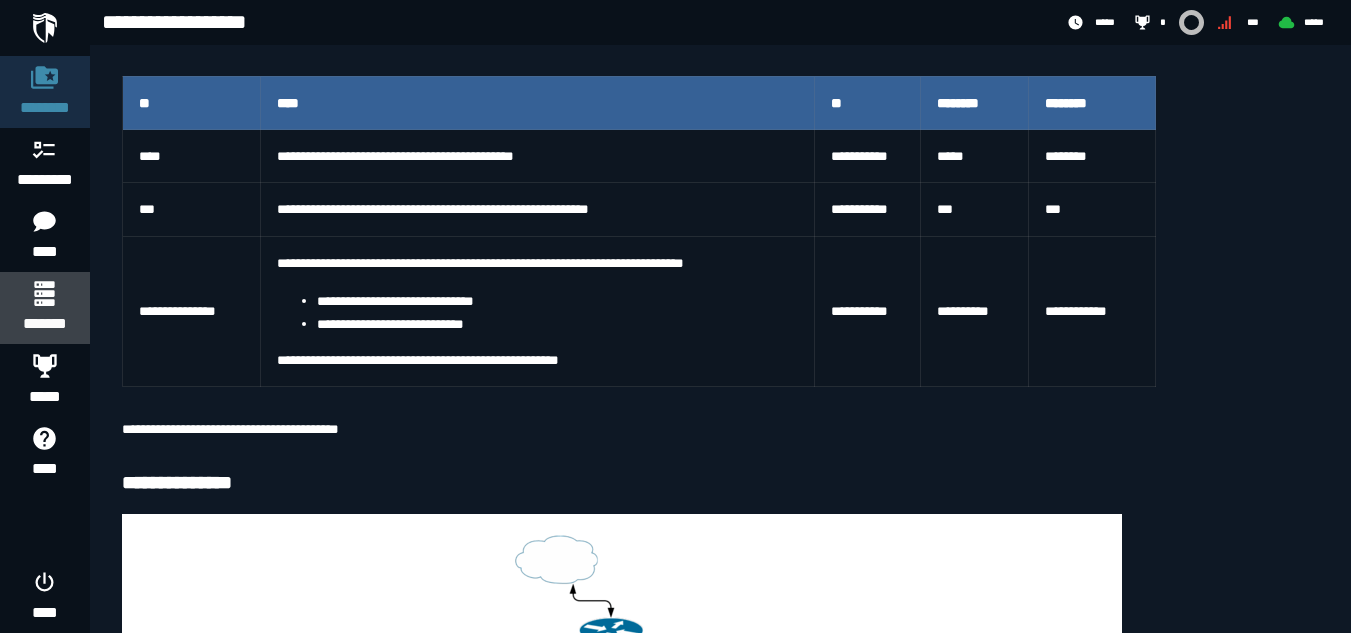 click 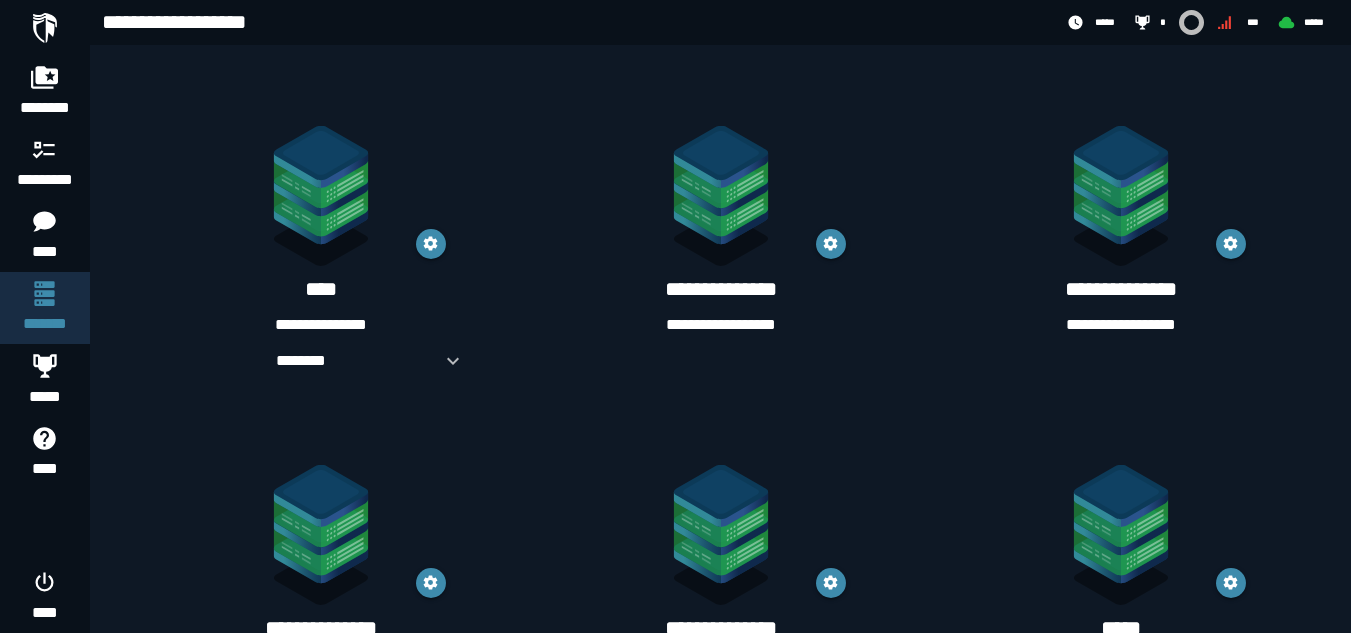scroll, scrollTop: 745, scrollLeft: 0, axis: vertical 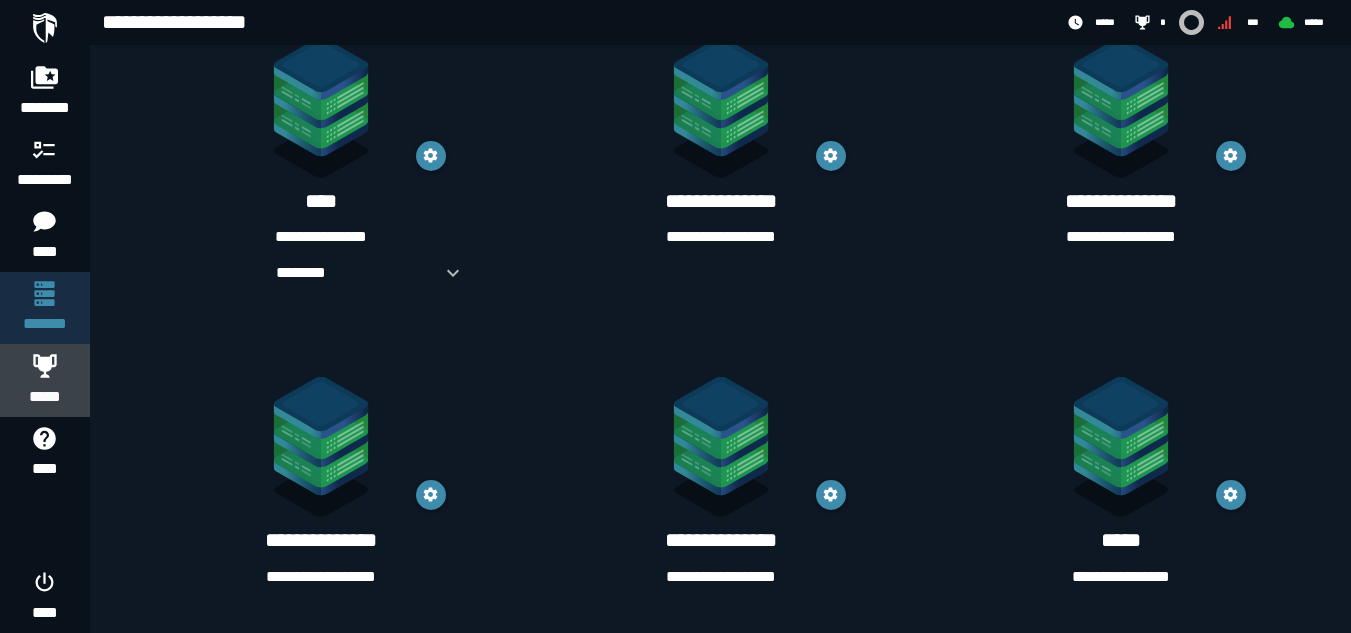 click at bounding box center [45, 365] 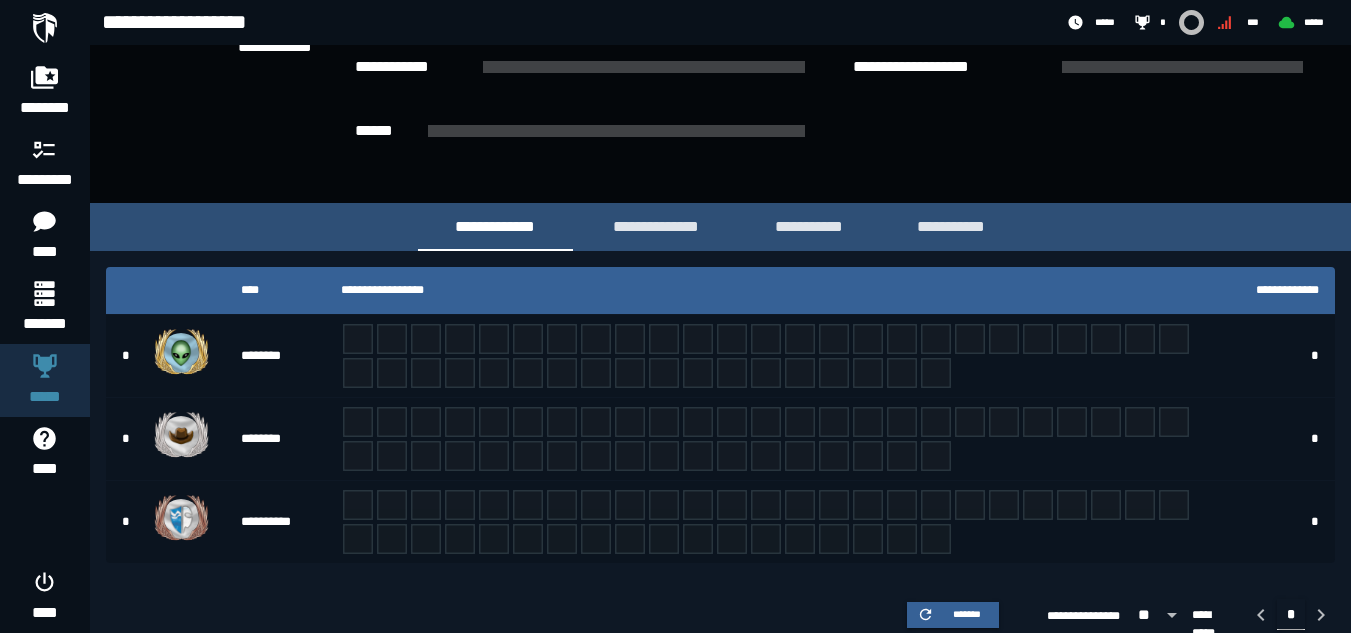 scroll, scrollTop: 345, scrollLeft: 0, axis: vertical 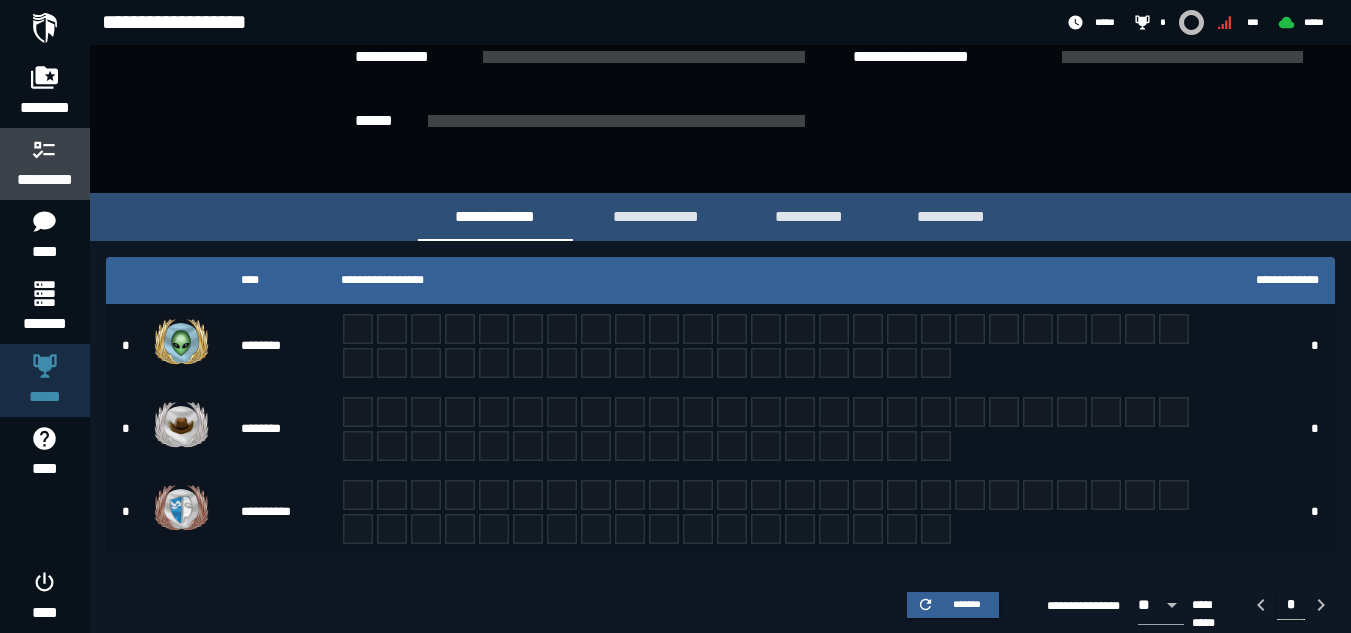 click on "*********" at bounding box center (45, 180) 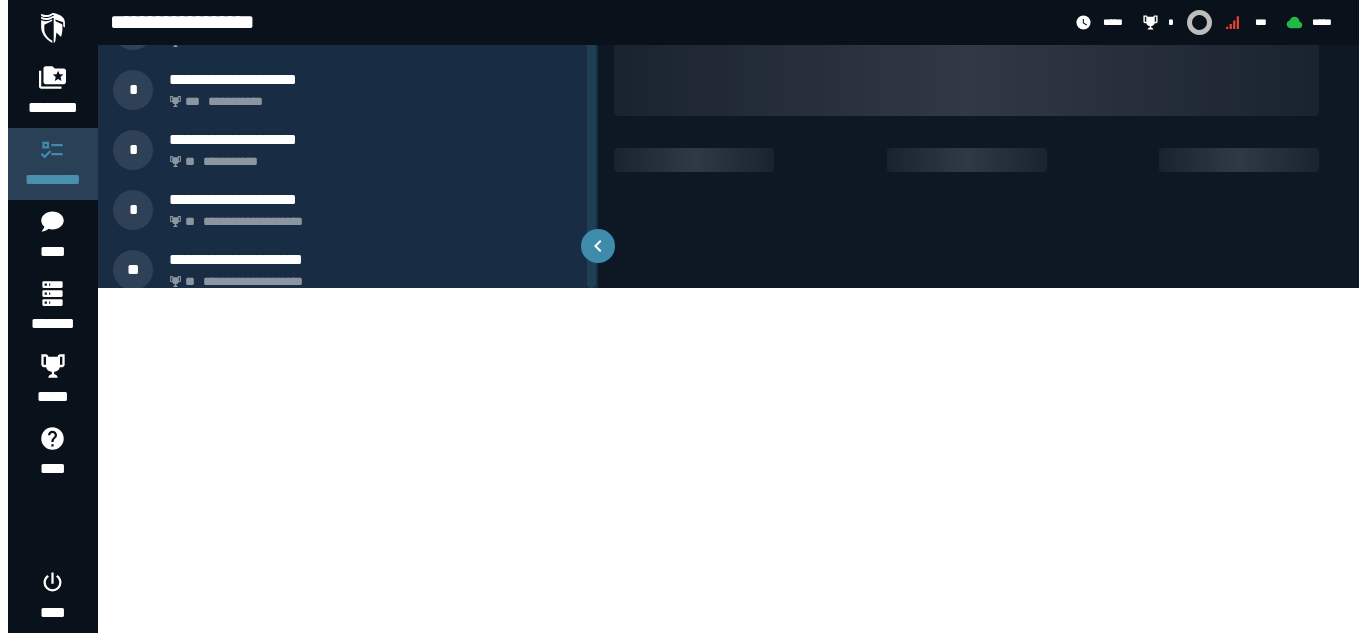 scroll, scrollTop: 0, scrollLeft: 0, axis: both 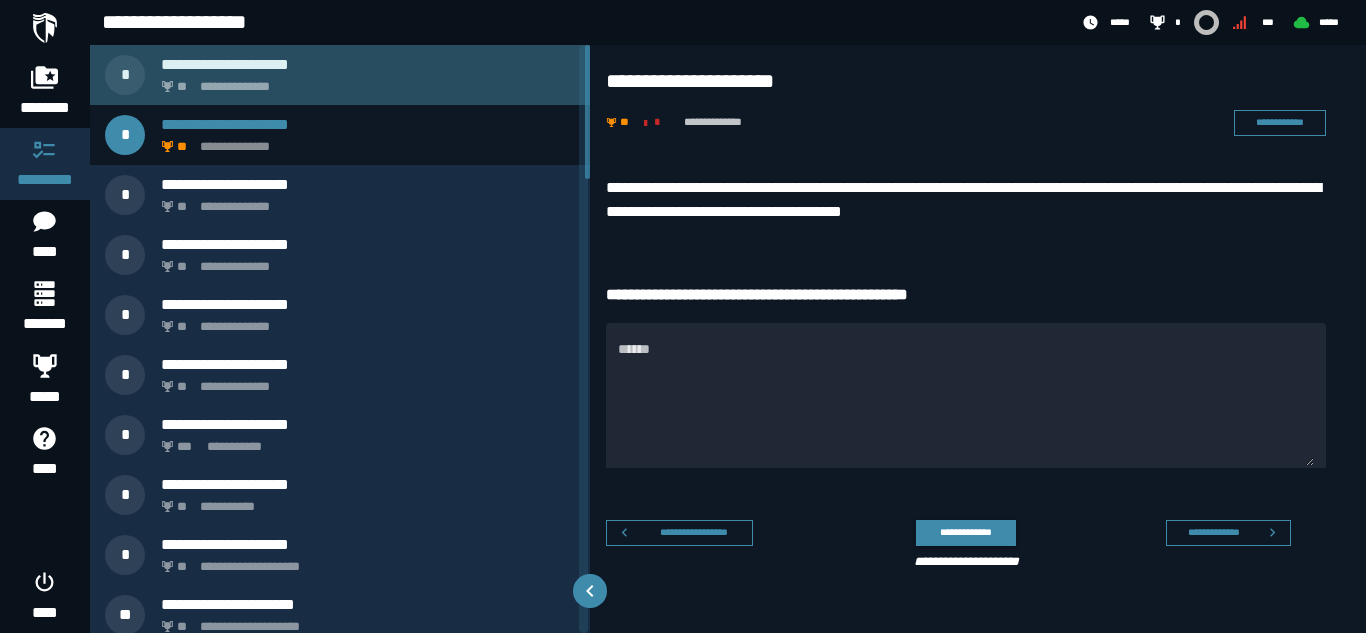 click on "**********" at bounding box center [368, 64] 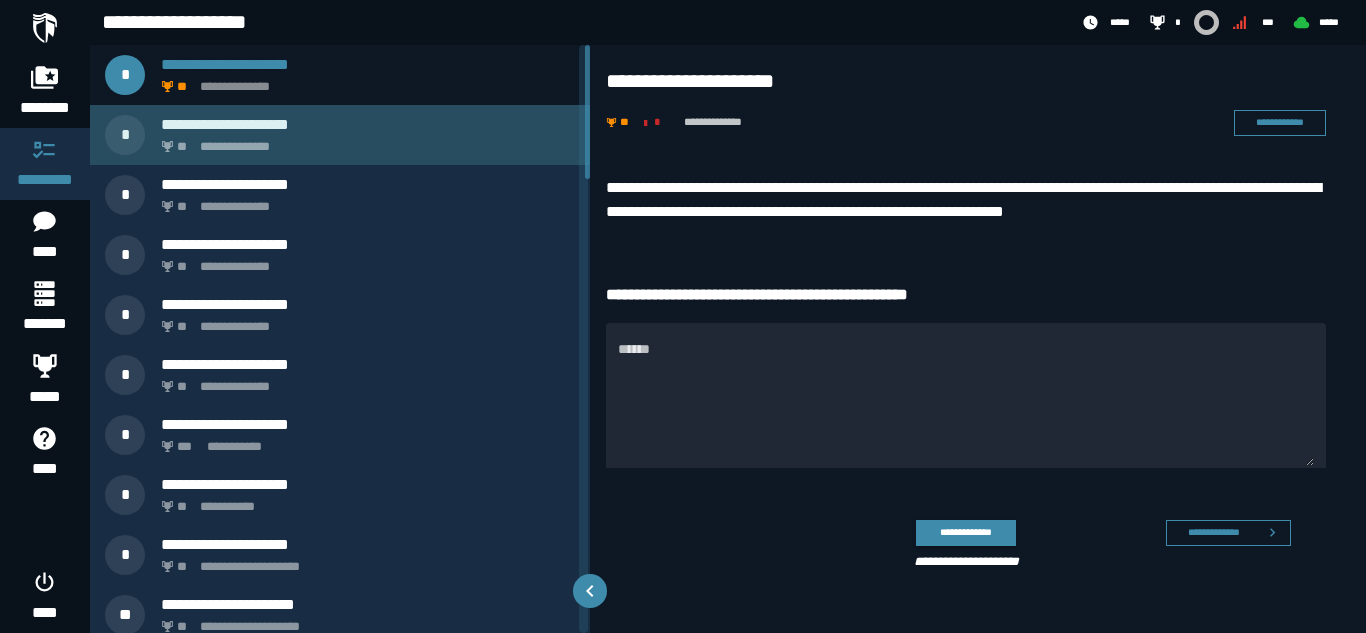 click on "**********" at bounding box center (364, 141) 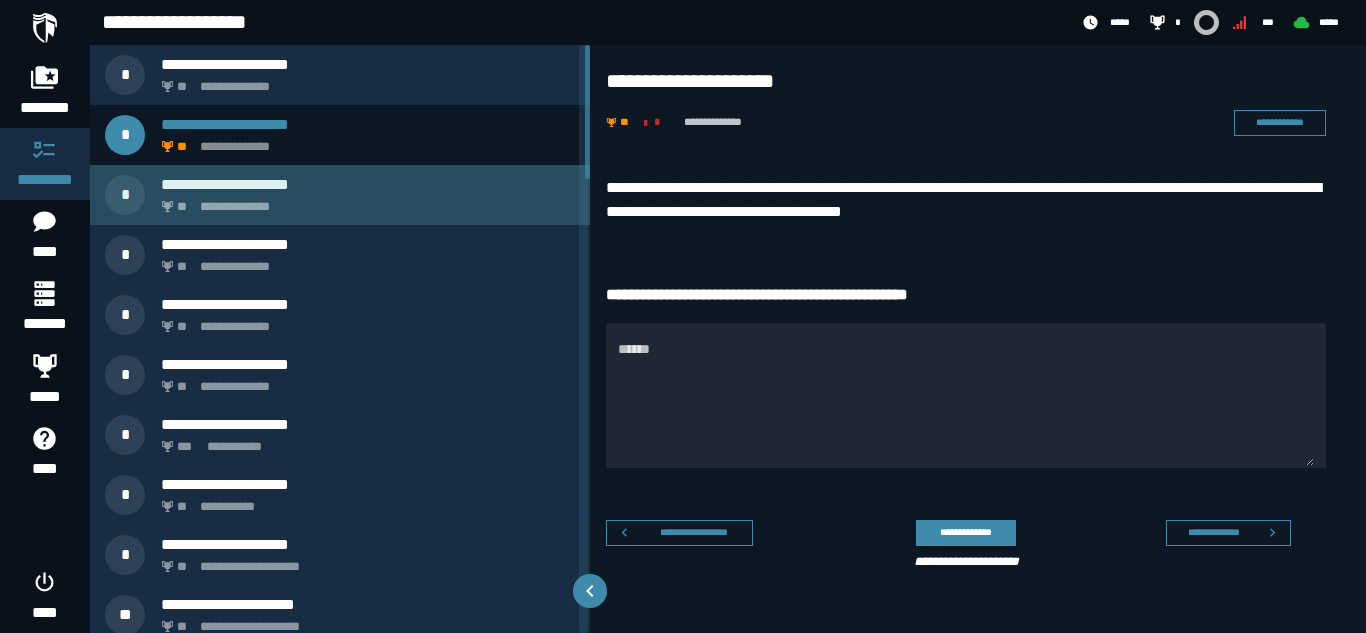 click on "**********" at bounding box center [364, 201] 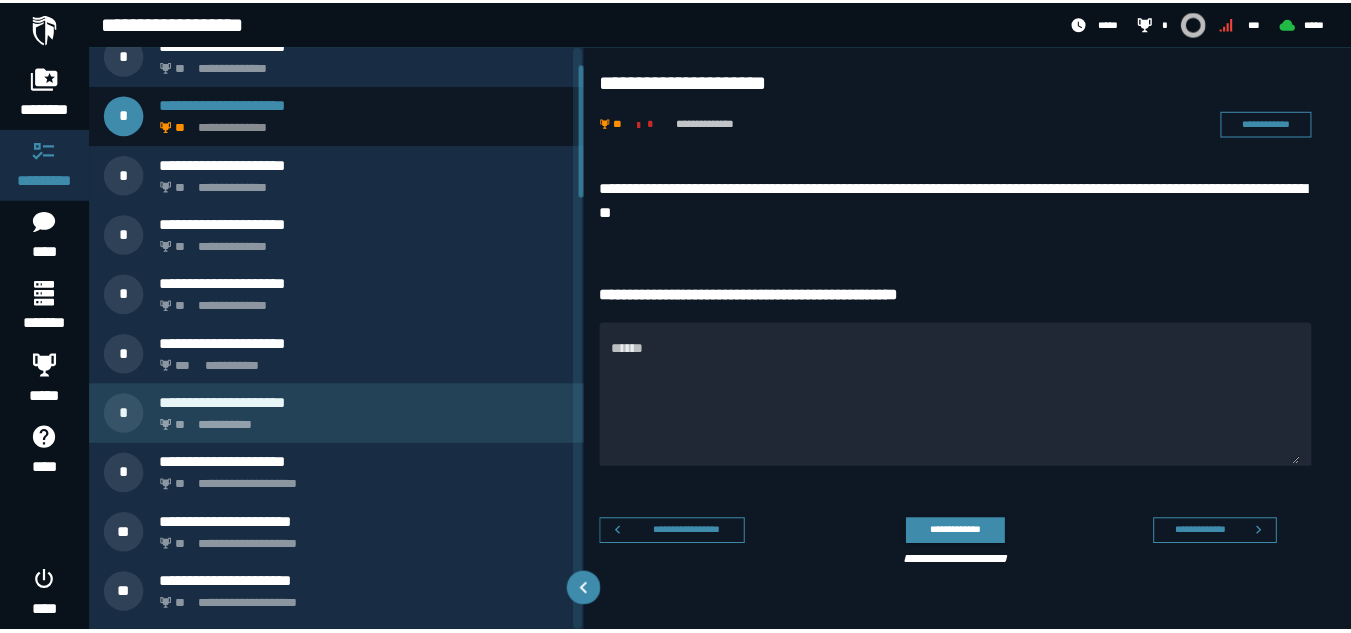 scroll, scrollTop: 0, scrollLeft: 0, axis: both 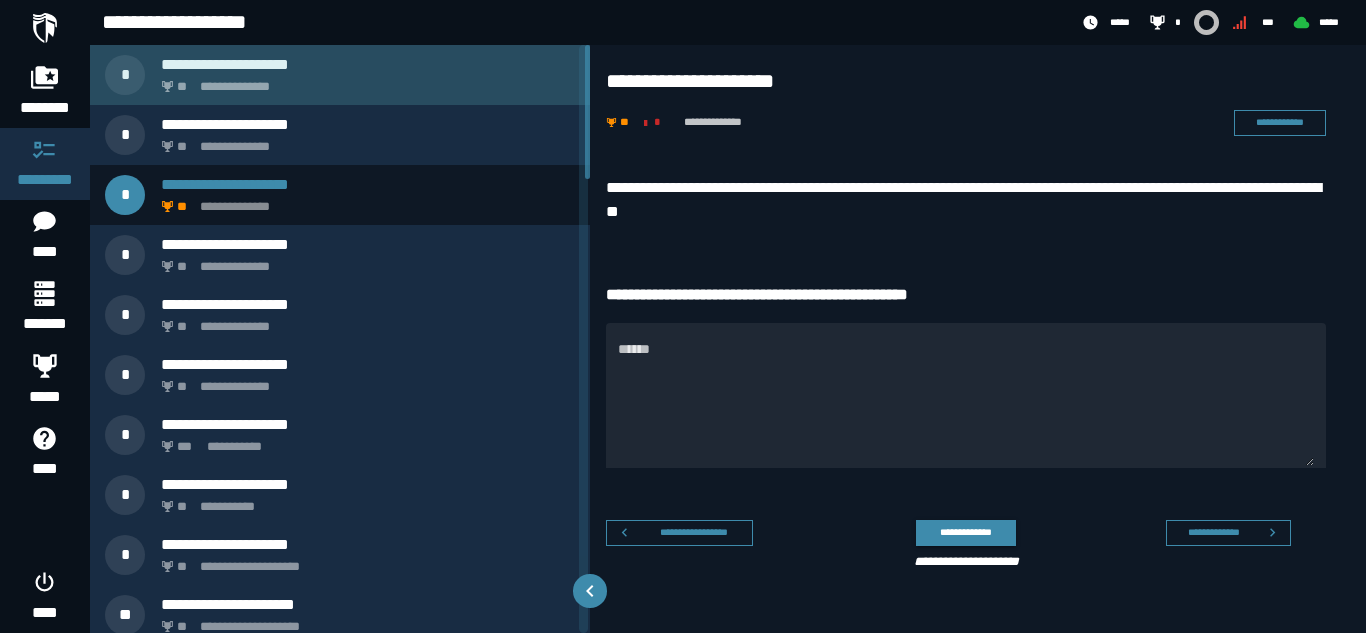 click on "**********" at bounding box center (364, 81) 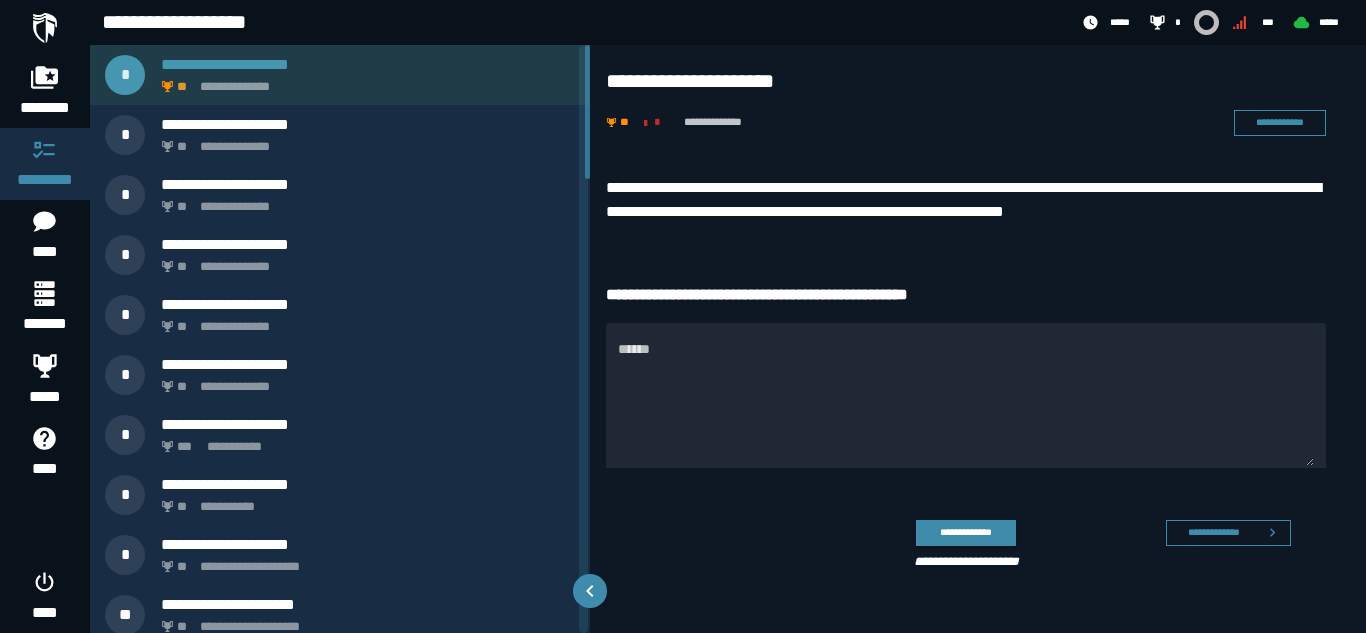 click on "**********" at bounding box center [364, 81] 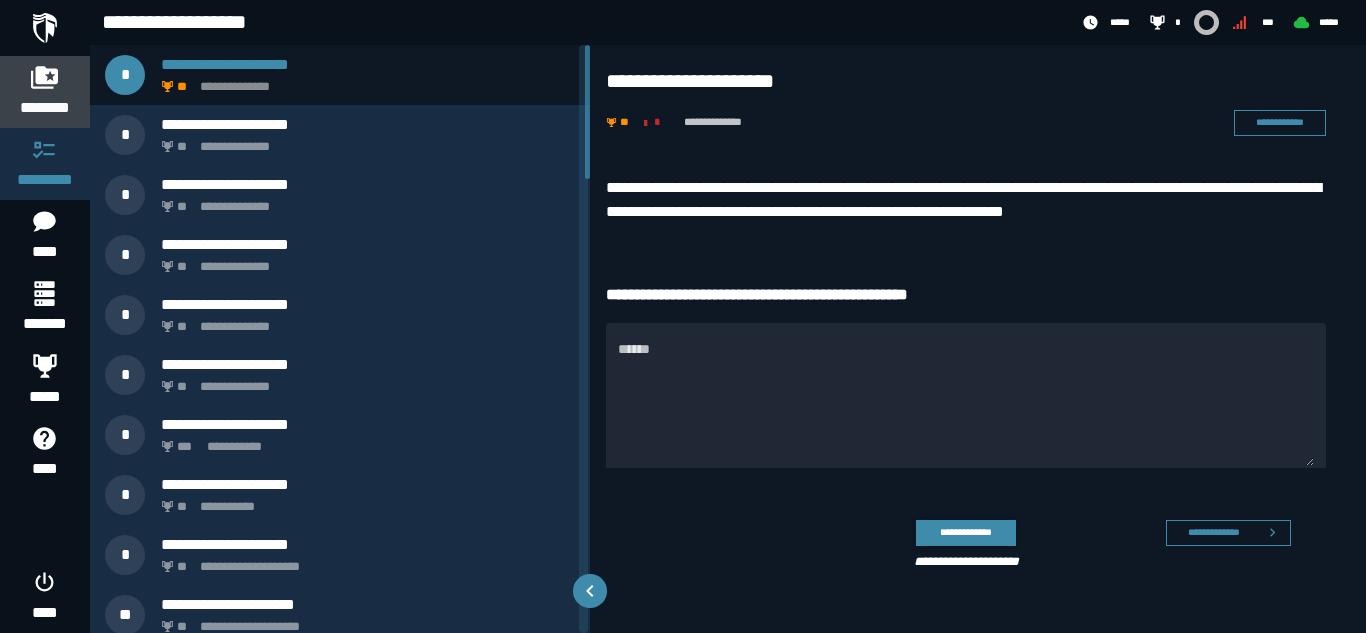 click 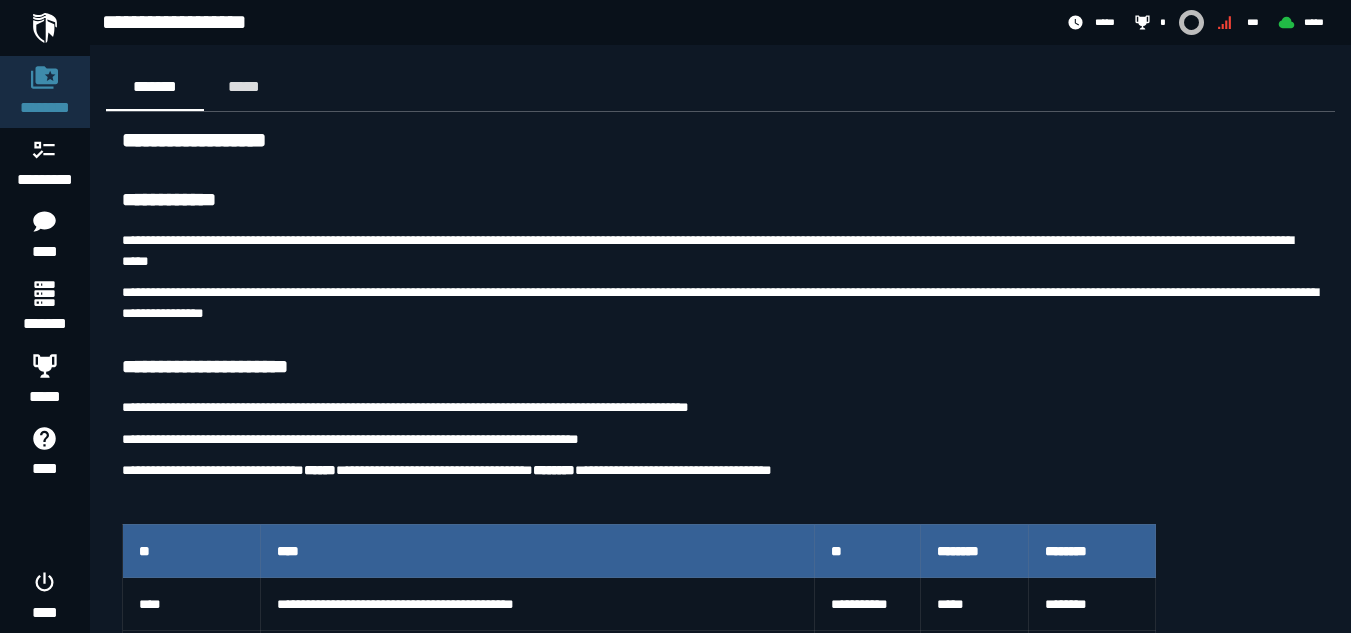 scroll, scrollTop: 0, scrollLeft: 0, axis: both 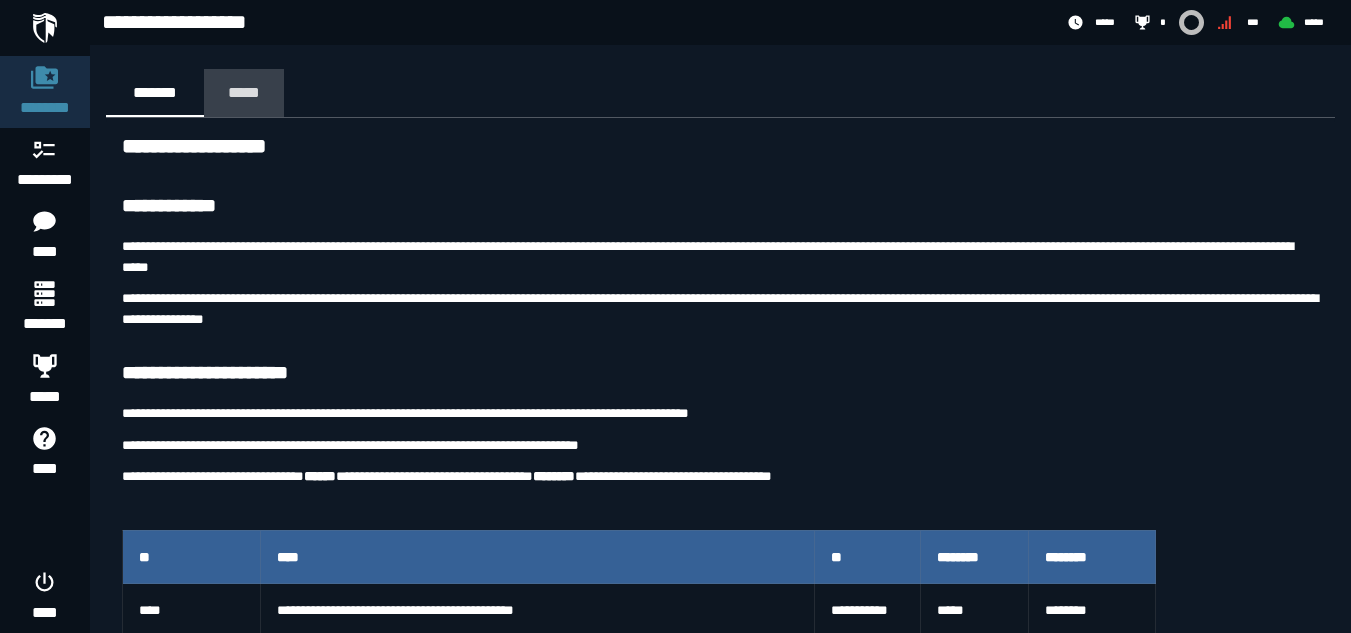 click on "*****" at bounding box center [244, 92] 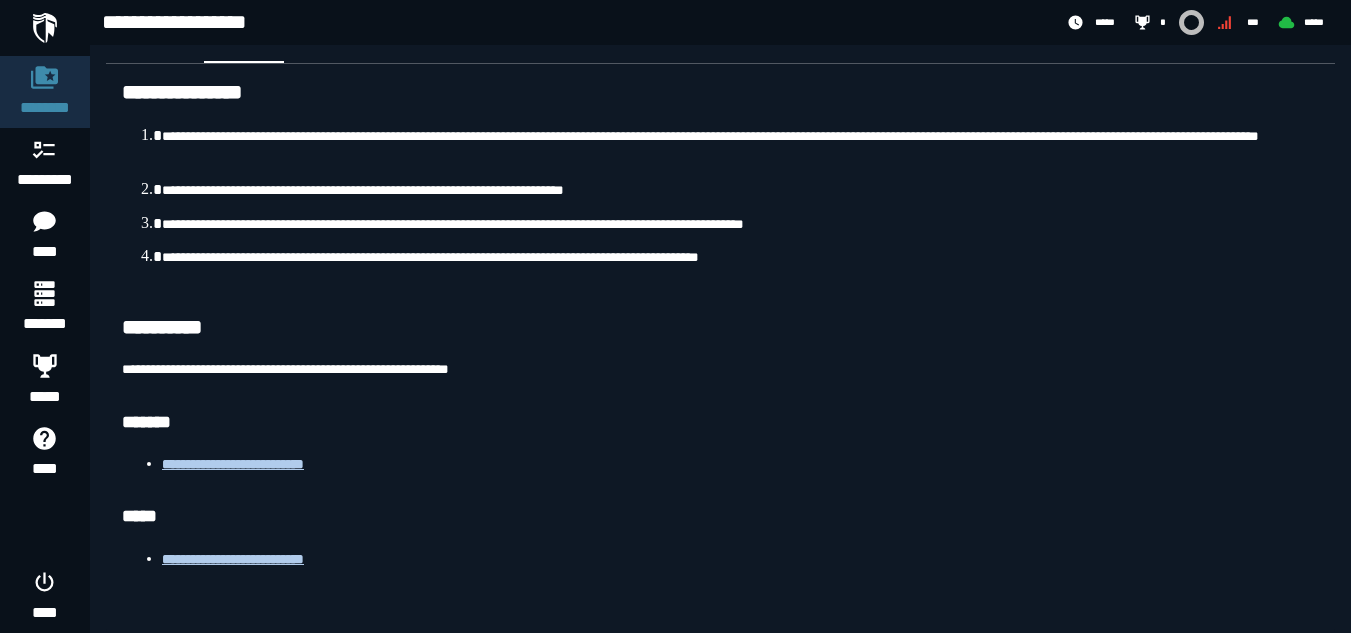 scroll, scrollTop: 0, scrollLeft: 0, axis: both 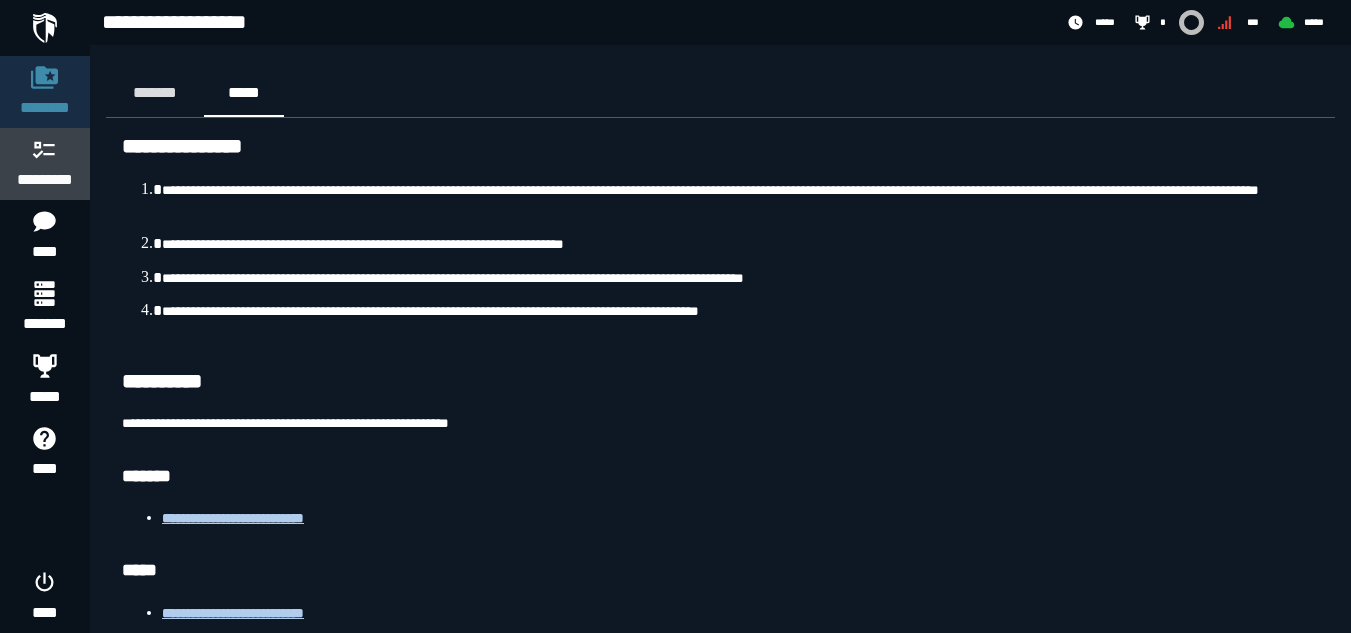 click on "*********" at bounding box center [45, 180] 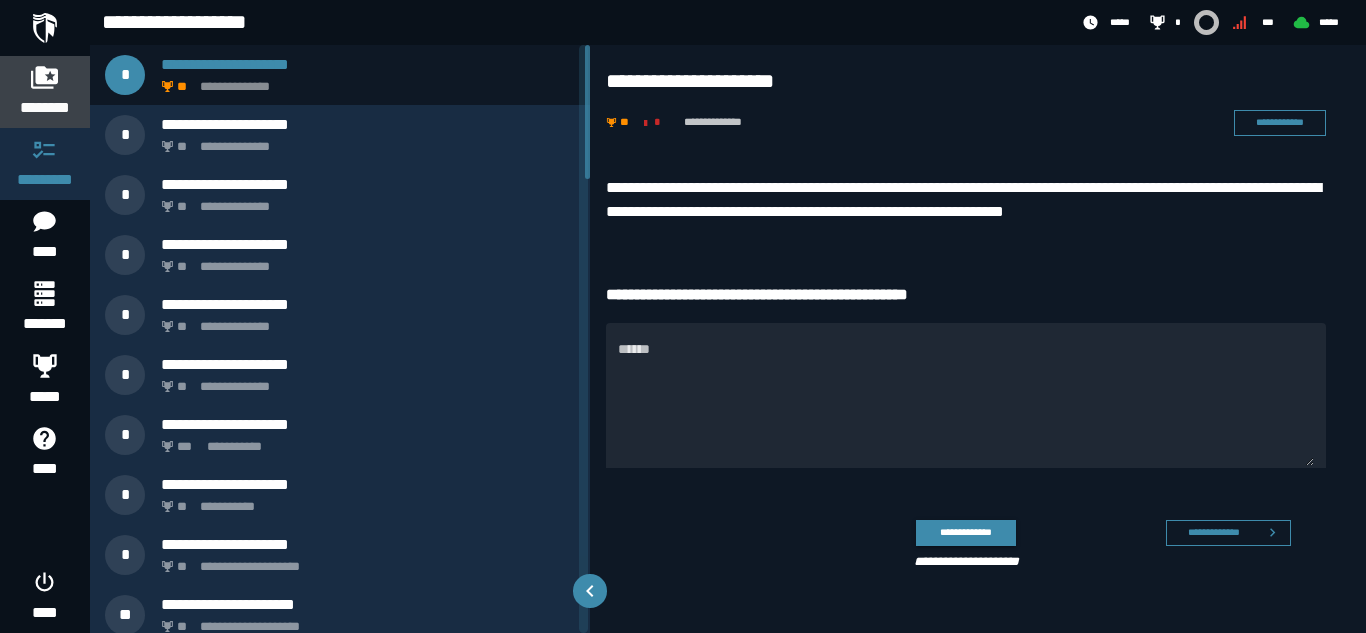 click 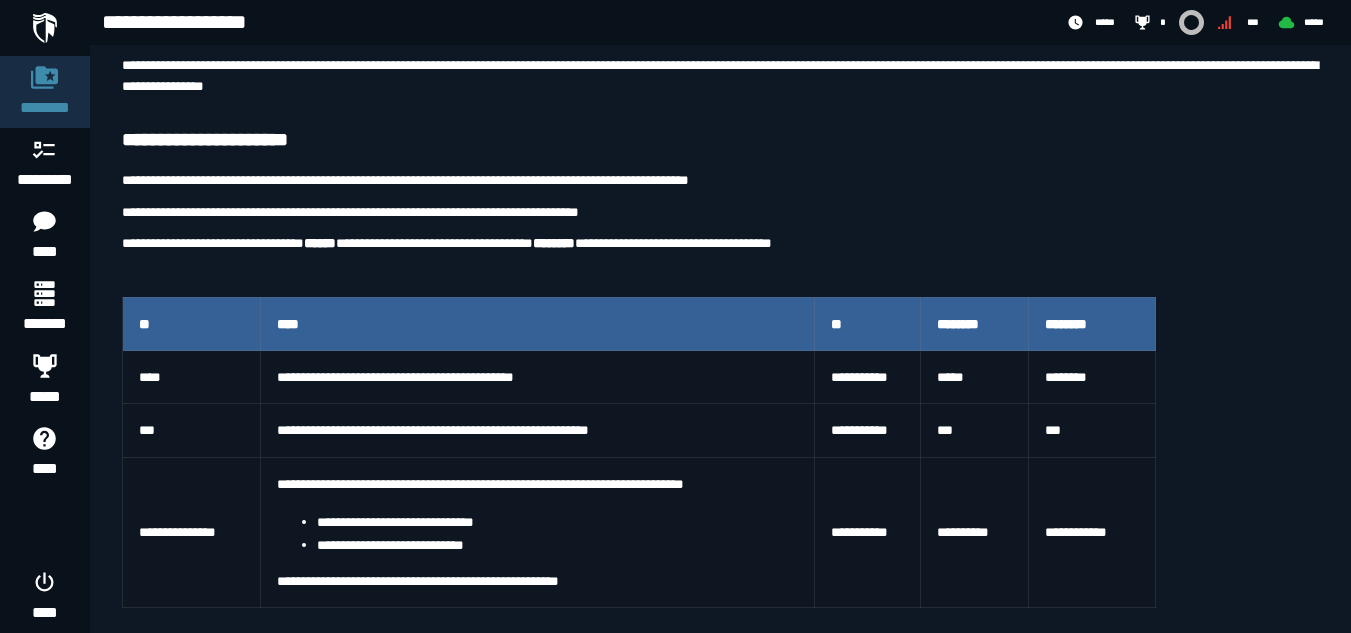 scroll, scrollTop: 234, scrollLeft: 0, axis: vertical 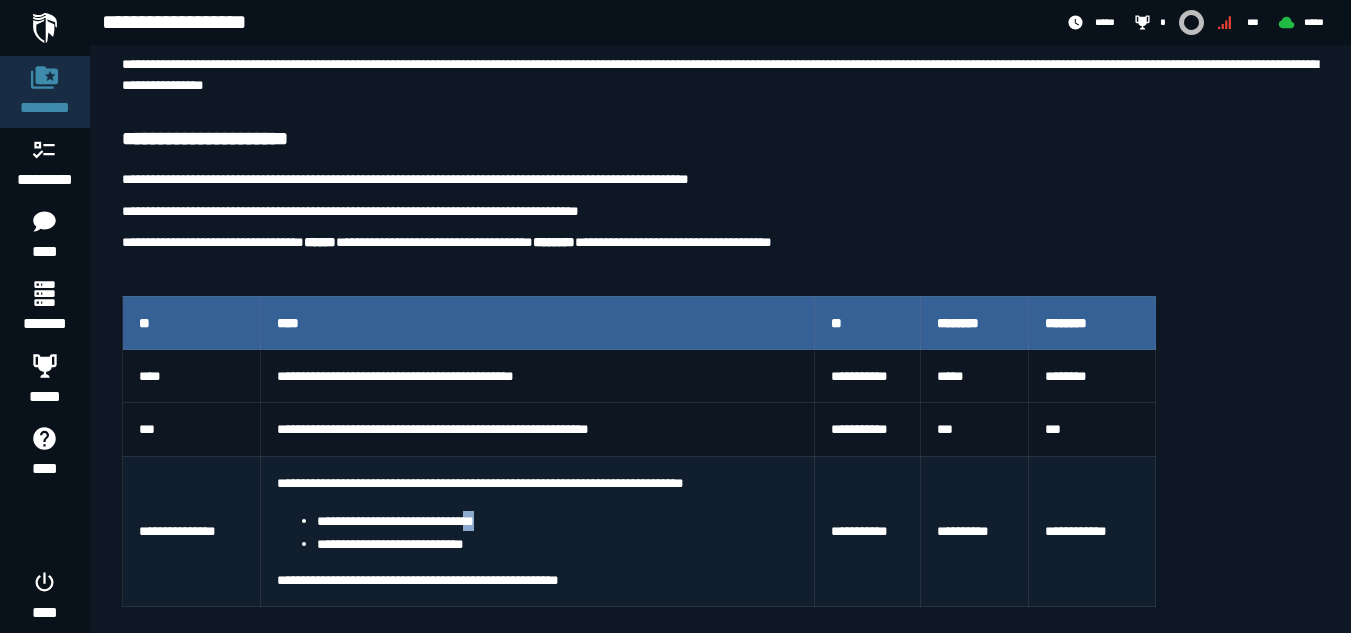 drag, startPoint x: 512, startPoint y: 522, endPoint x: 495, endPoint y: 524, distance: 17.117243 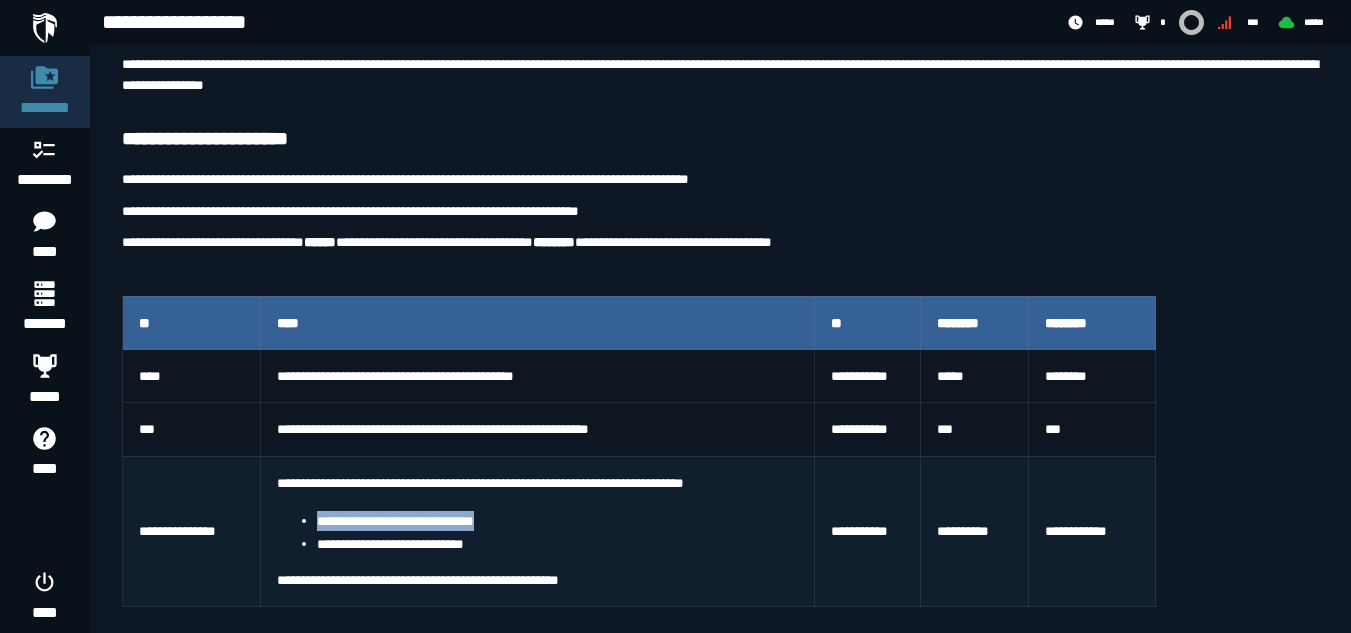 drag, startPoint x: 516, startPoint y: 521, endPoint x: 314, endPoint y: 528, distance: 202.12125 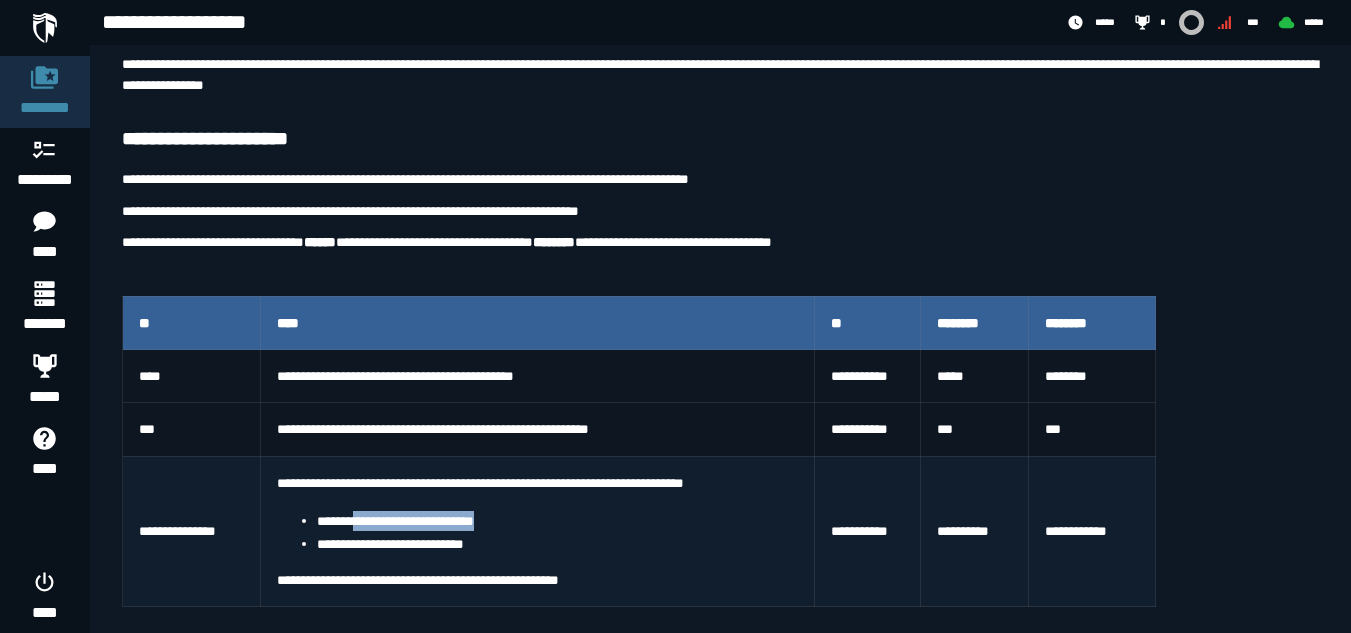 drag, startPoint x: 512, startPoint y: 523, endPoint x: 357, endPoint y: 529, distance: 155.11609 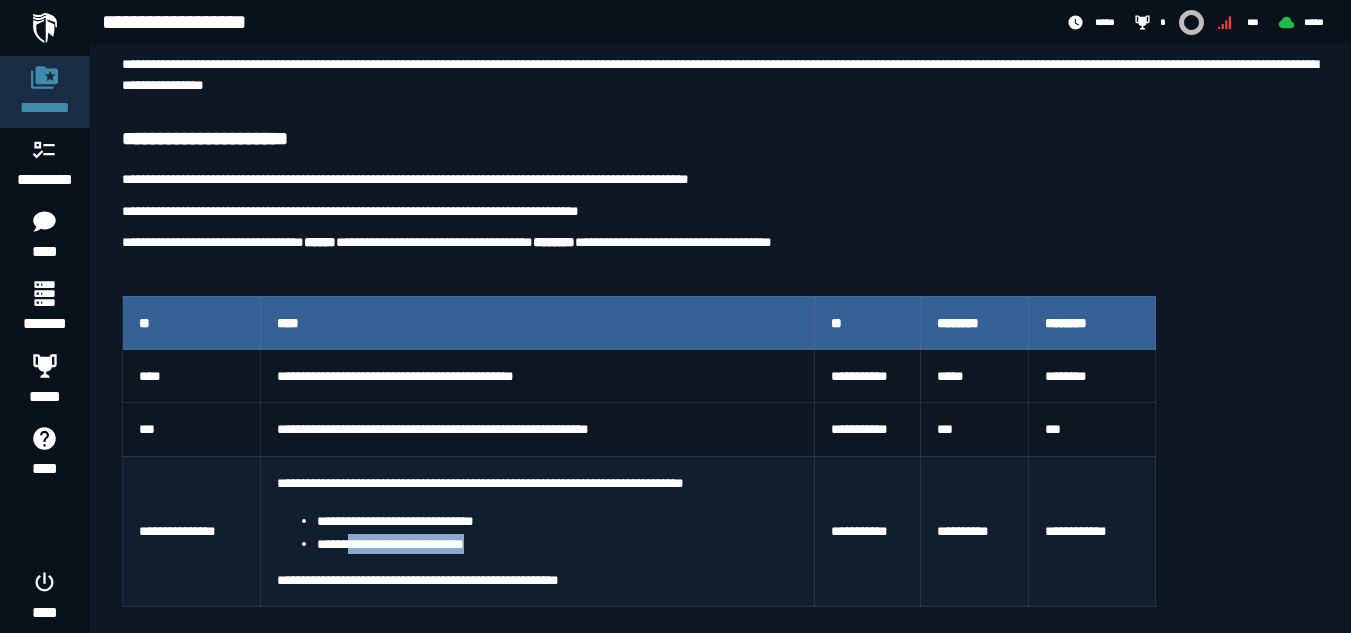 drag, startPoint x: 499, startPoint y: 552, endPoint x: 354, endPoint y: 552, distance: 145 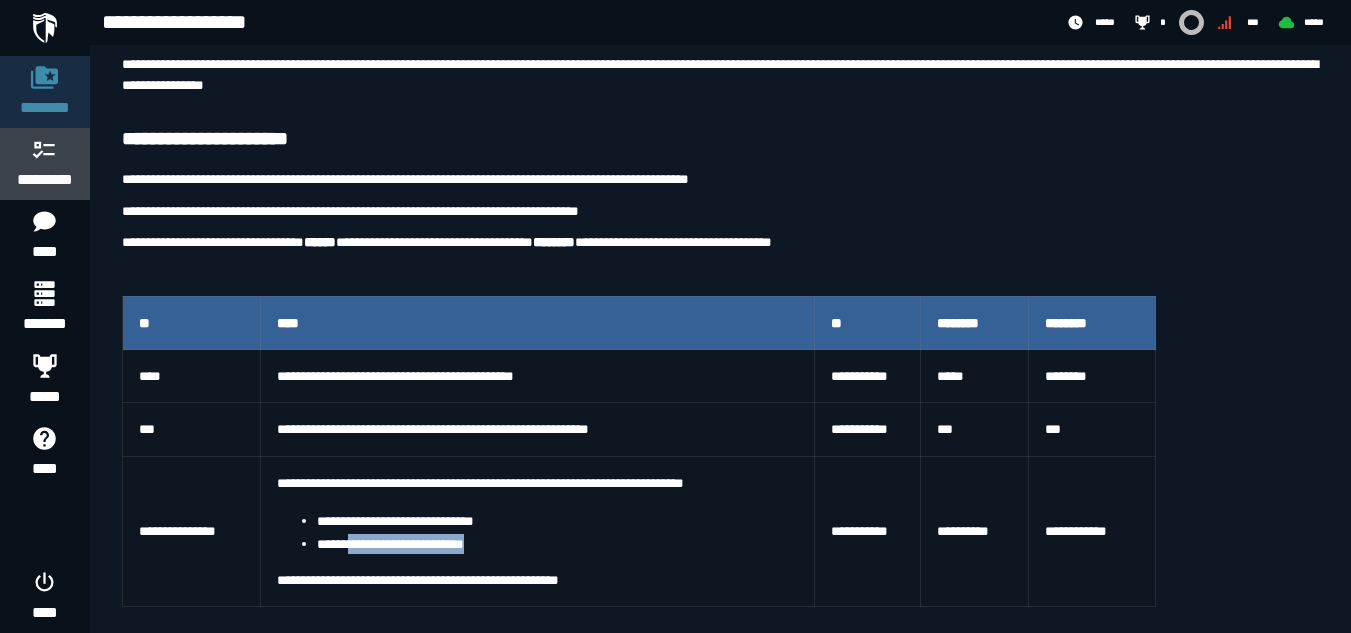 click on "*********" at bounding box center [45, 180] 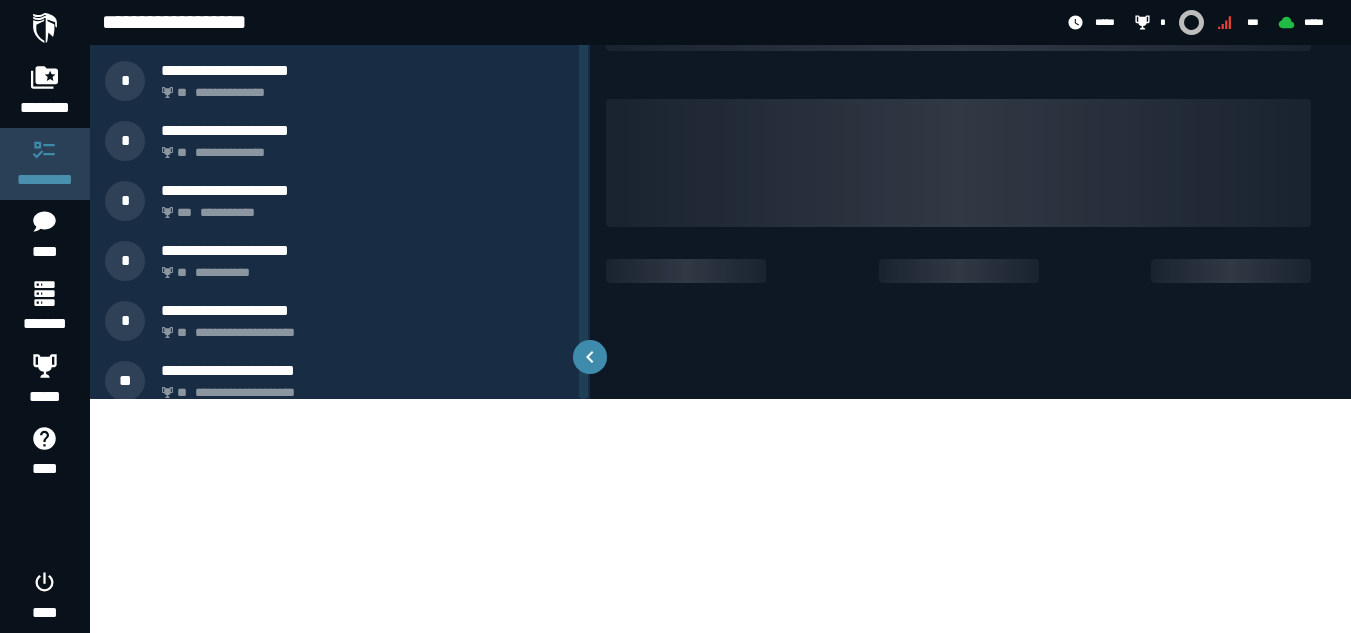 scroll, scrollTop: 0, scrollLeft: 0, axis: both 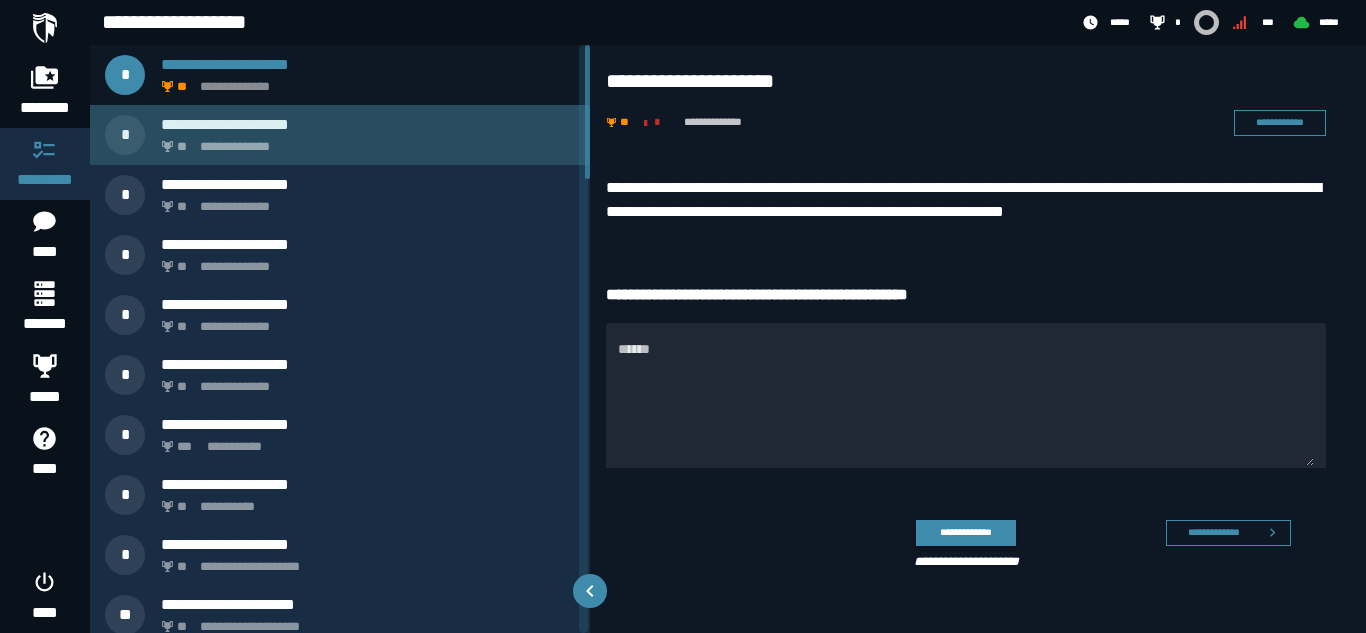 click on "**********" at bounding box center (364, 141) 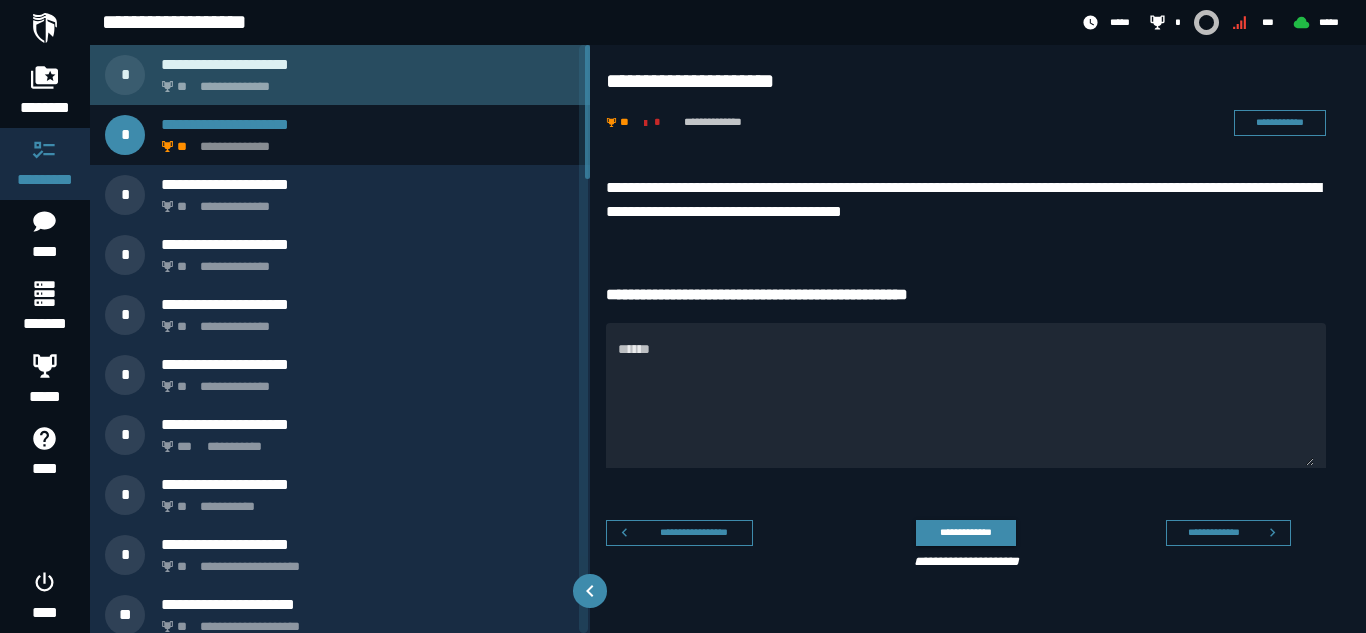 click on "**********" at bounding box center [364, 81] 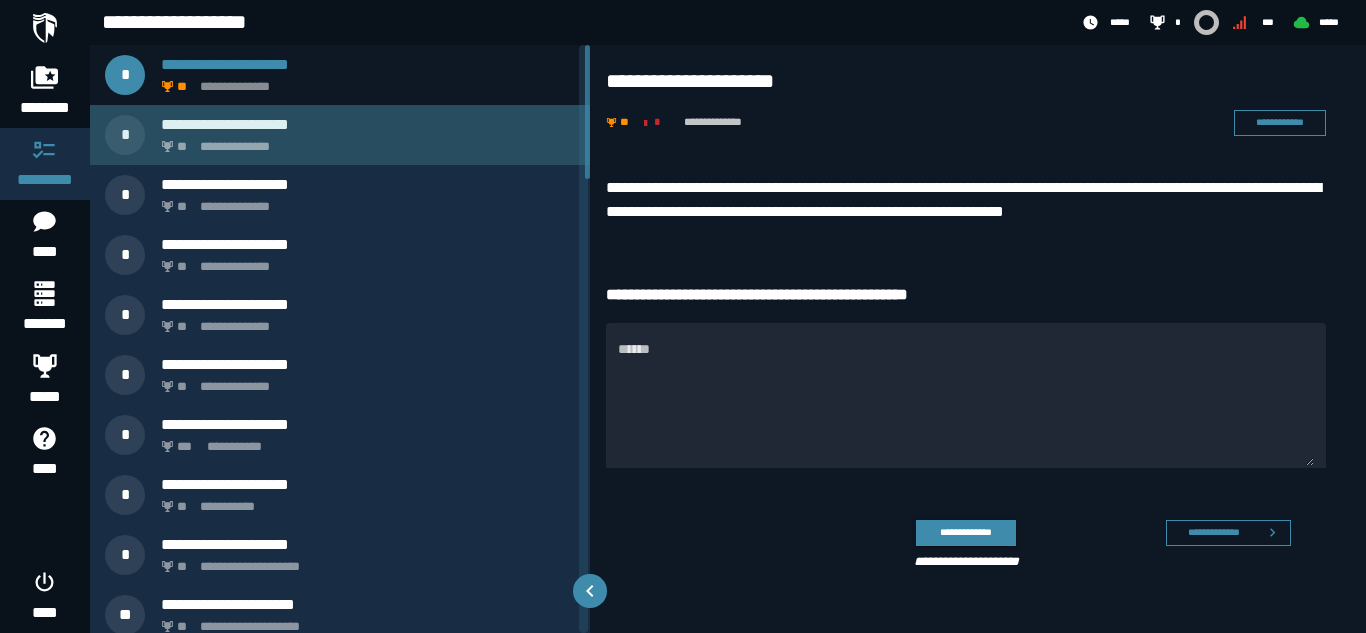 click on "**********" at bounding box center (340, 135) 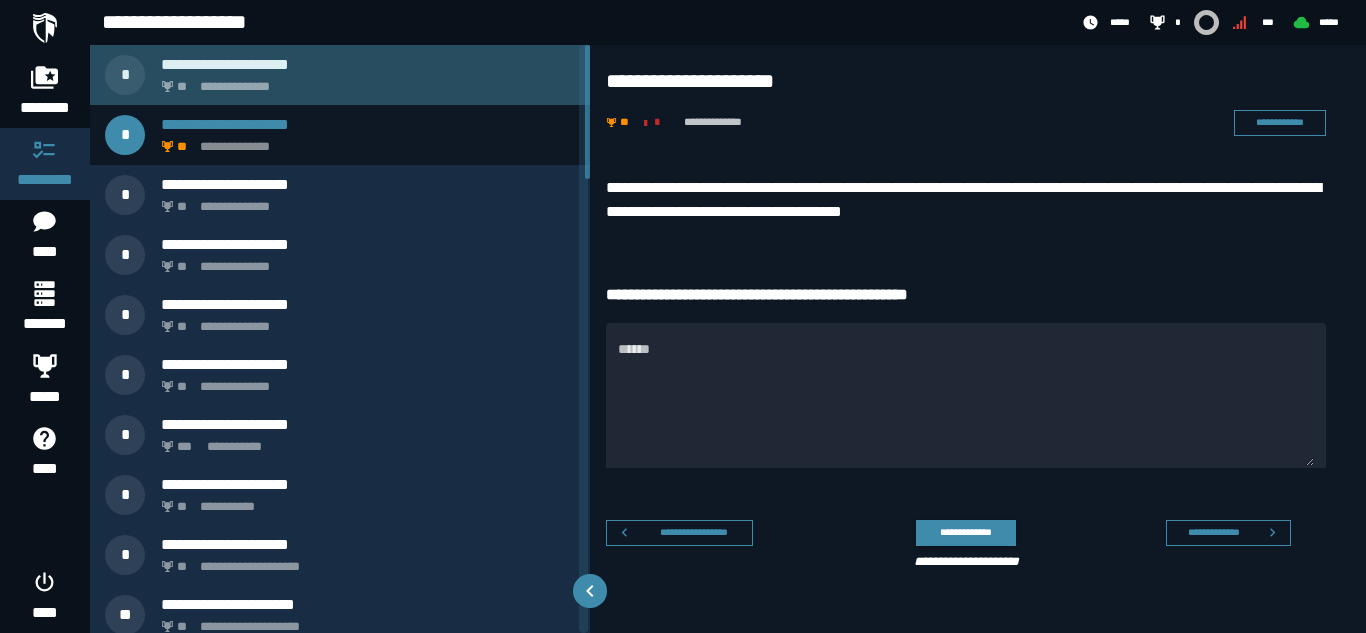 click on "**********" at bounding box center (364, 81) 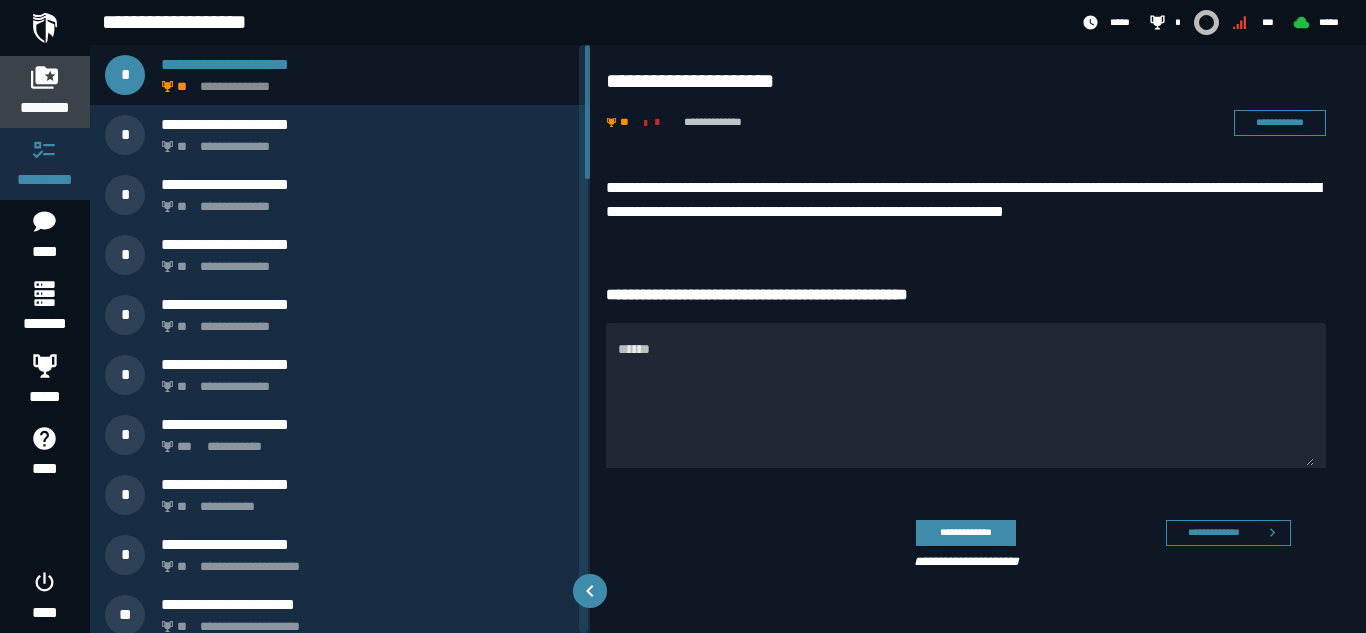 click at bounding box center [45, 77] 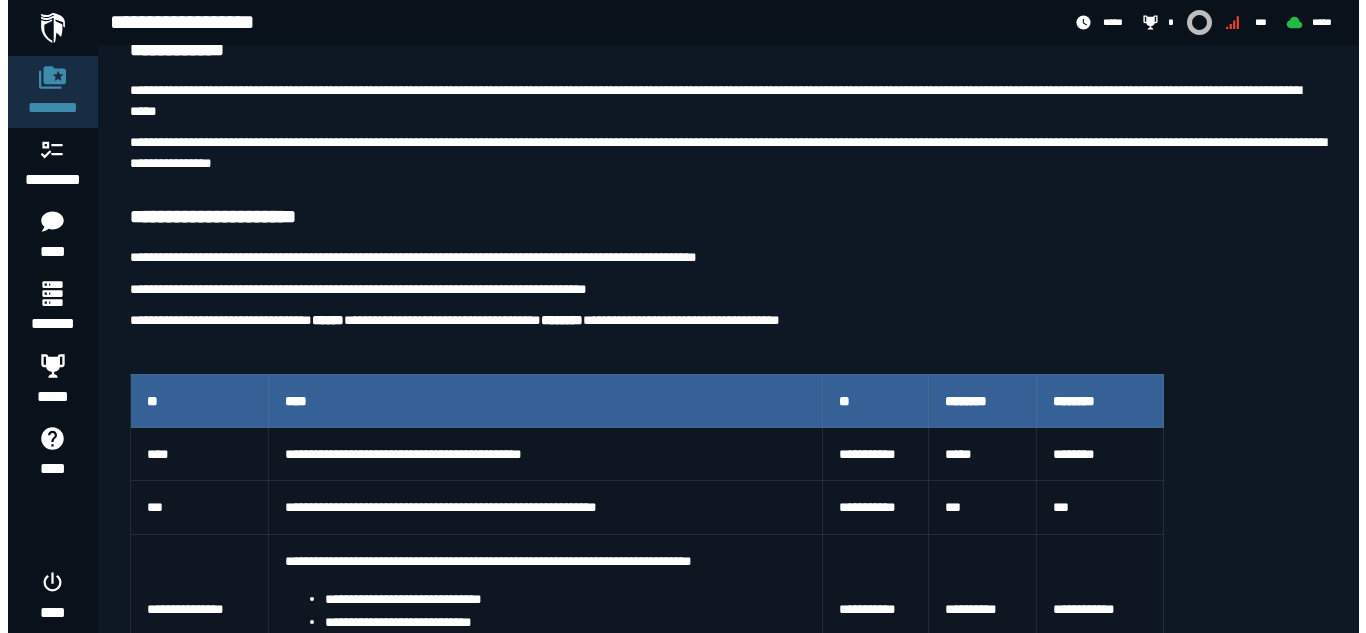 scroll, scrollTop: 0, scrollLeft: 0, axis: both 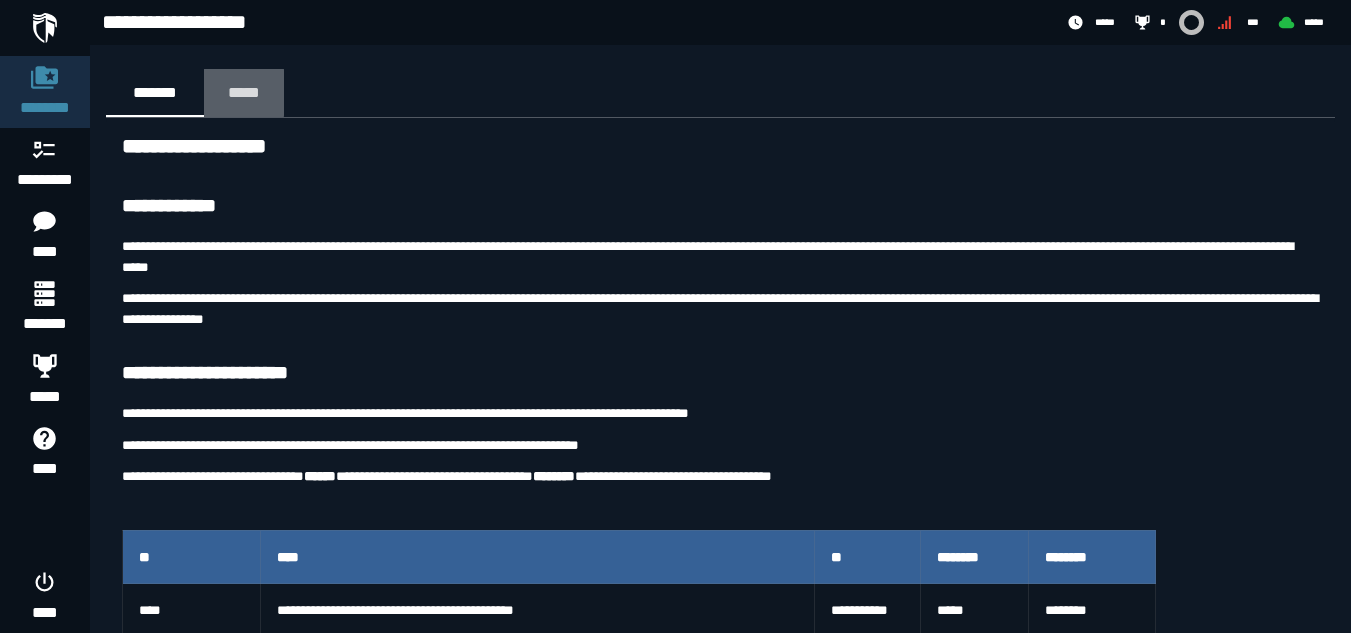 click at bounding box center (244, 116) 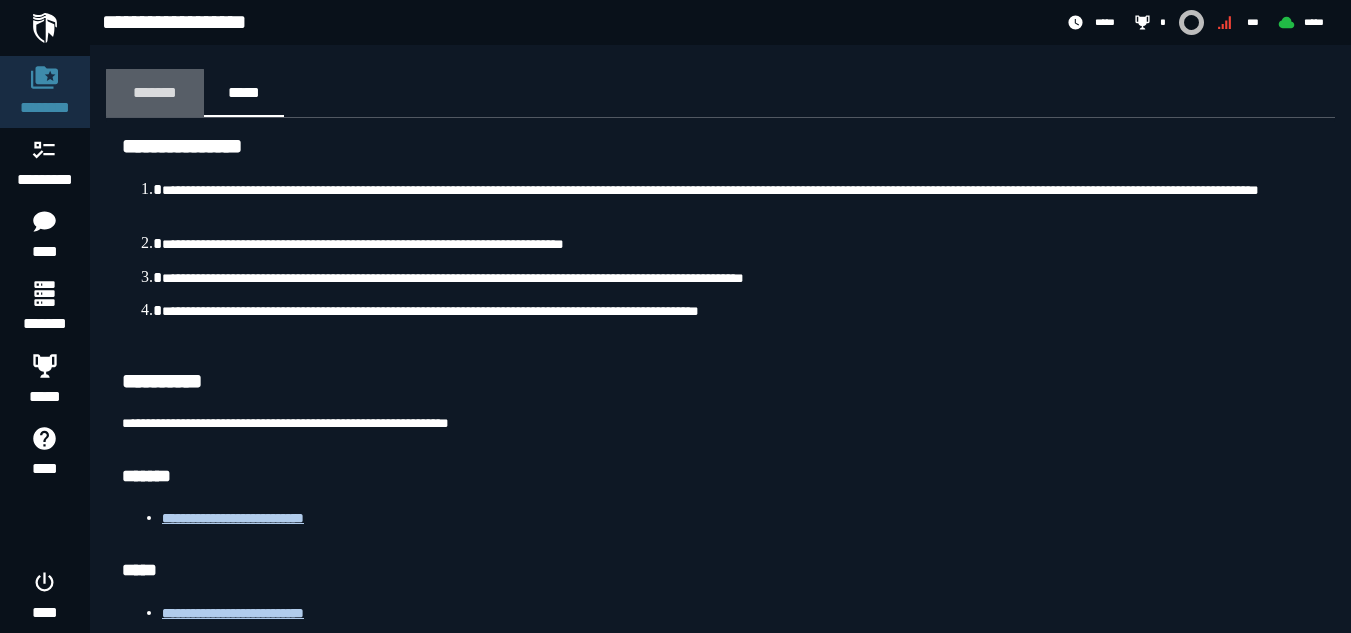click on "*******" at bounding box center (155, 93) 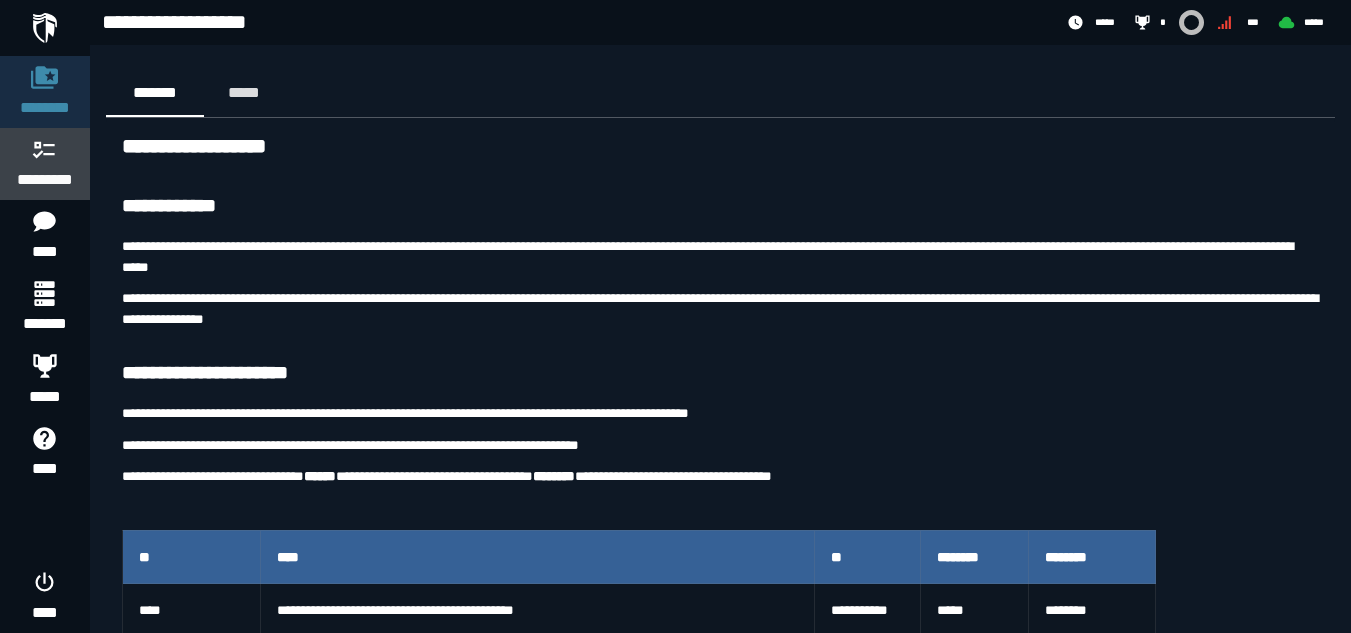 click 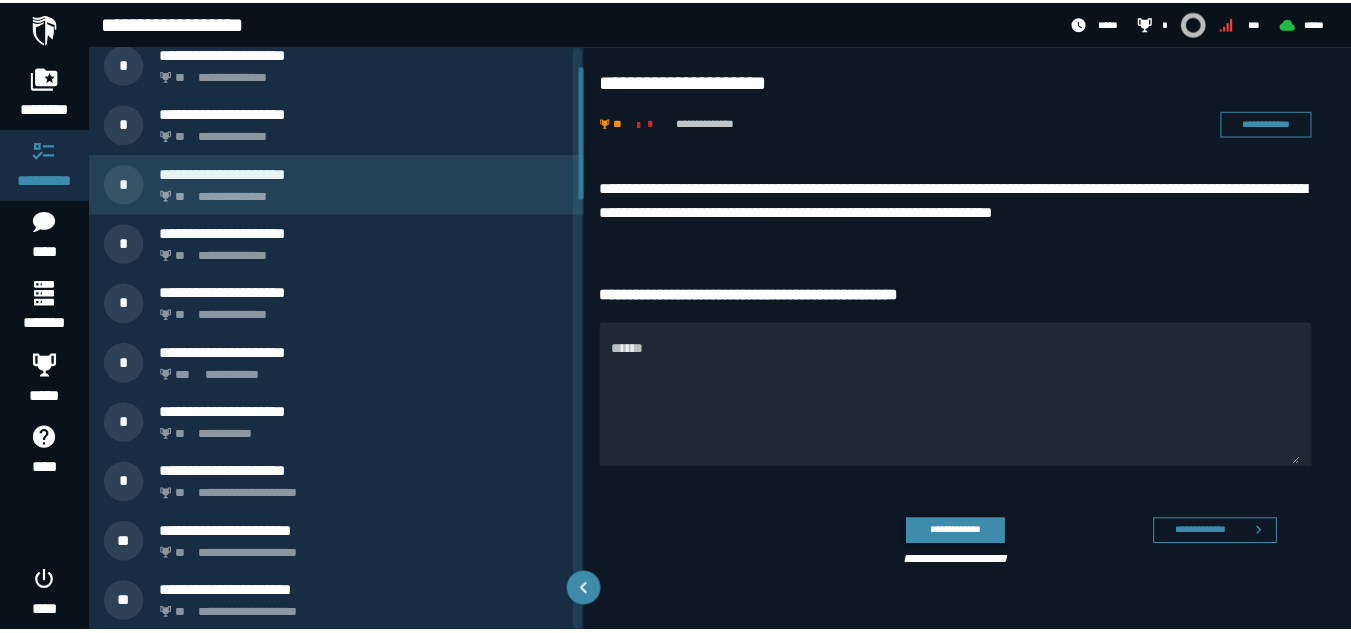 scroll, scrollTop: 0, scrollLeft: 0, axis: both 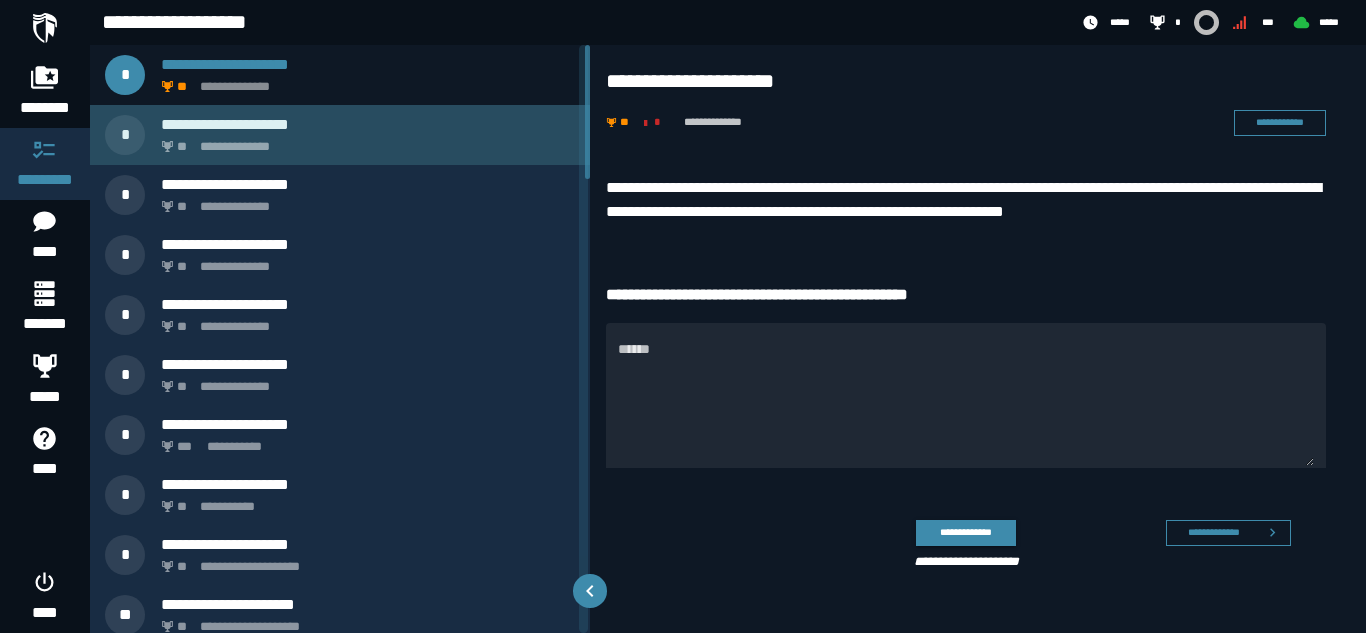 click on "**********" at bounding box center (364, 141) 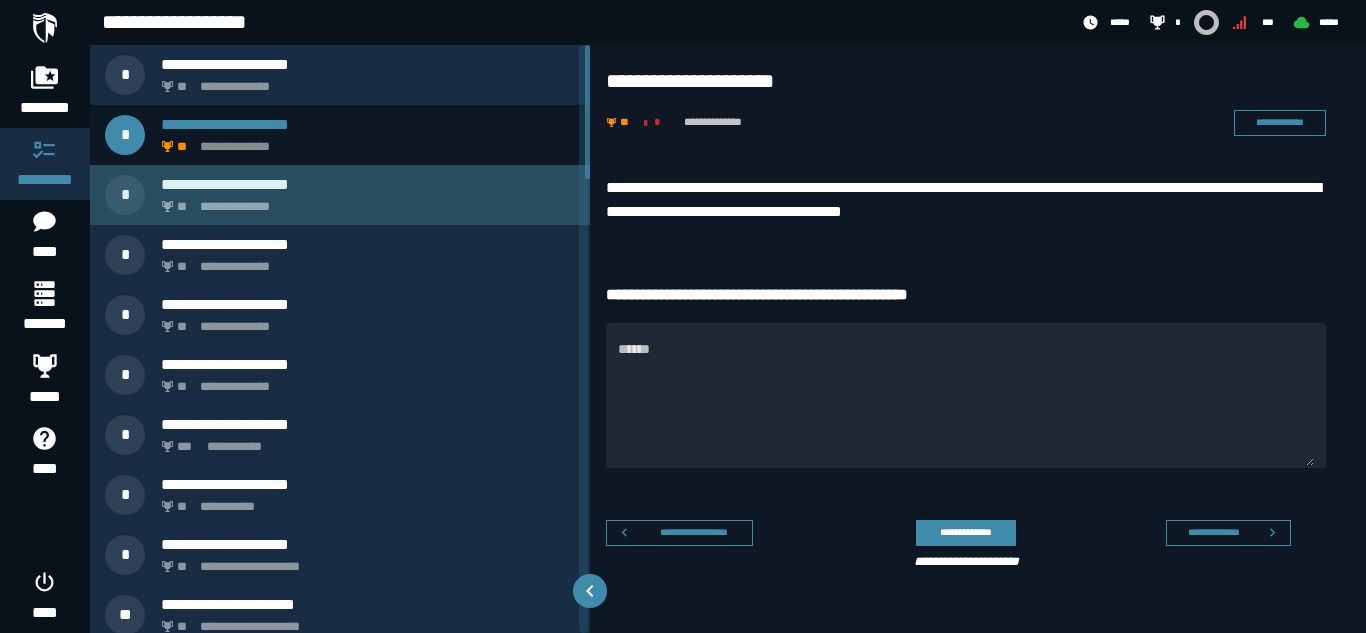 click on "**********" at bounding box center (364, 201) 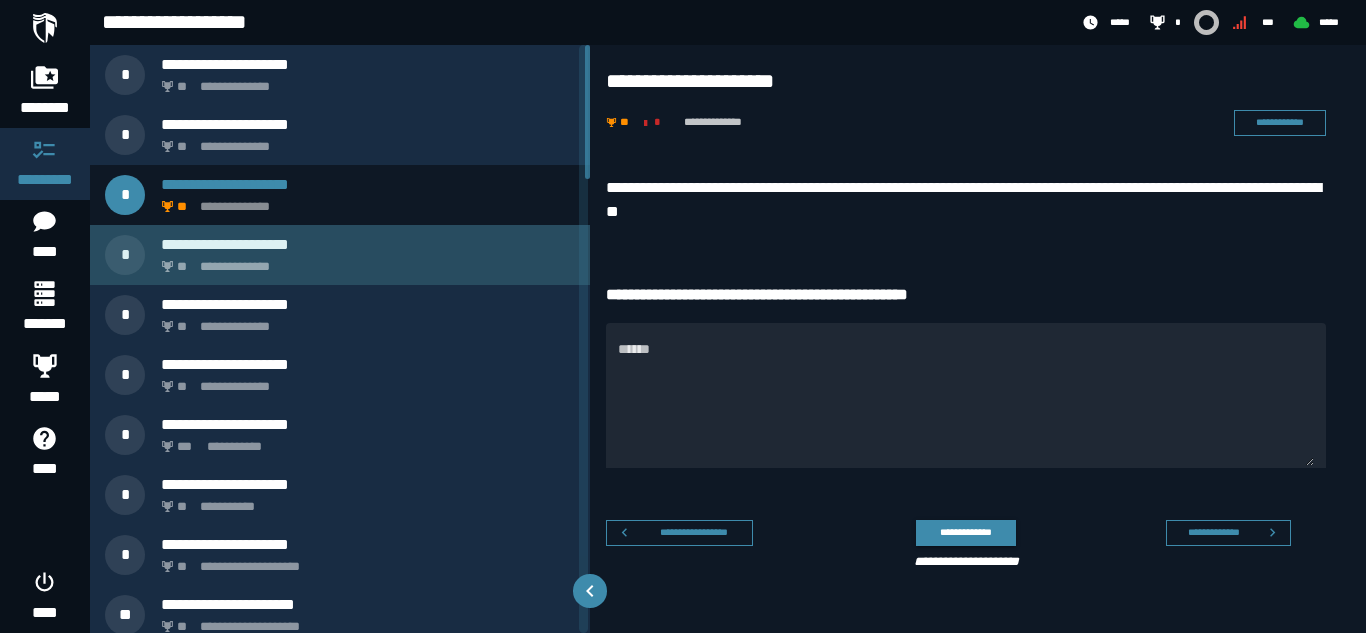 click on "**********" at bounding box center (368, 244) 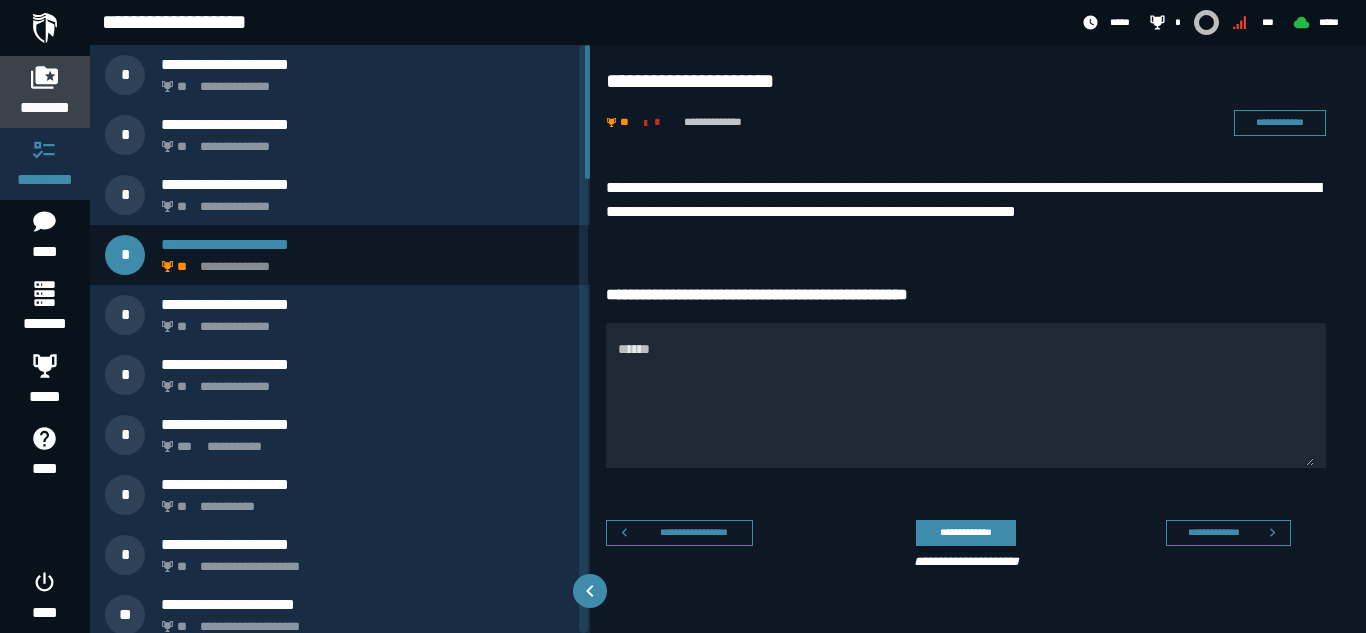 click on "********" at bounding box center [45, 108] 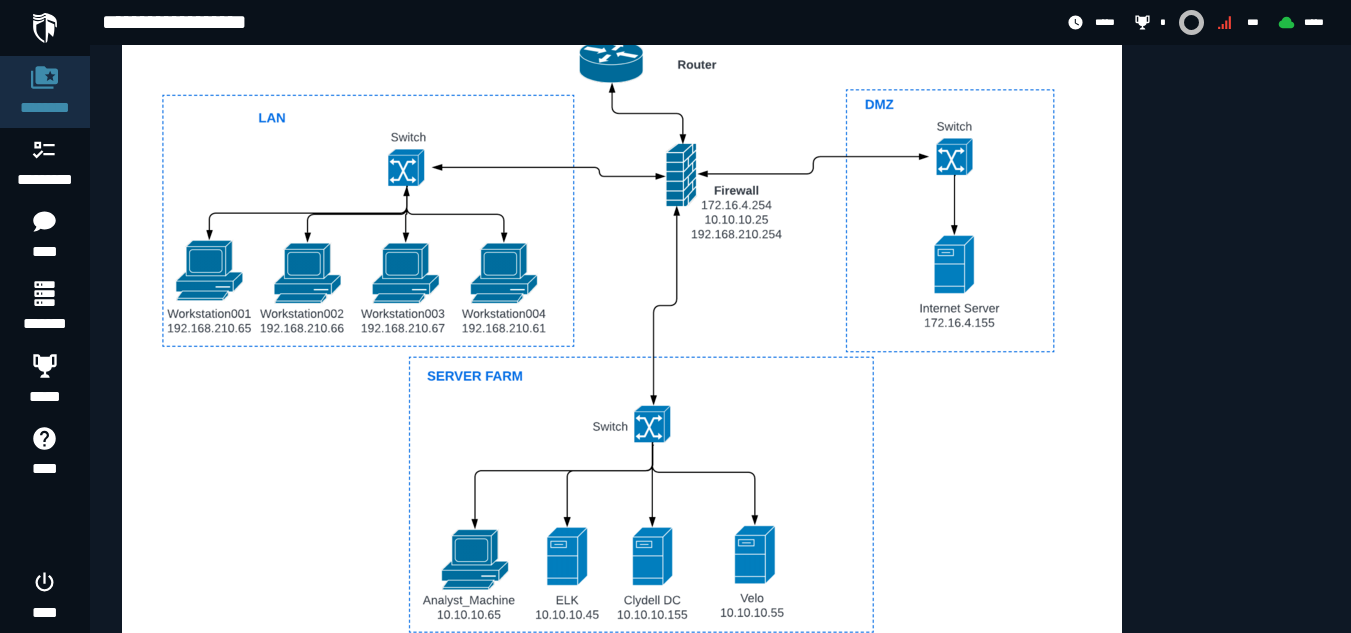 scroll, scrollTop: 1029, scrollLeft: 0, axis: vertical 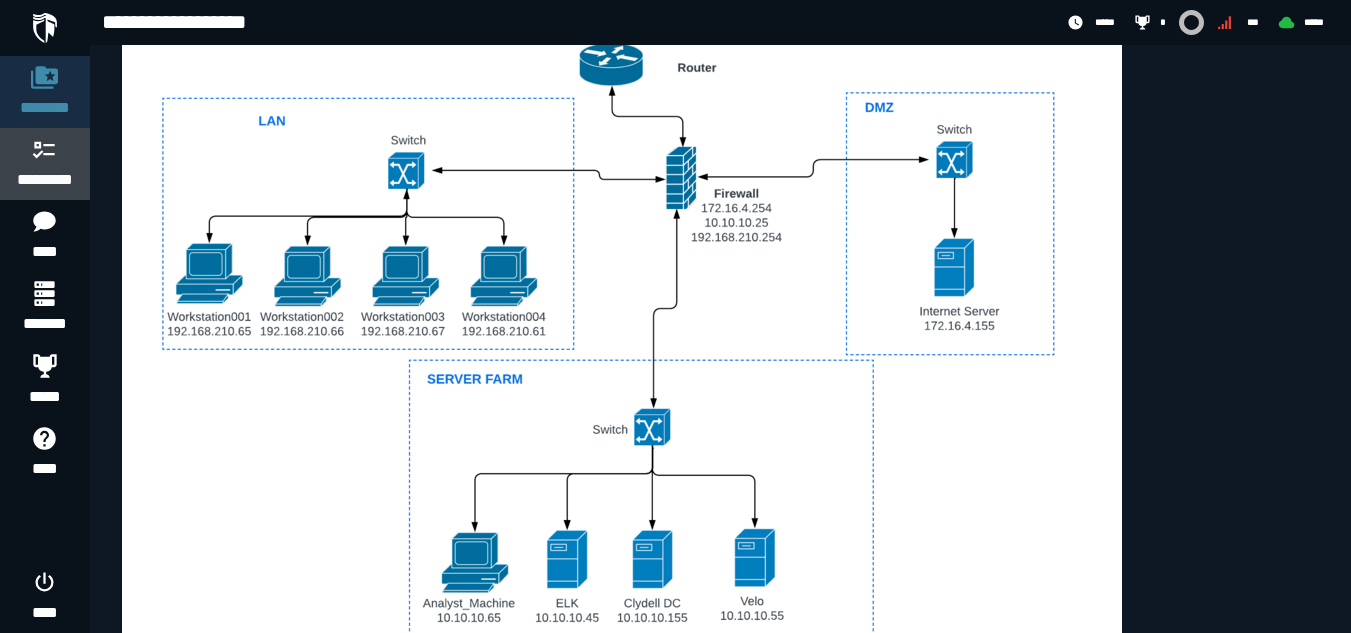 click 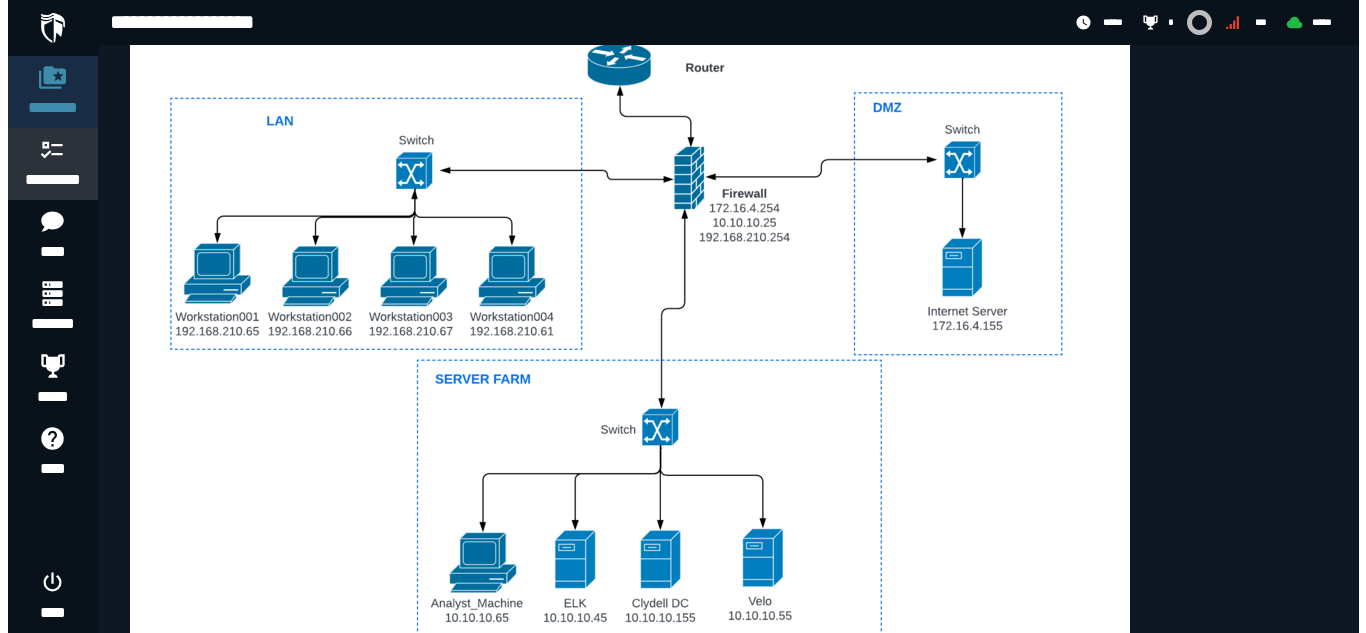 scroll, scrollTop: 0, scrollLeft: 0, axis: both 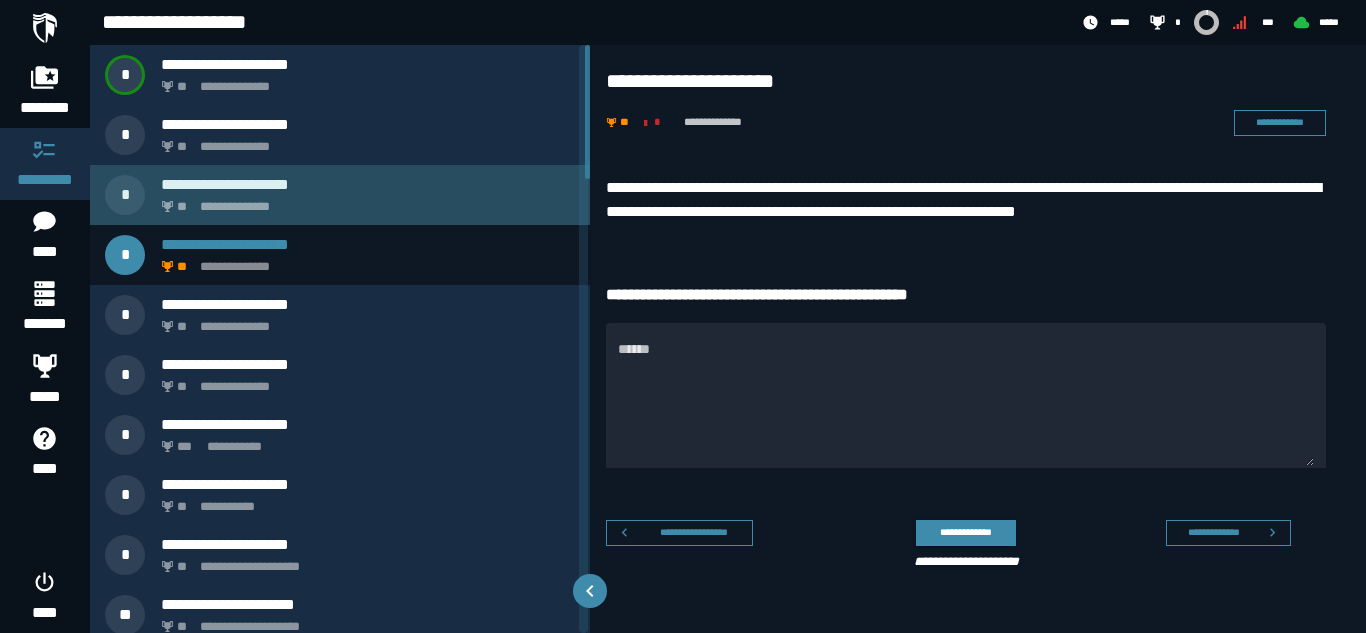 click on "**********" at bounding box center (364, 201) 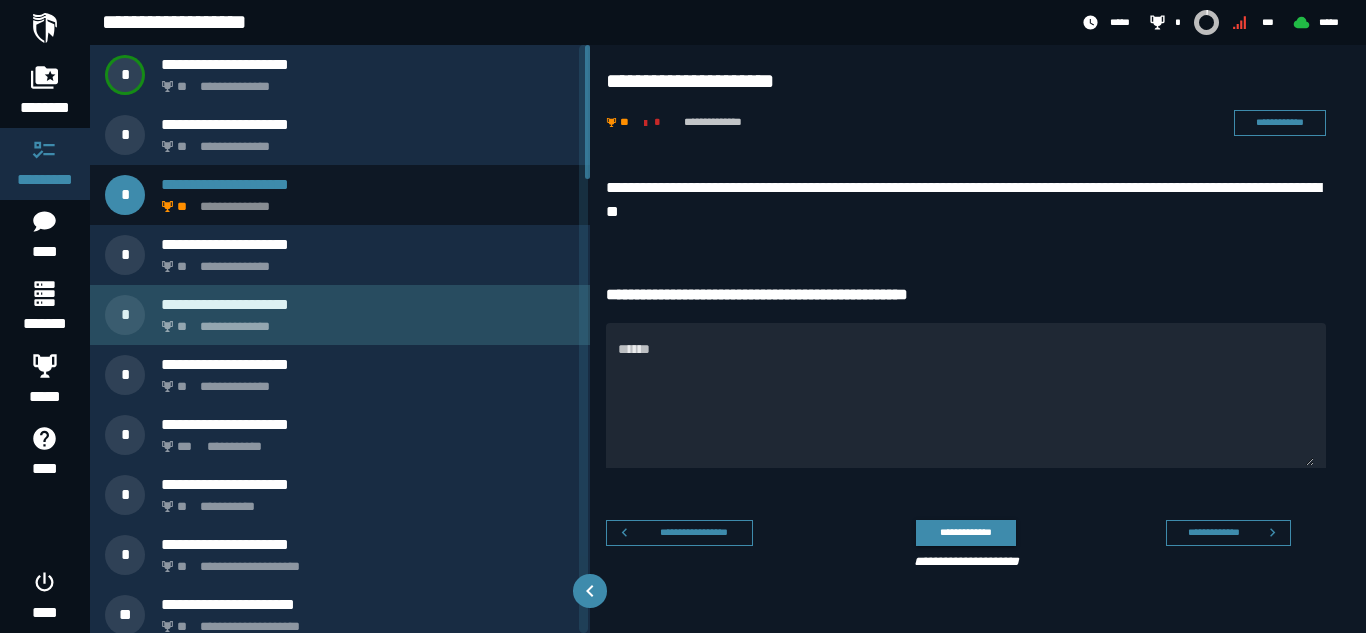 click on "**********" at bounding box center [364, 321] 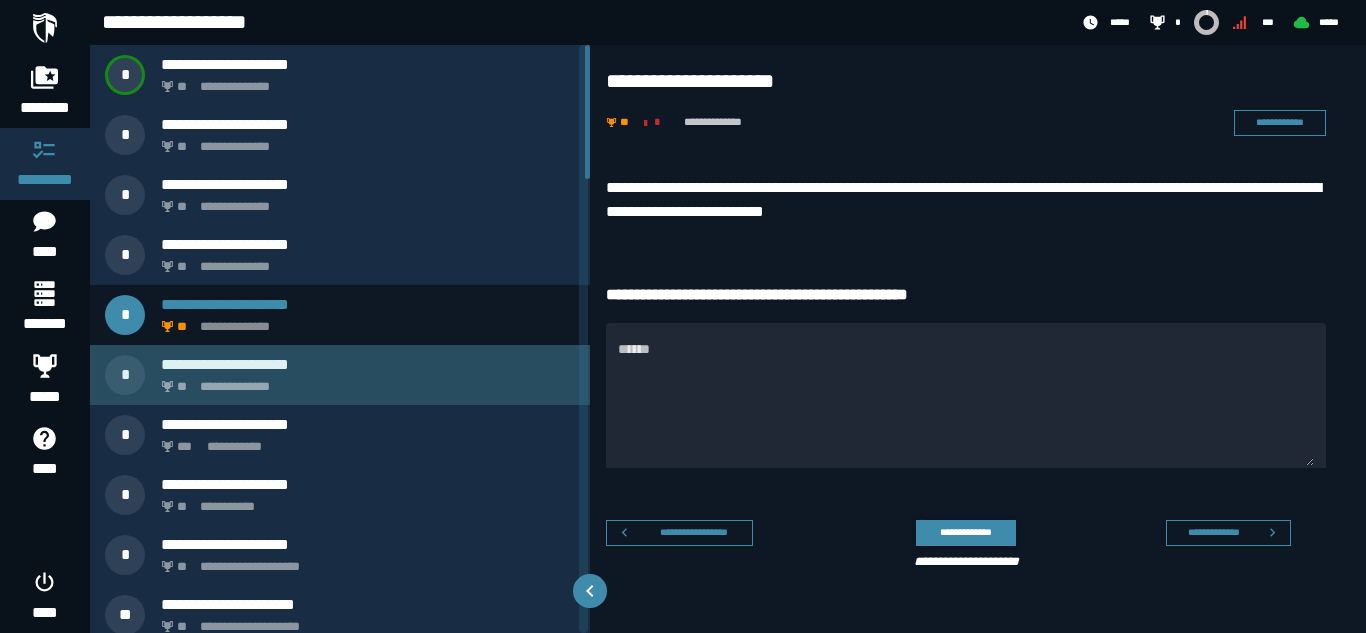 click on "**********" at bounding box center [364, 381] 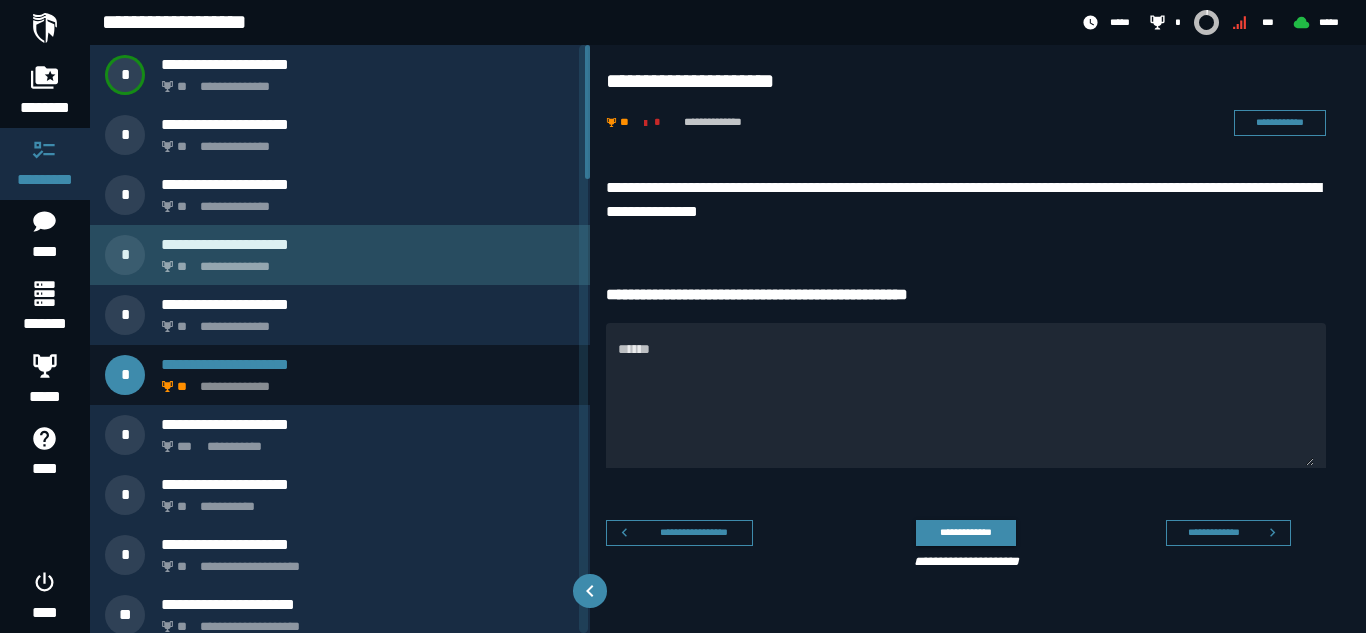 click on "**********" at bounding box center [340, 255] 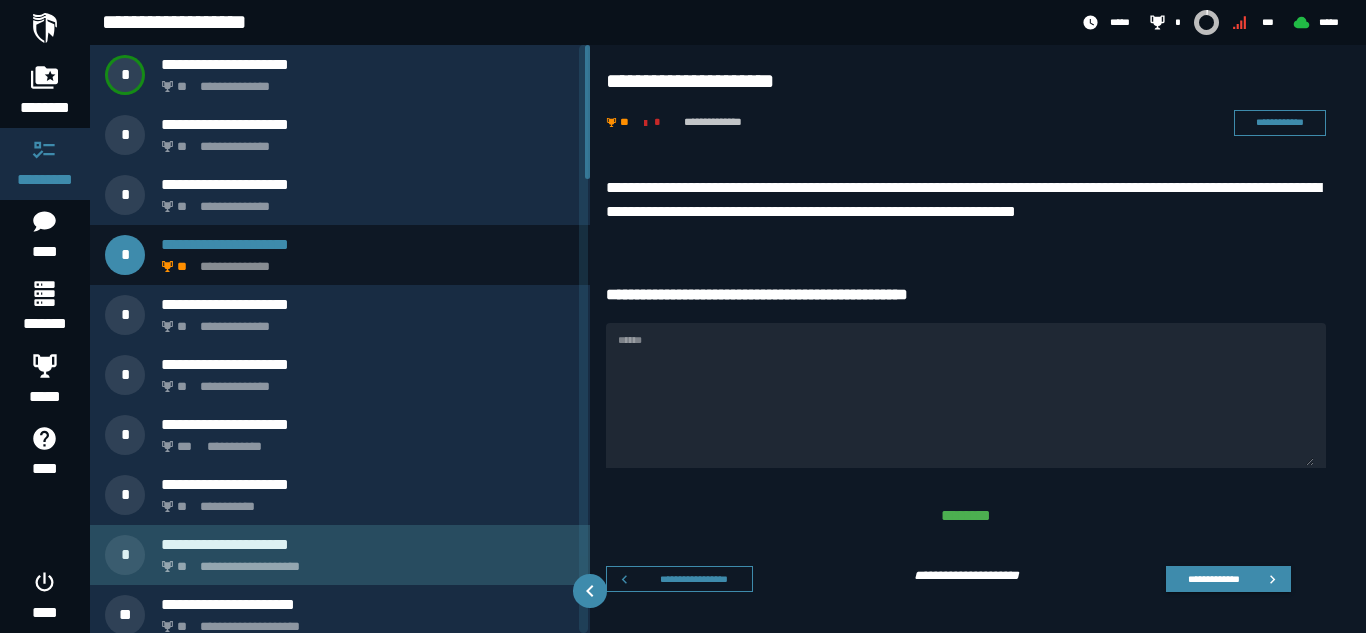click on "**********" at bounding box center (364, 561) 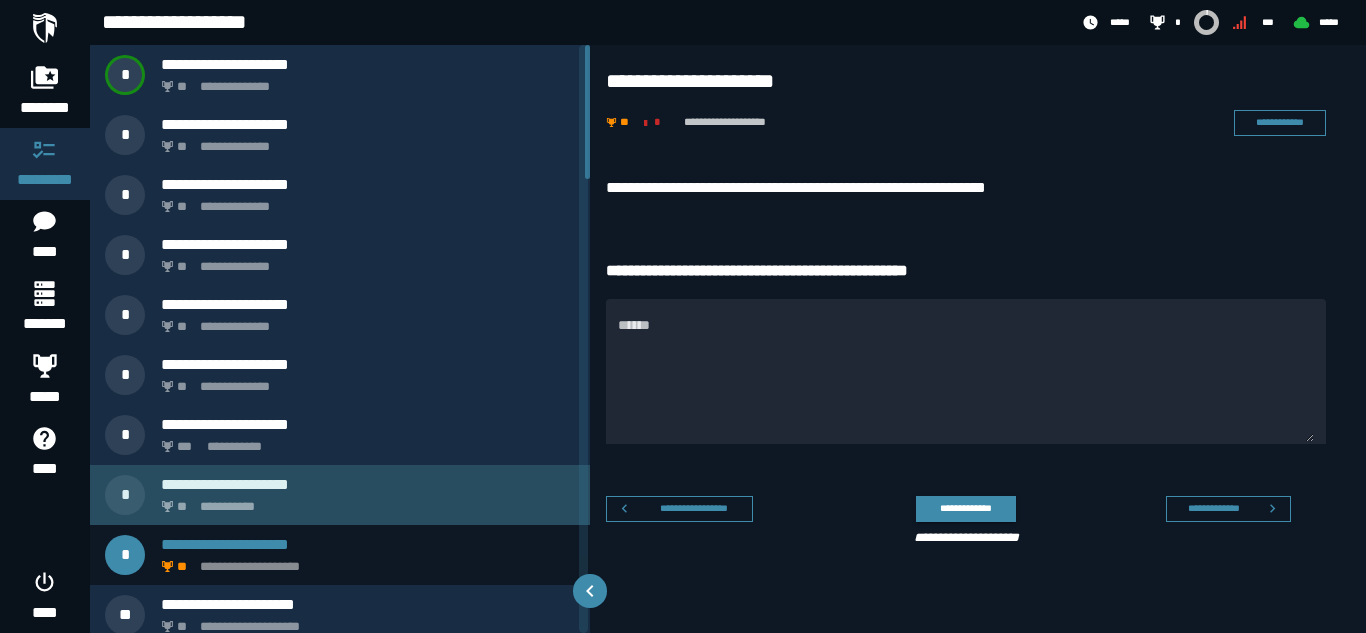 click on "**********" at bounding box center [368, 484] 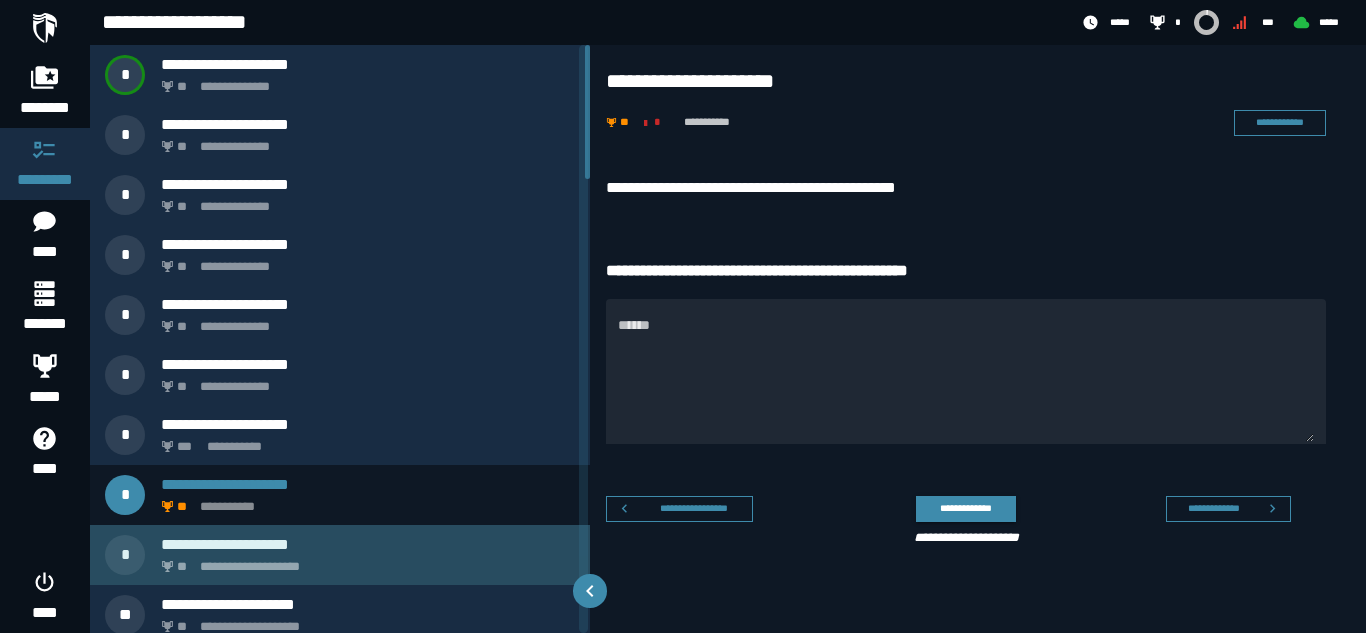 click on "**********" at bounding box center [364, 561] 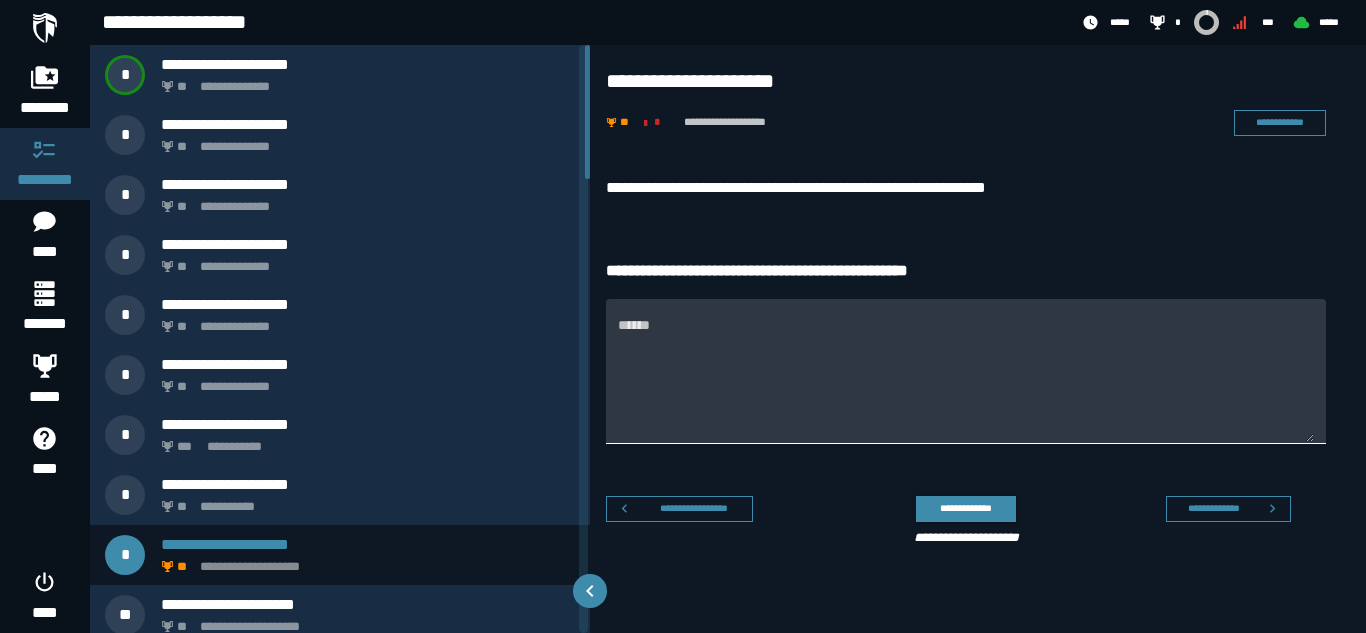 click on "******" at bounding box center [966, 383] 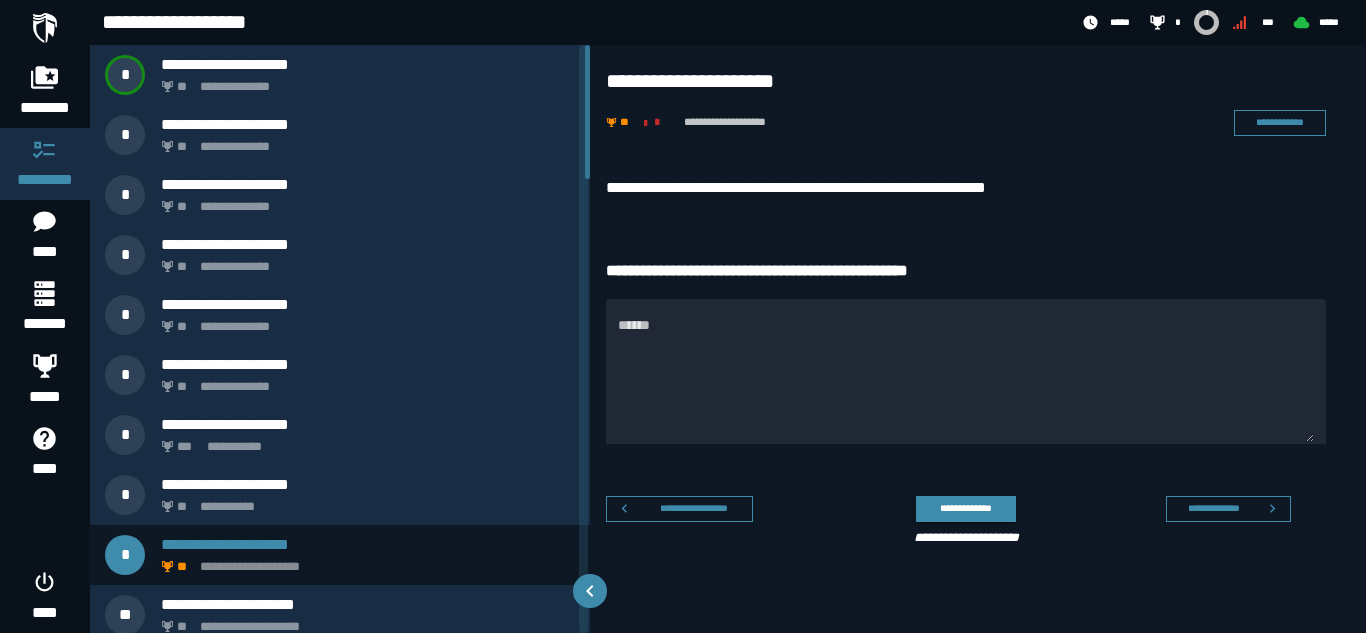 click on "**********" at bounding box center (978, 384) 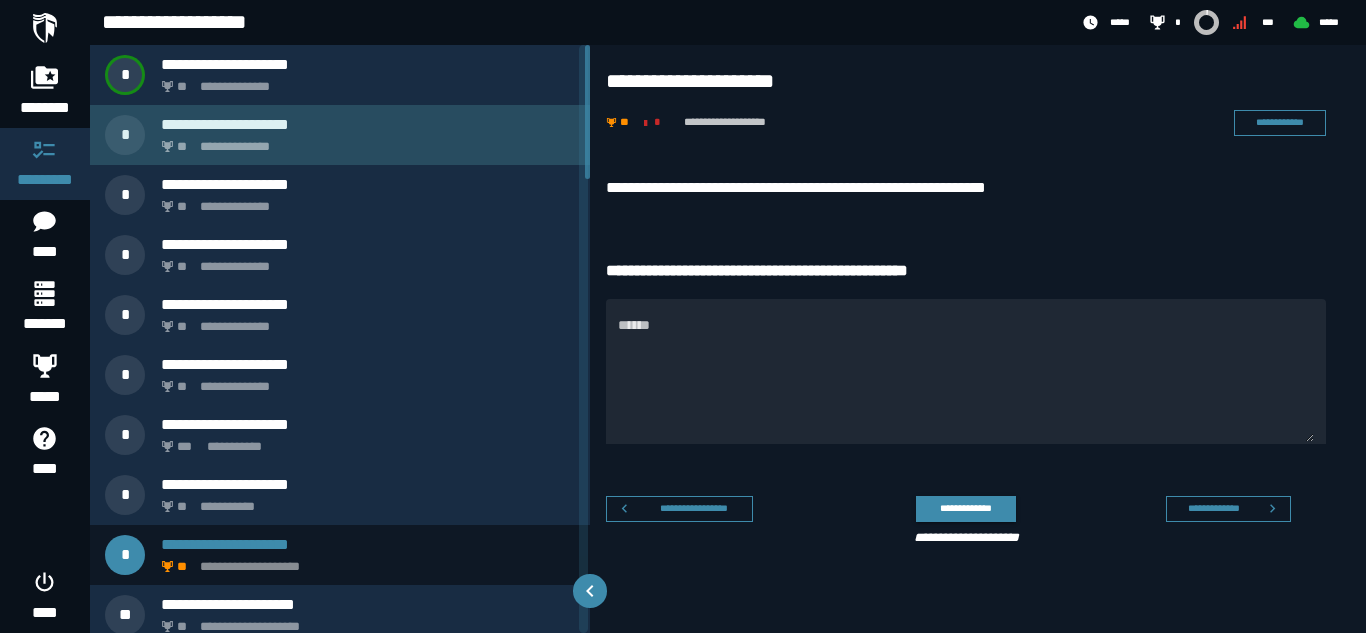 click on "*" at bounding box center (133, 135) 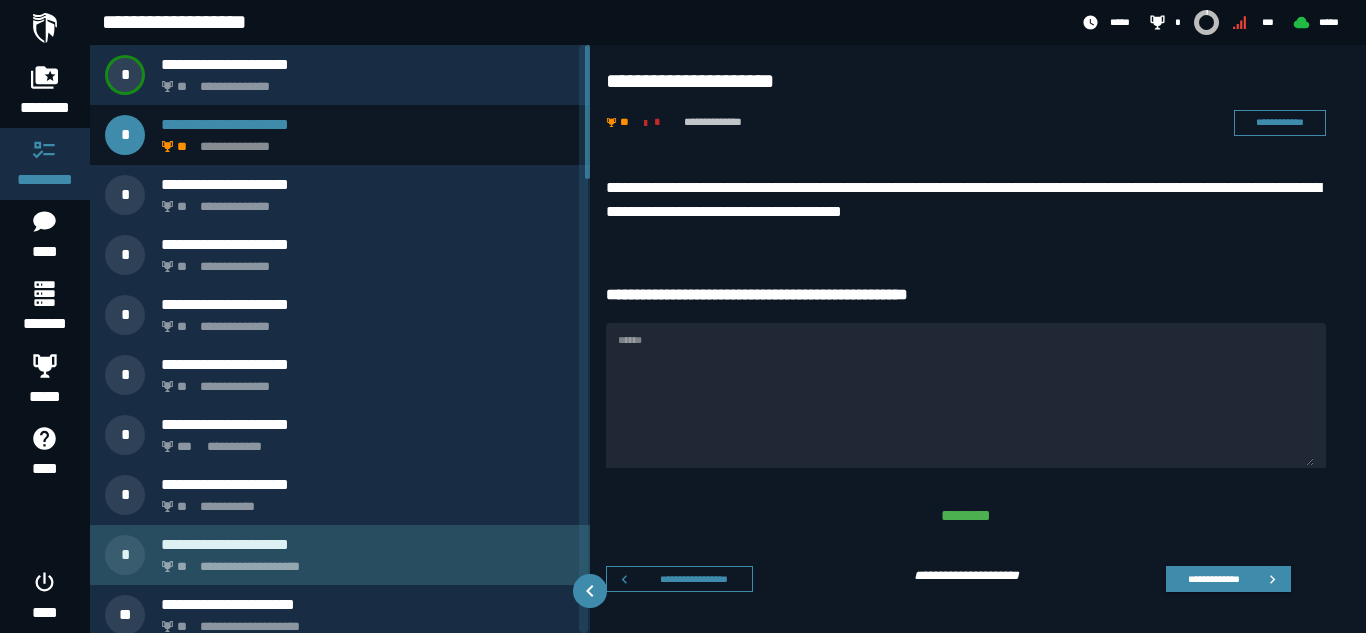 click on "**********" at bounding box center [364, 561] 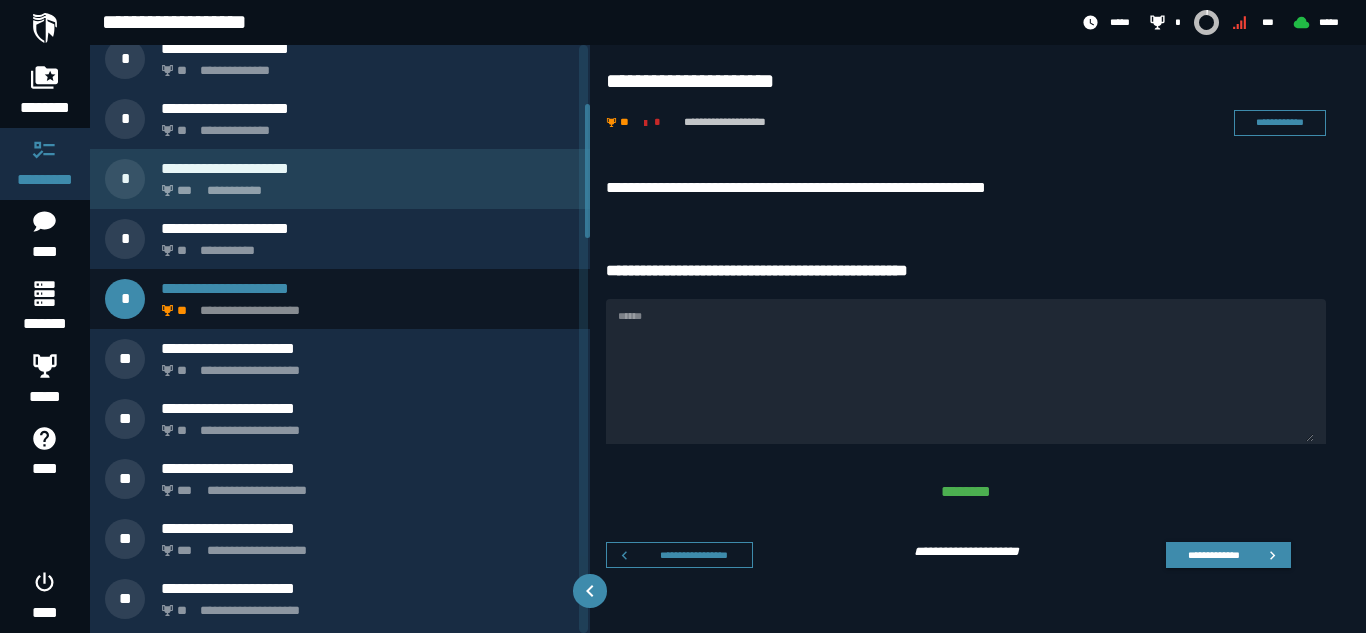 scroll, scrollTop: 257, scrollLeft: 0, axis: vertical 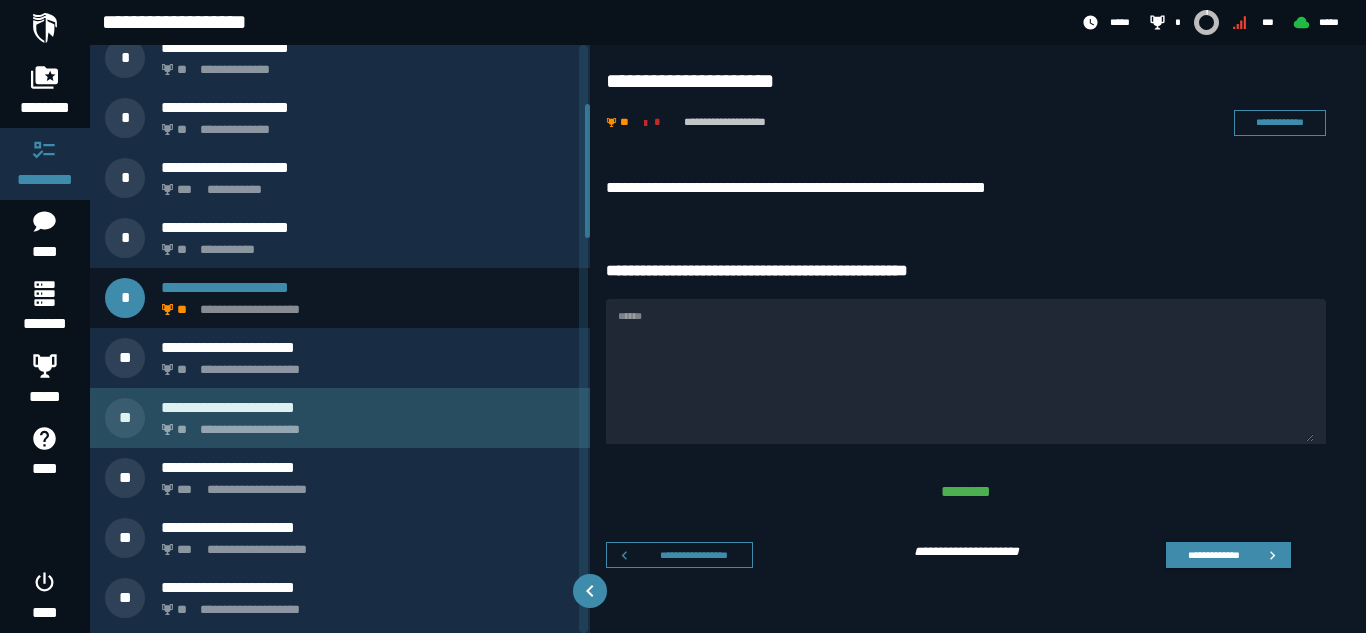 click on "**********" at bounding box center (368, 407) 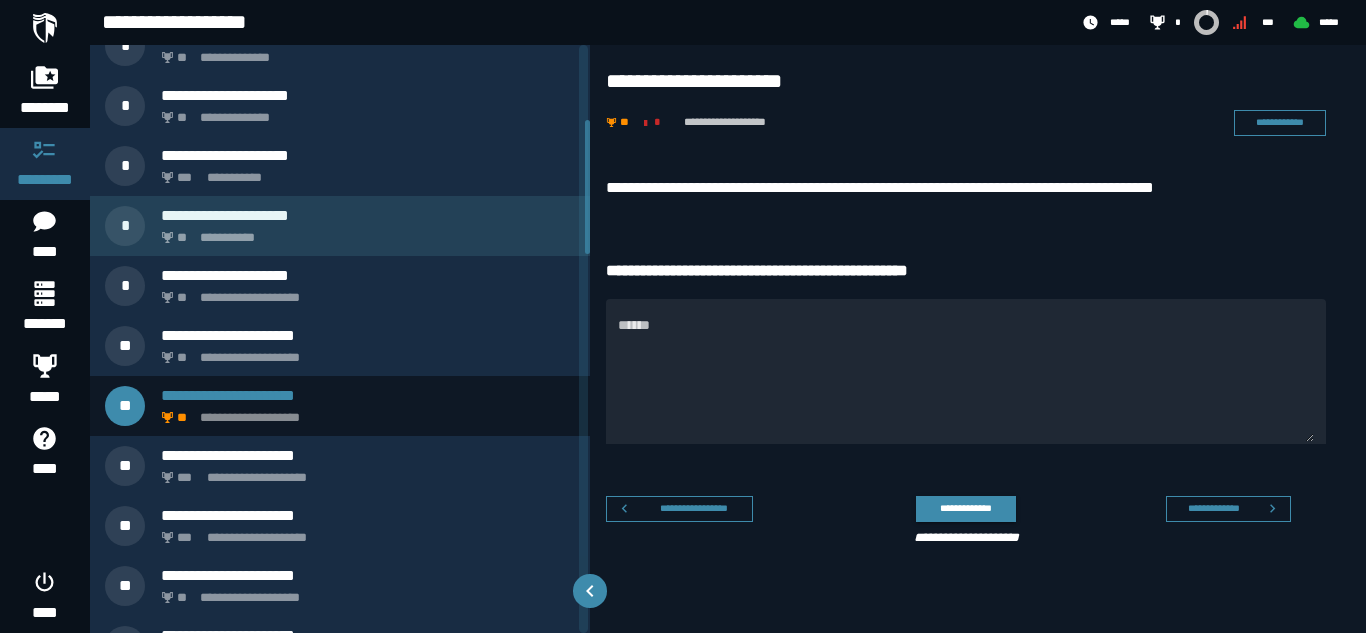 scroll, scrollTop: 348, scrollLeft: 0, axis: vertical 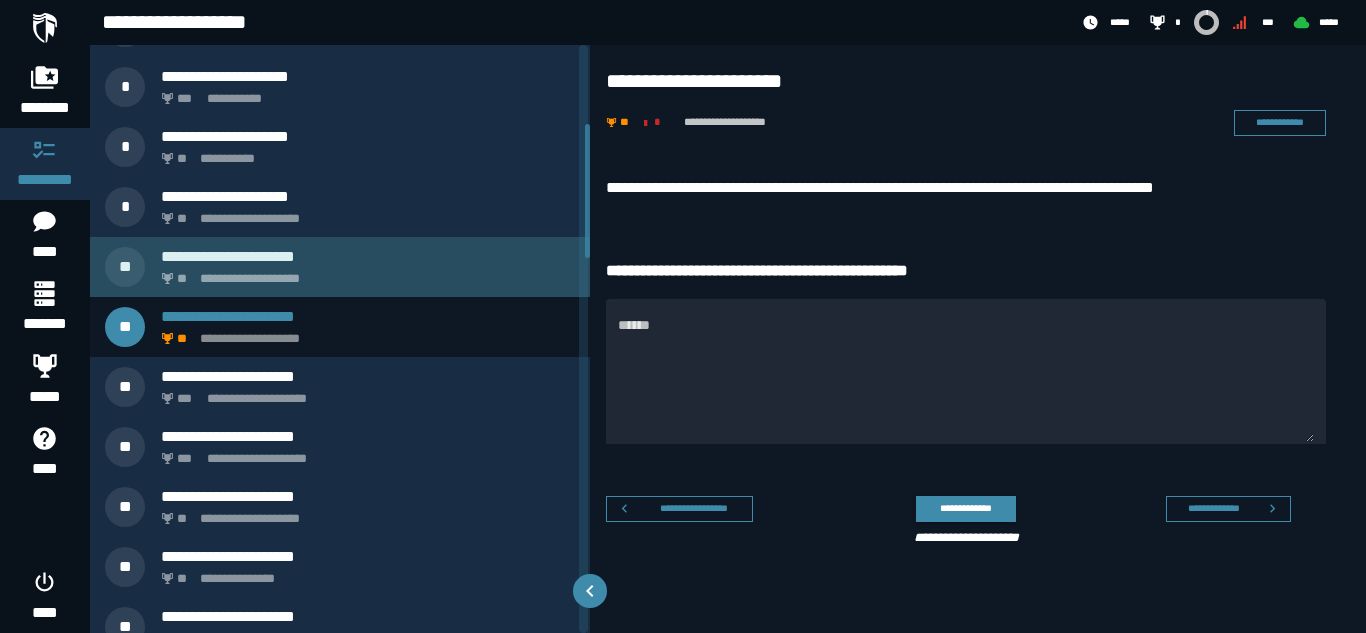 click on "**********" 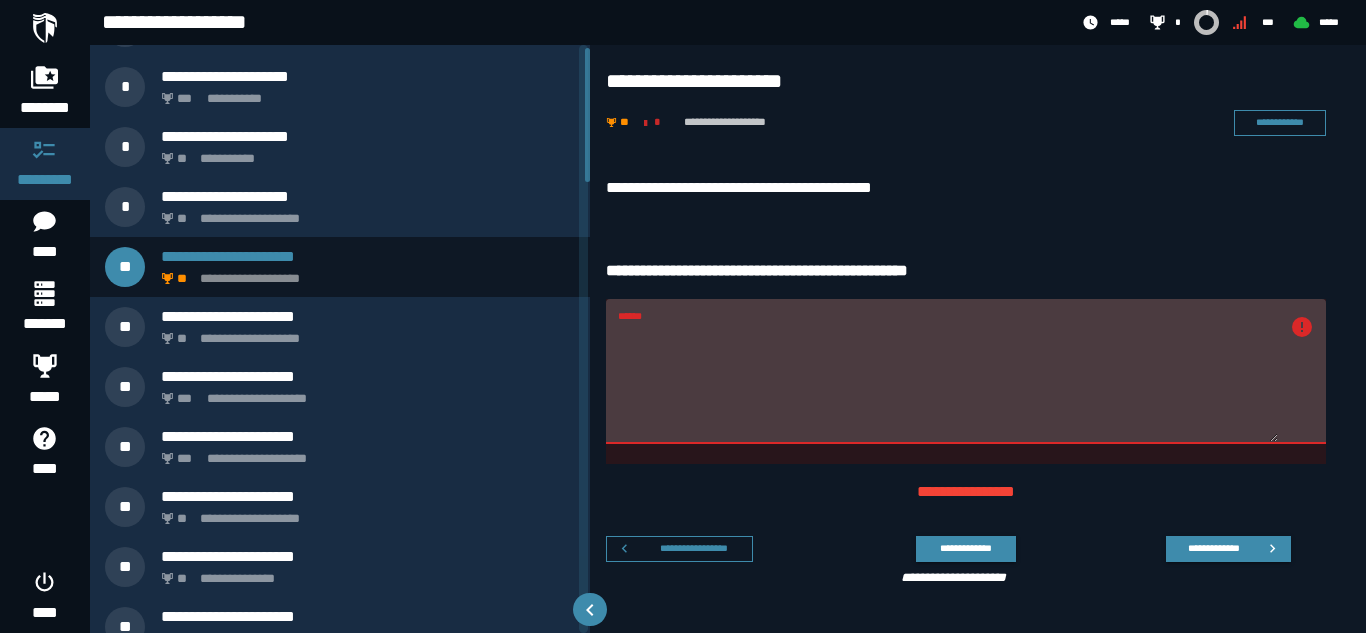 scroll, scrollTop: 12, scrollLeft: 0, axis: vertical 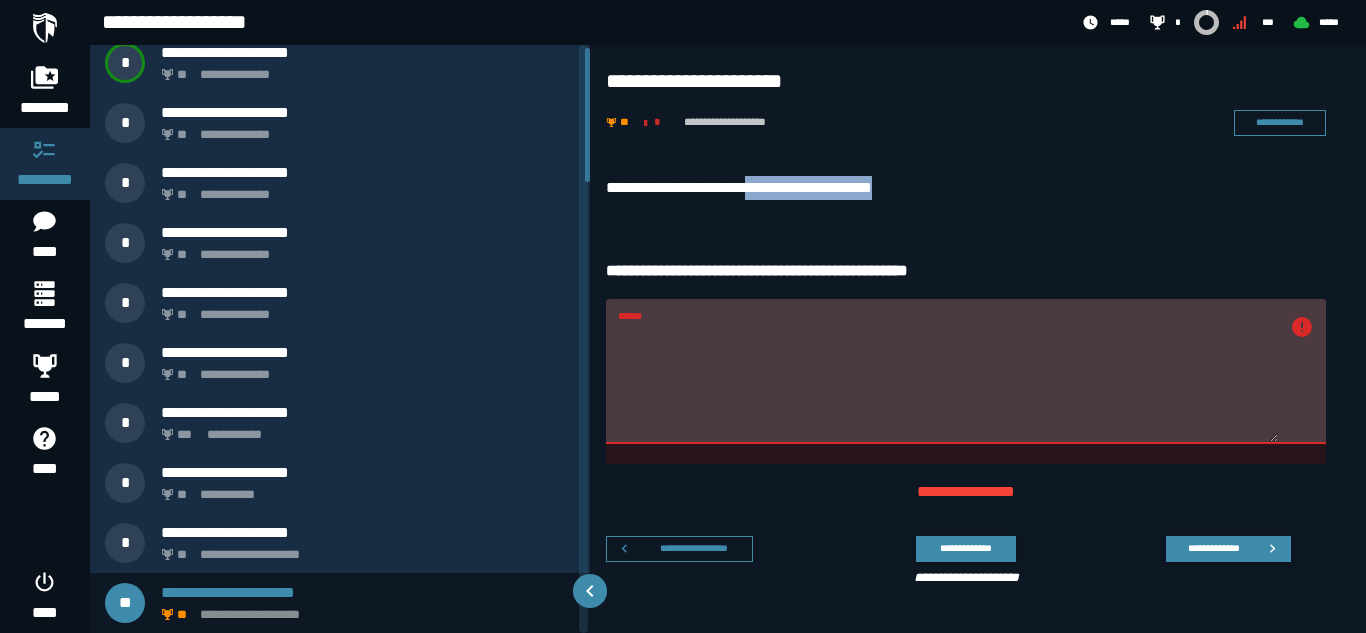 drag, startPoint x: 938, startPoint y: 189, endPoint x: 776, endPoint y: 184, distance: 162.07715 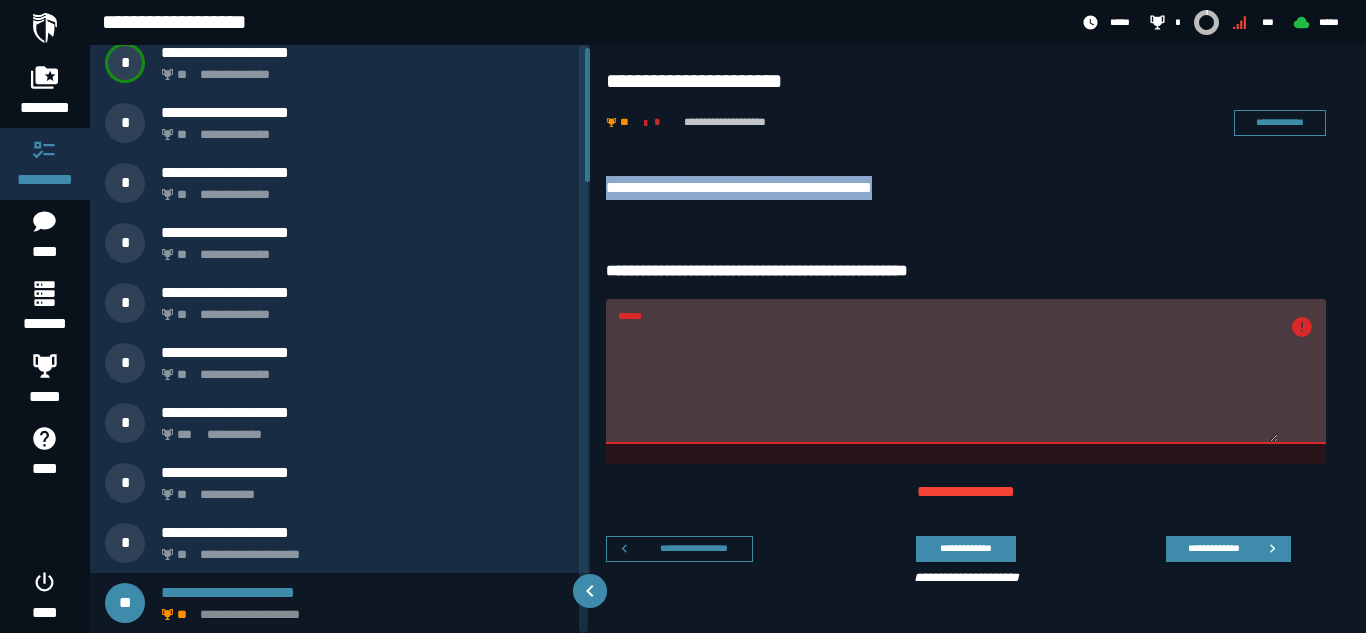 drag, startPoint x: 933, startPoint y: 192, endPoint x: 600, endPoint y: 181, distance: 333.18164 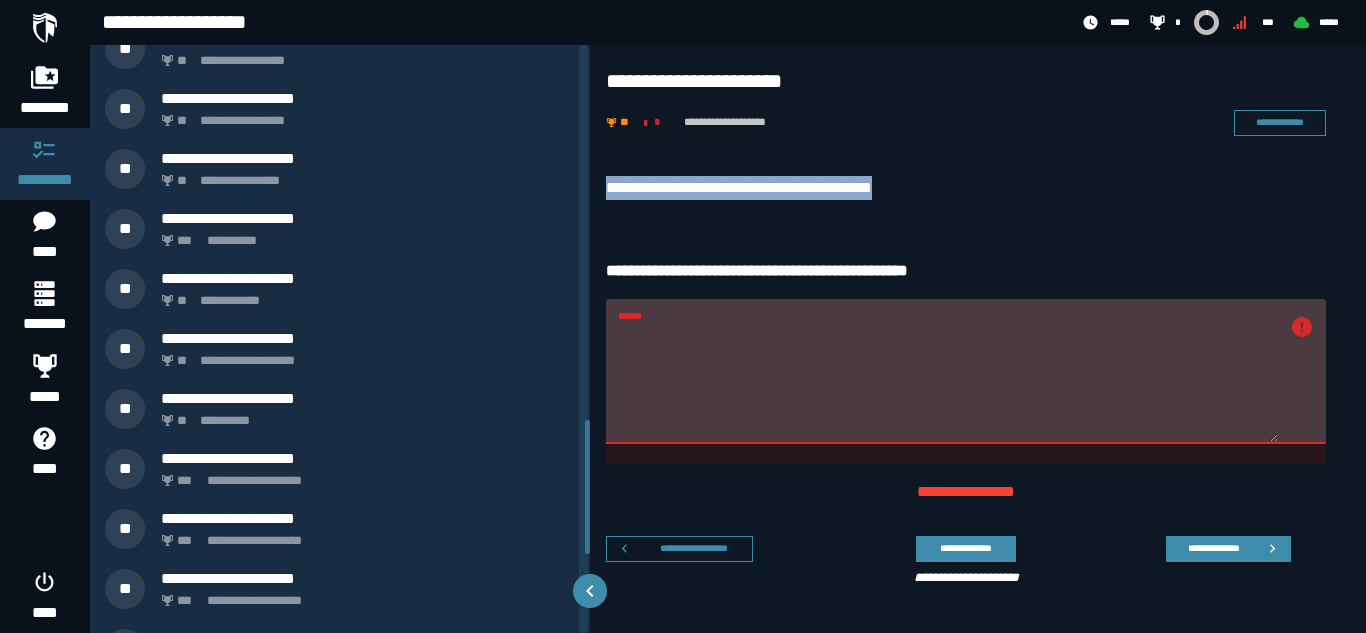 scroll, scrollTop: 1992, scrollLeft: 0, axis: vertical 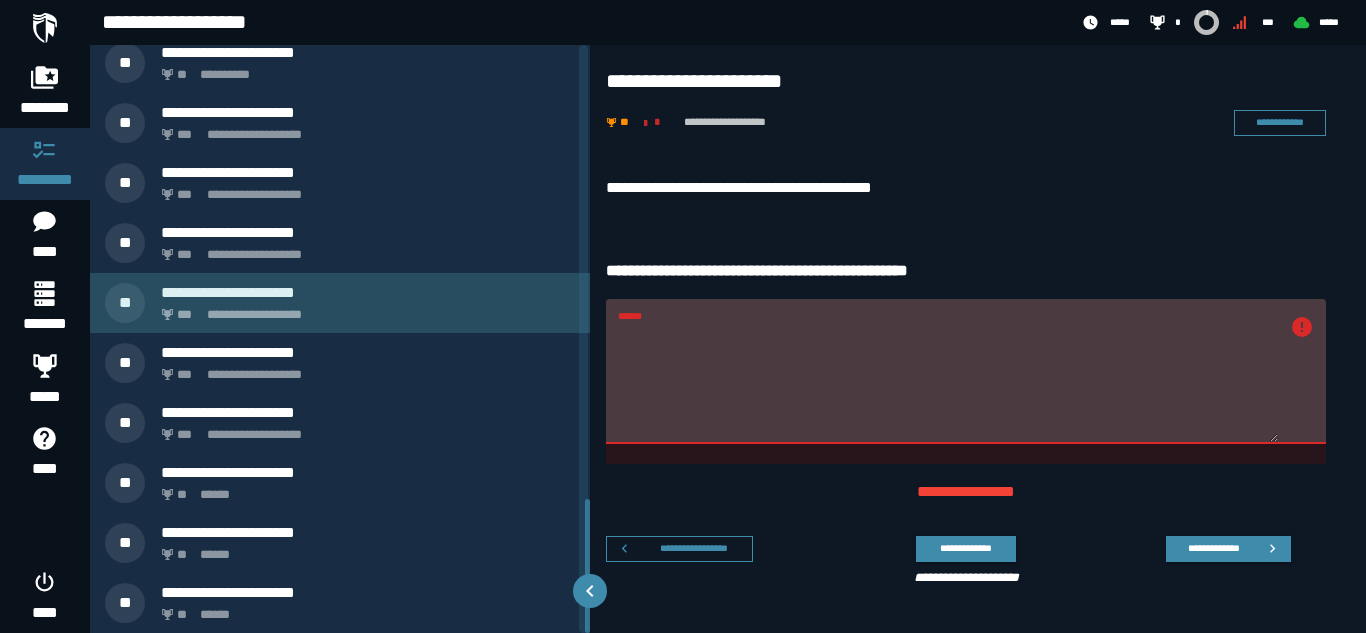 click on "**********" at bounding box center [364, 309] 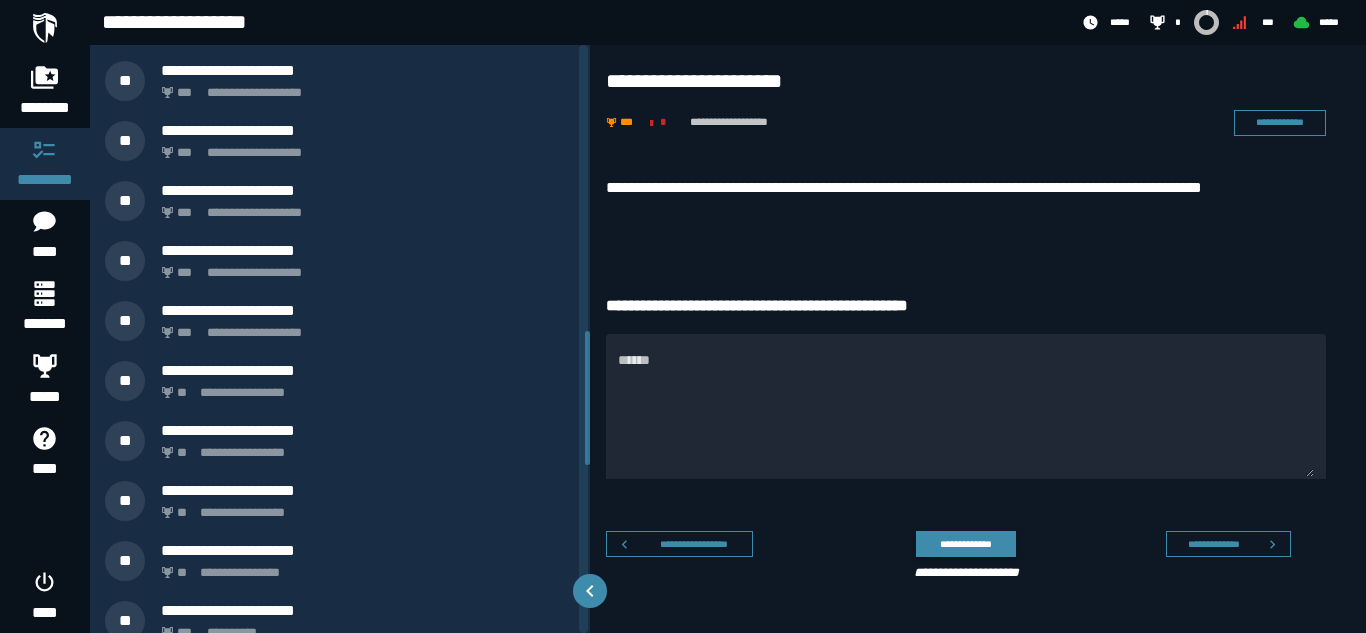 scroll, scrollTop: 1253, scrollLeft: 0, axis: vertical 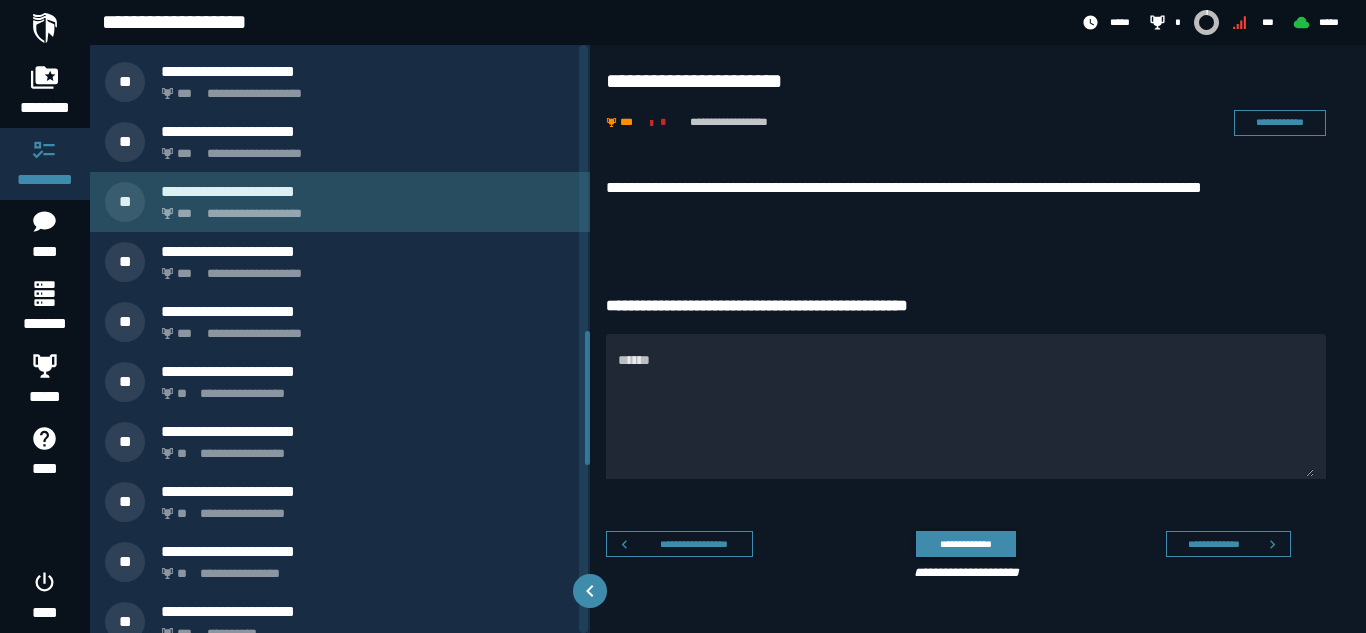 click on "**********" at bounding box center [368, 191] 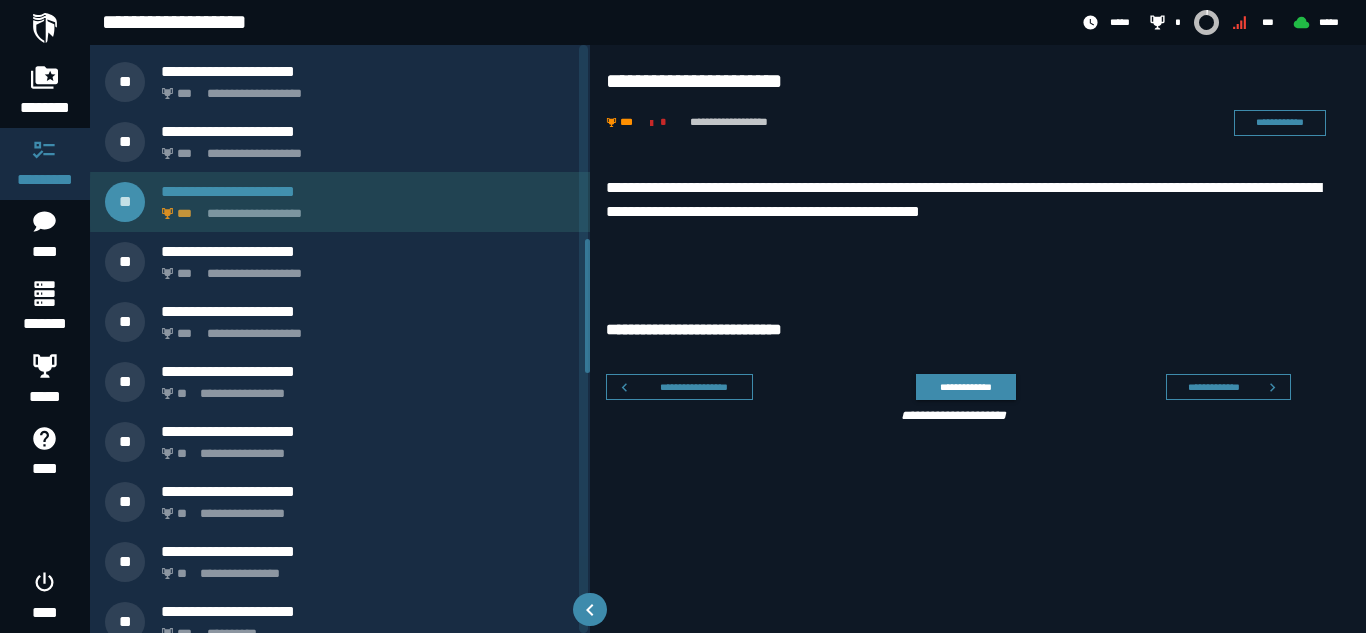 scroll, scrollTop: 852, scrollLeft: 0, axis: vertical 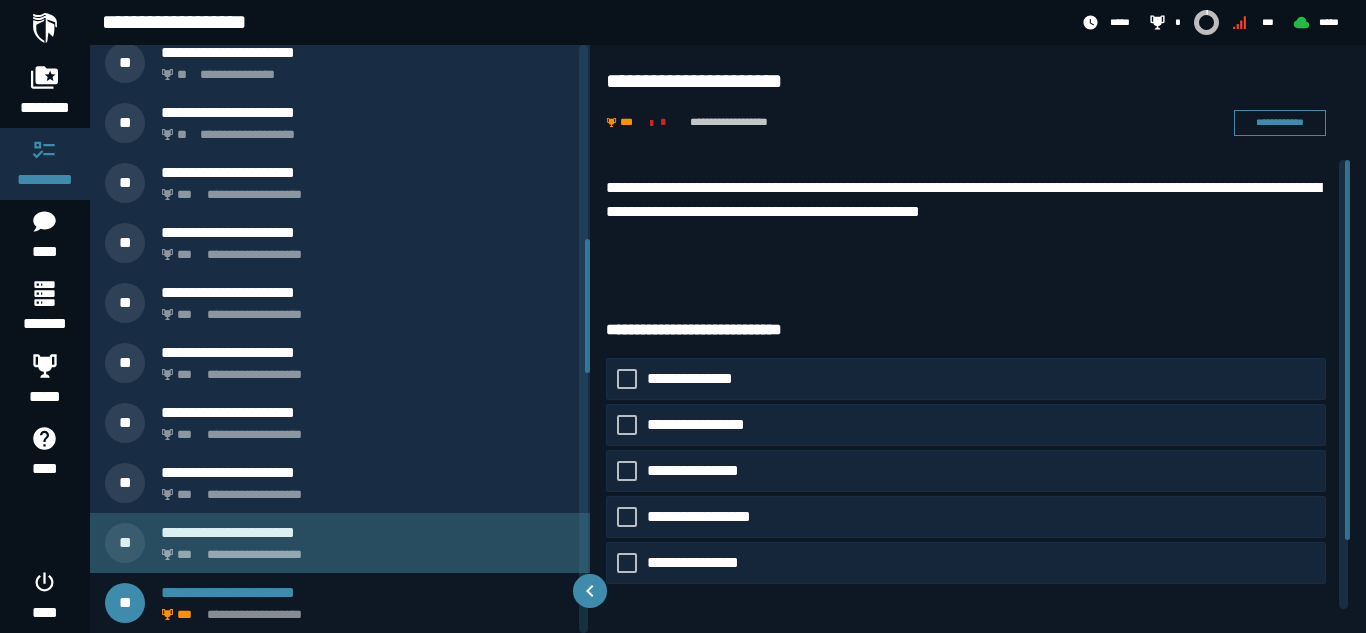 click on "**********" at bounding box center [368, 532] 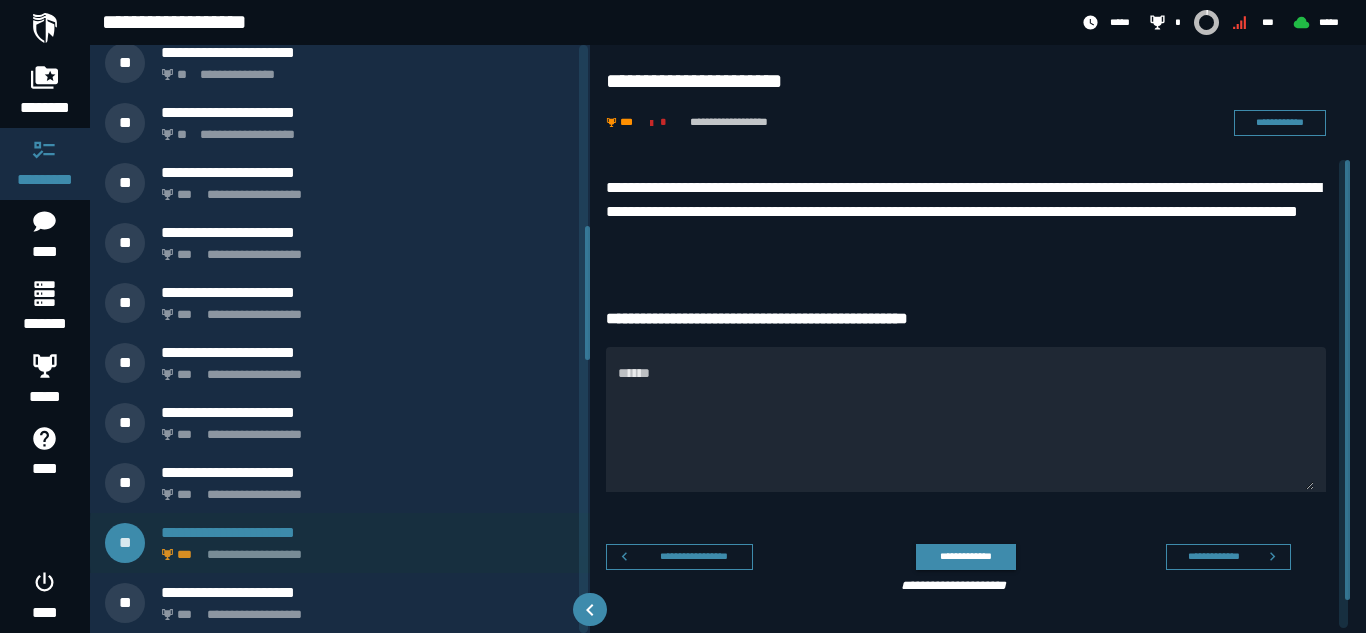 scroll, scrollTop: 792, scrollLeft: 0, axis: vertical 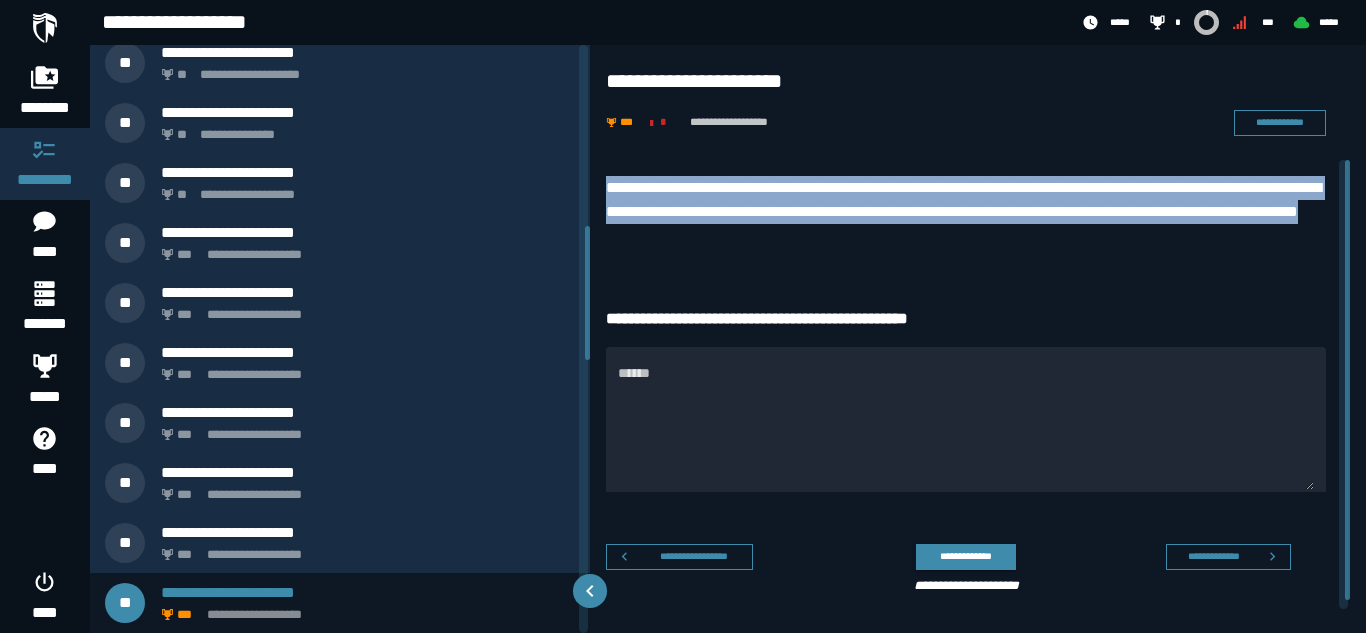 drag, startPoint x: 873, startPoint y: 240, endPoint x: 605, endPoint y: 191, distance: 272.44266 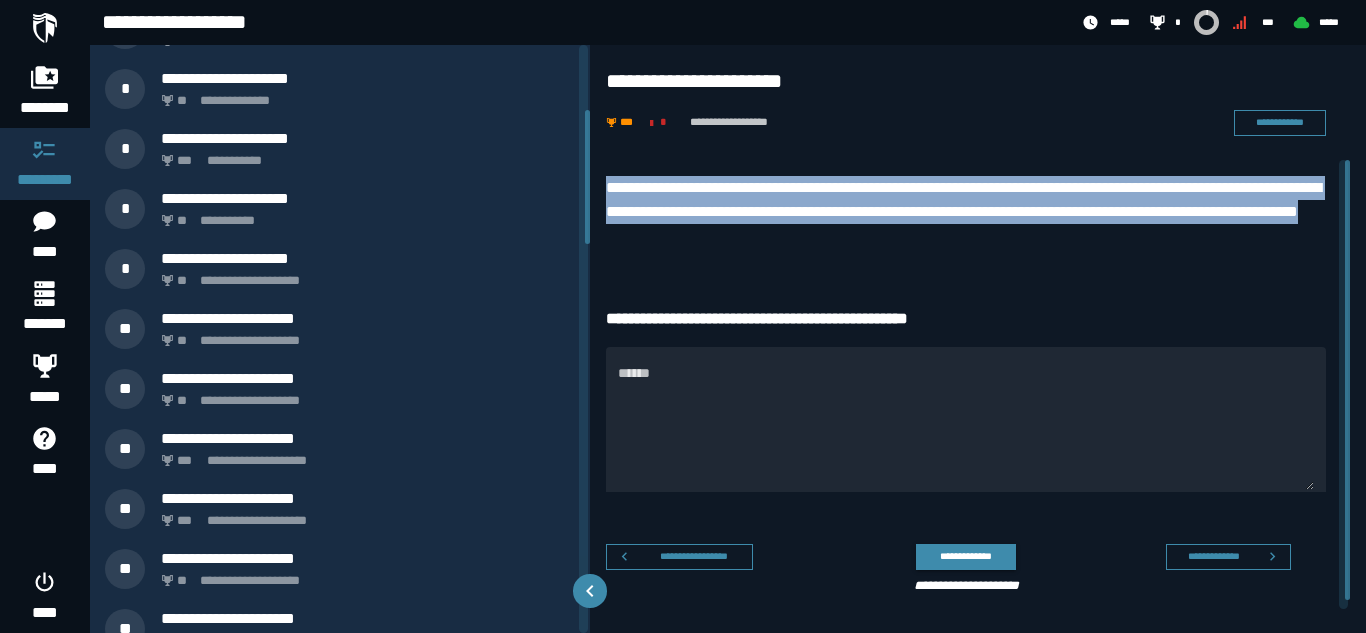 scroll, scrollTop: 269, scrollLeft: 0, axis: vertical 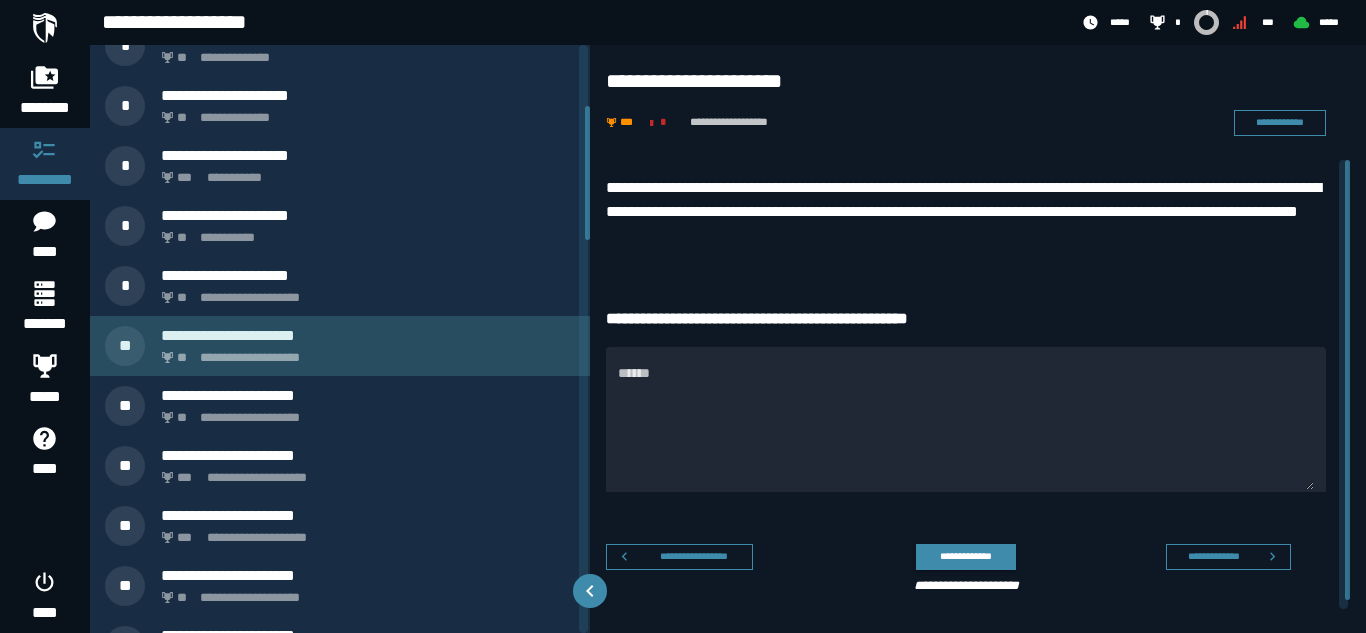 click on "**********" 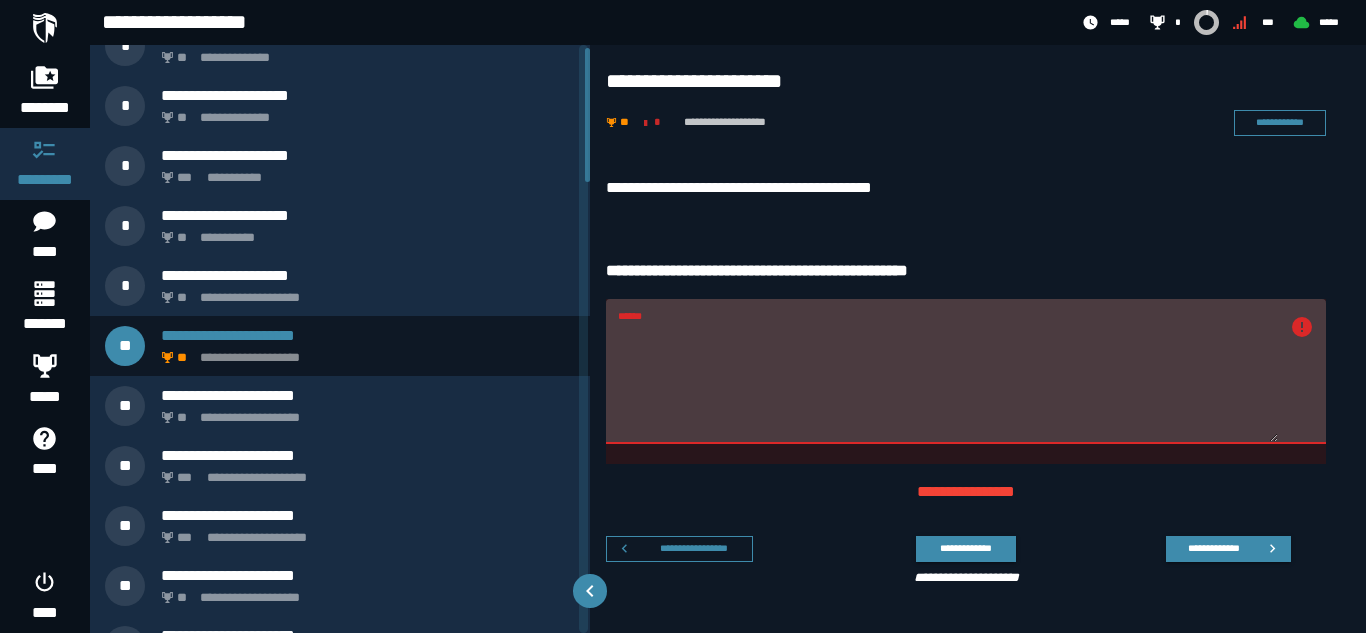 scroll, scrollTop: 12, scrollLeft: 0, axis: vertical 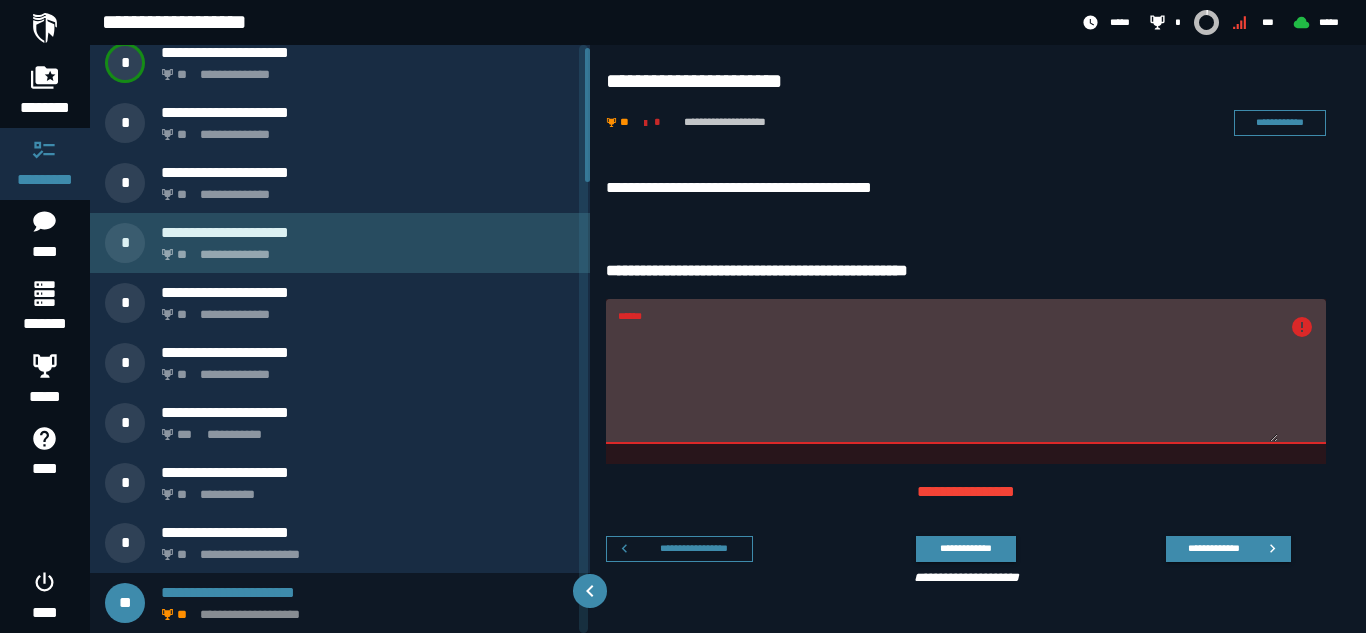 click on "**********" at bounding box center (364, 249) 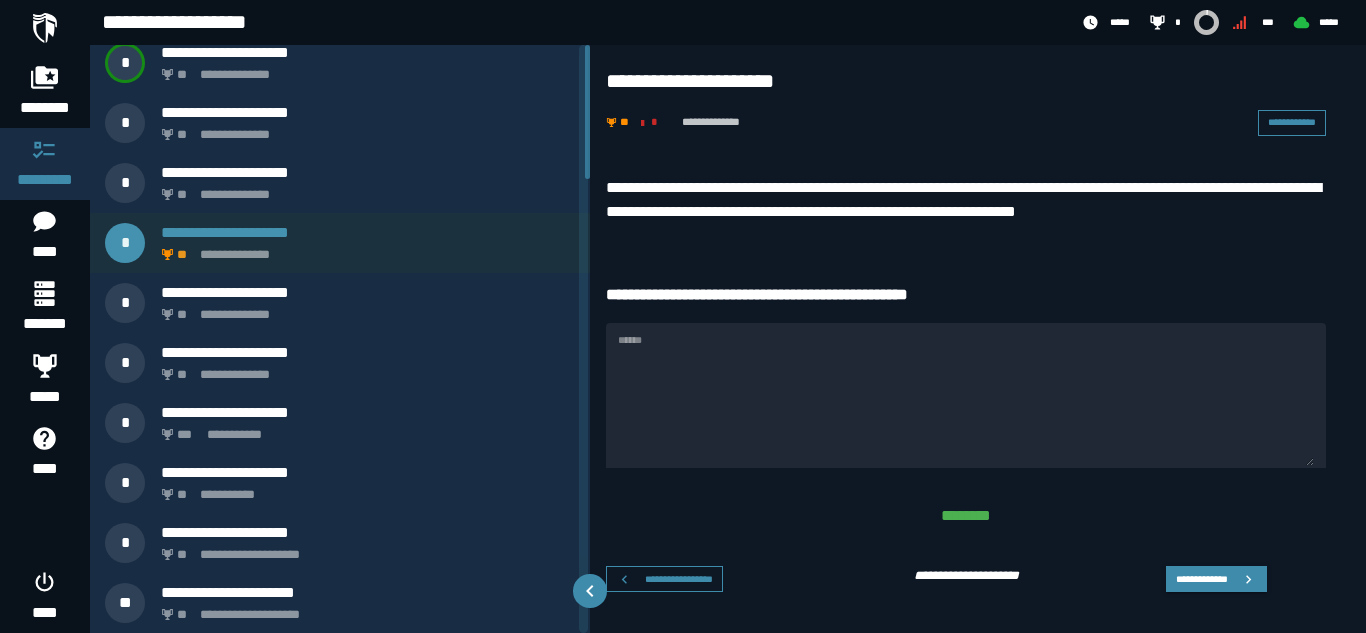 scroll, scrollTop: 0, scrollLeft: 0, axis: both 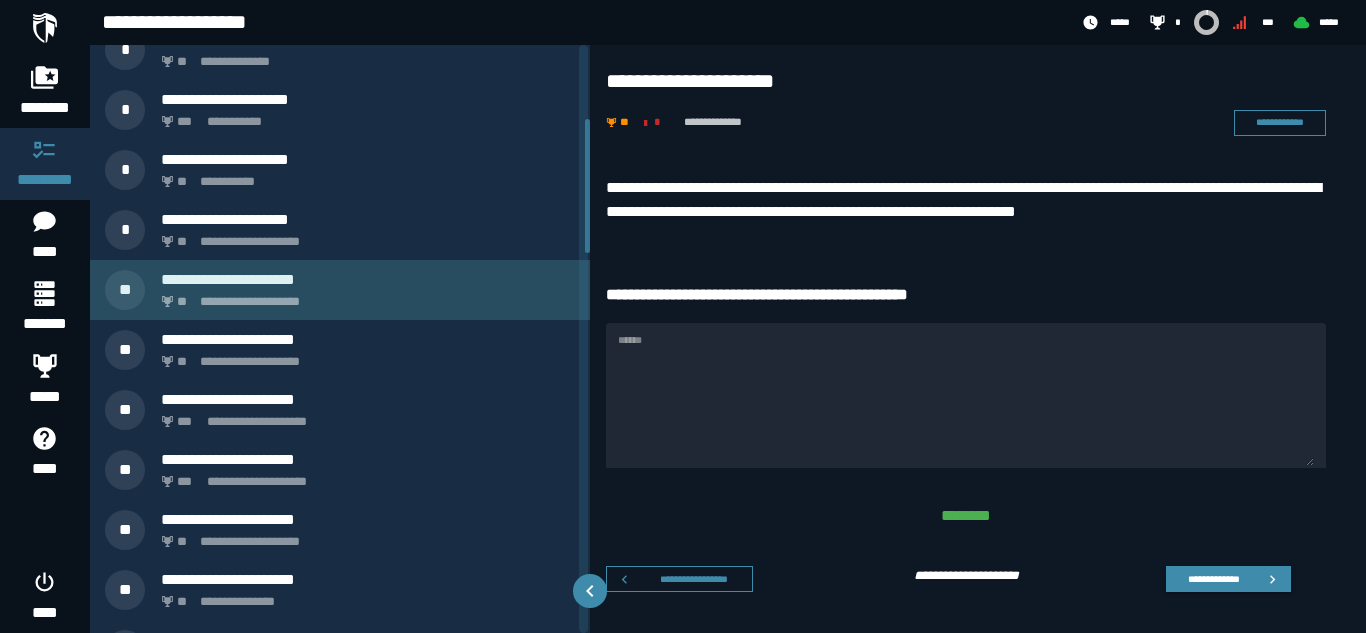 click on "**********" at bounding box center (368, 279) 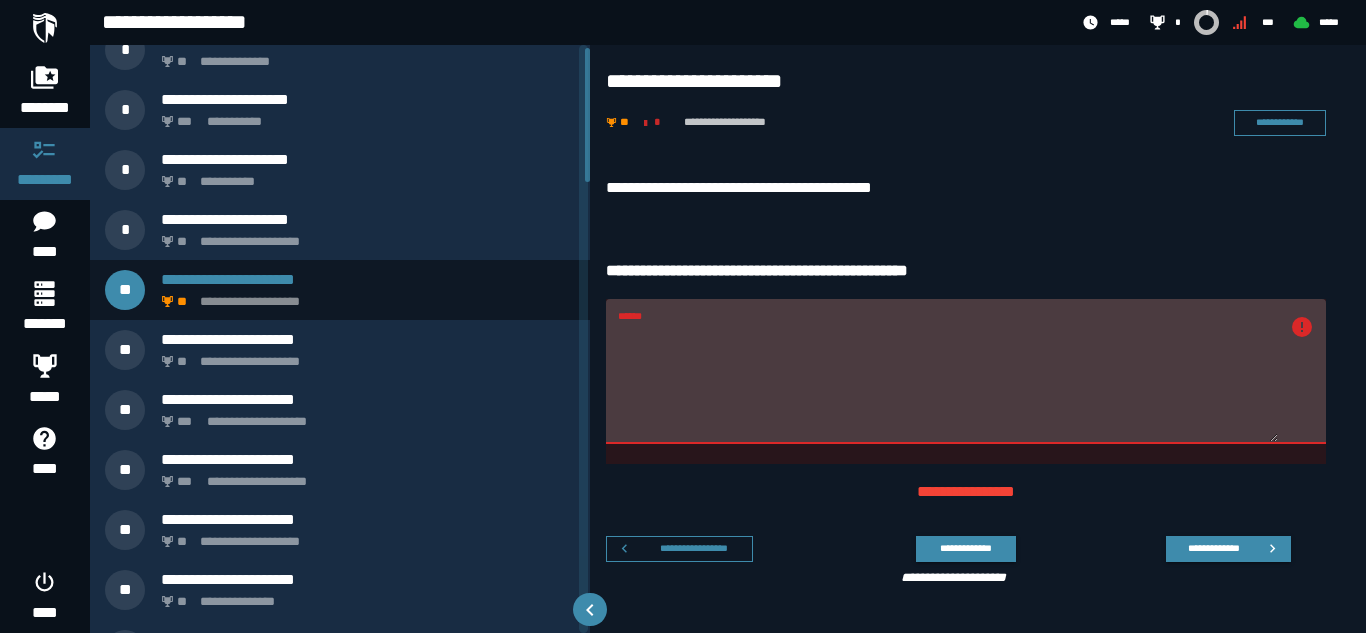 scroll, scrollTop: 12, scrollLeft: 0, axis: vertical 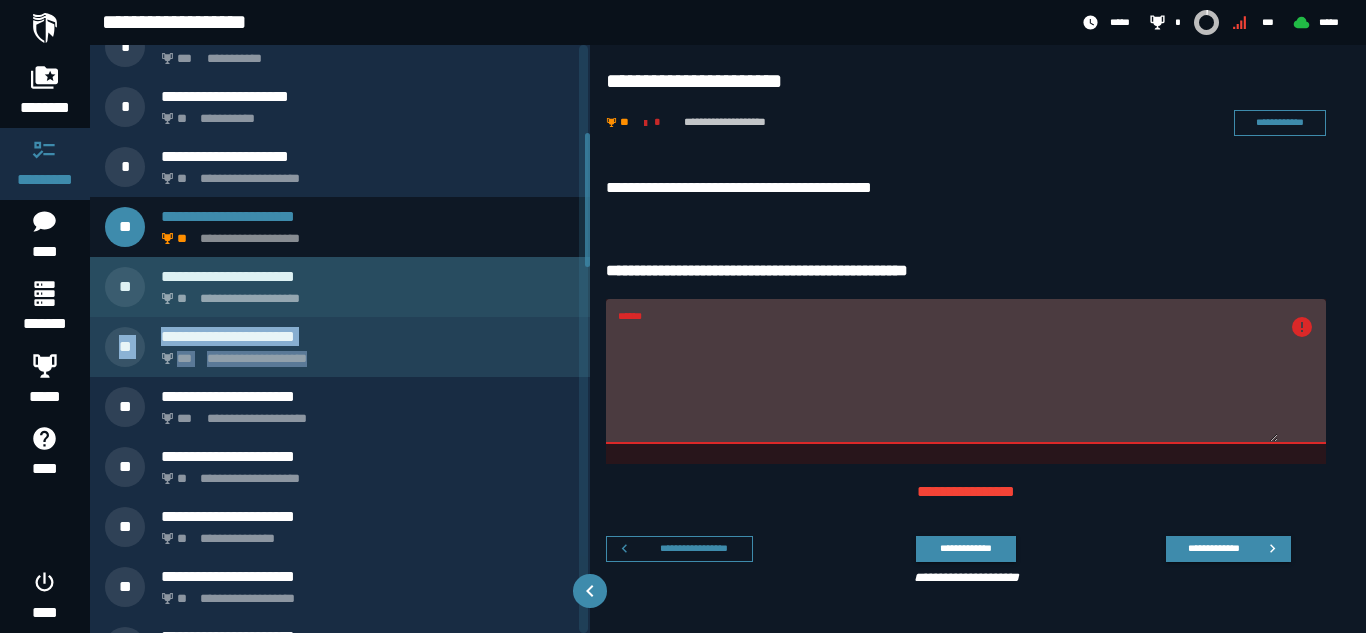 drag, startPoint x: 359, startPoint y: 309, endPoint x: 356, endPoint y: 345, distance: 36.124783 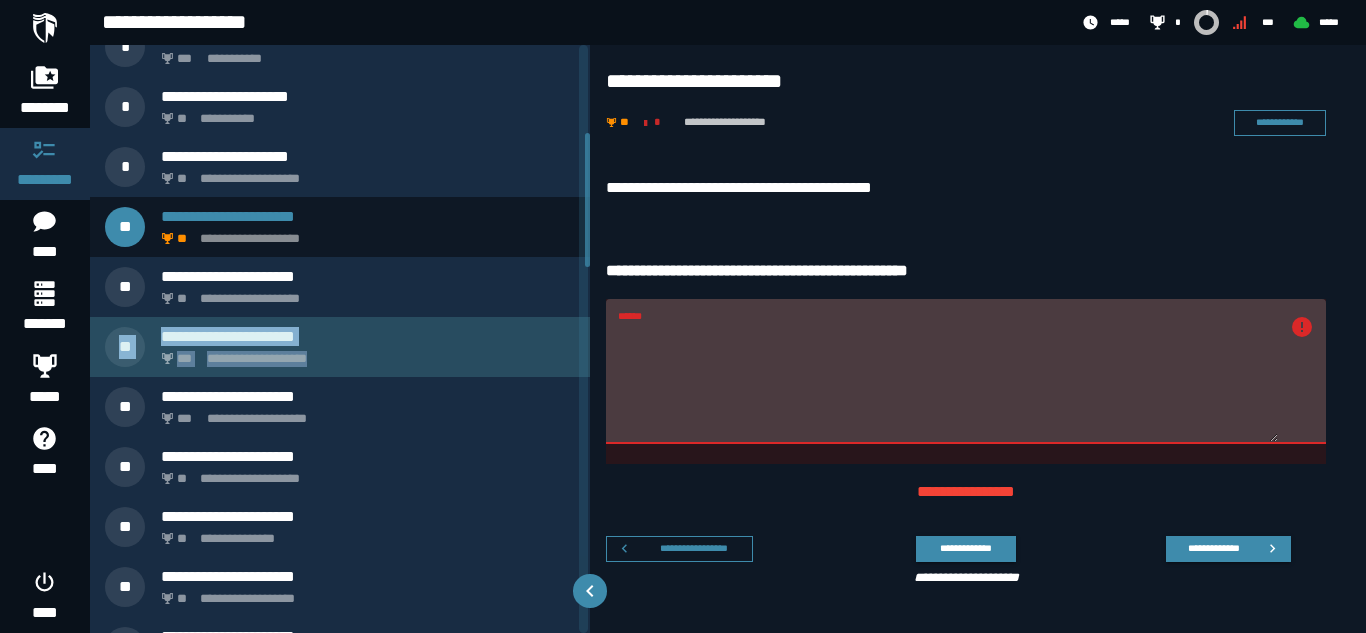 click on "**********" at bounding box center (364, 353) 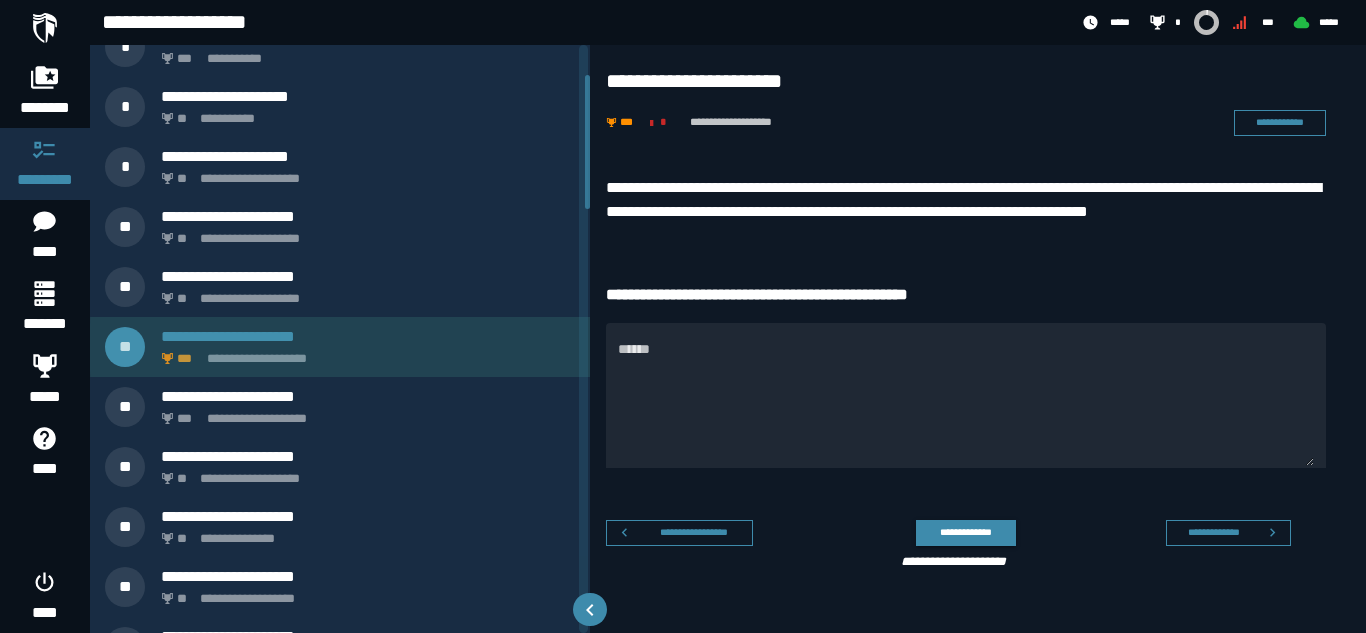 scroll, scrollTop: 132, scrollLeft: 0, axis: vertical 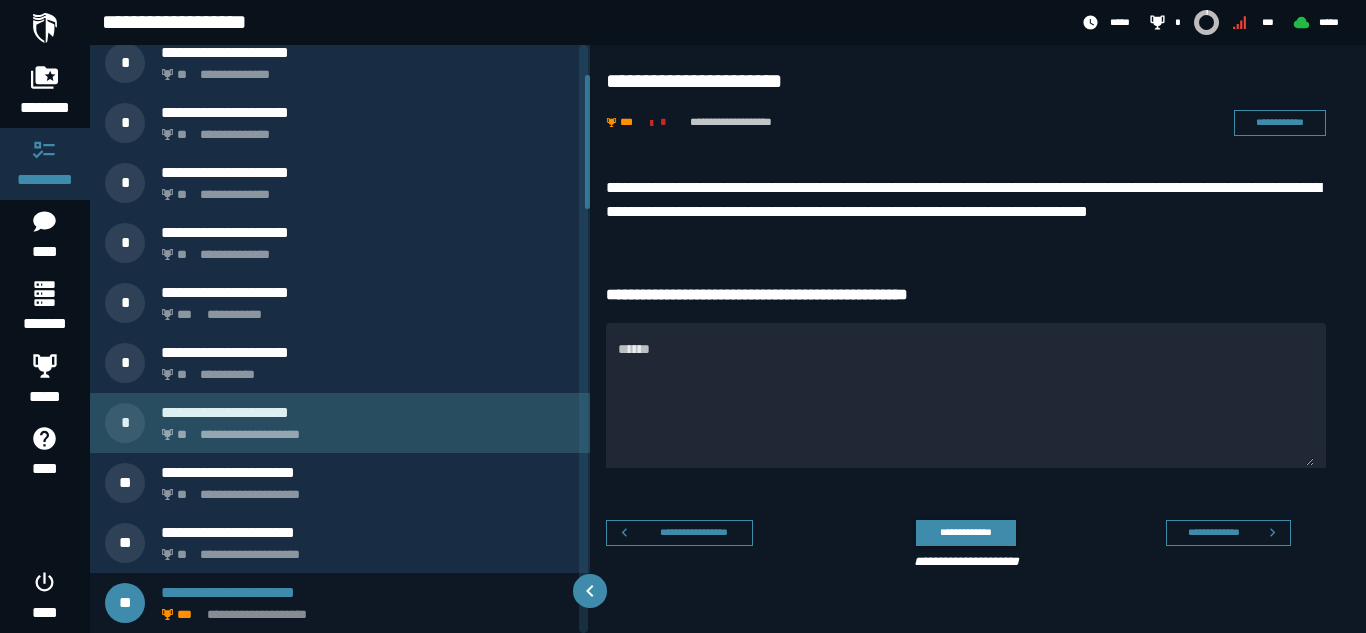 click on "**********" at bounding box center (368, 412) 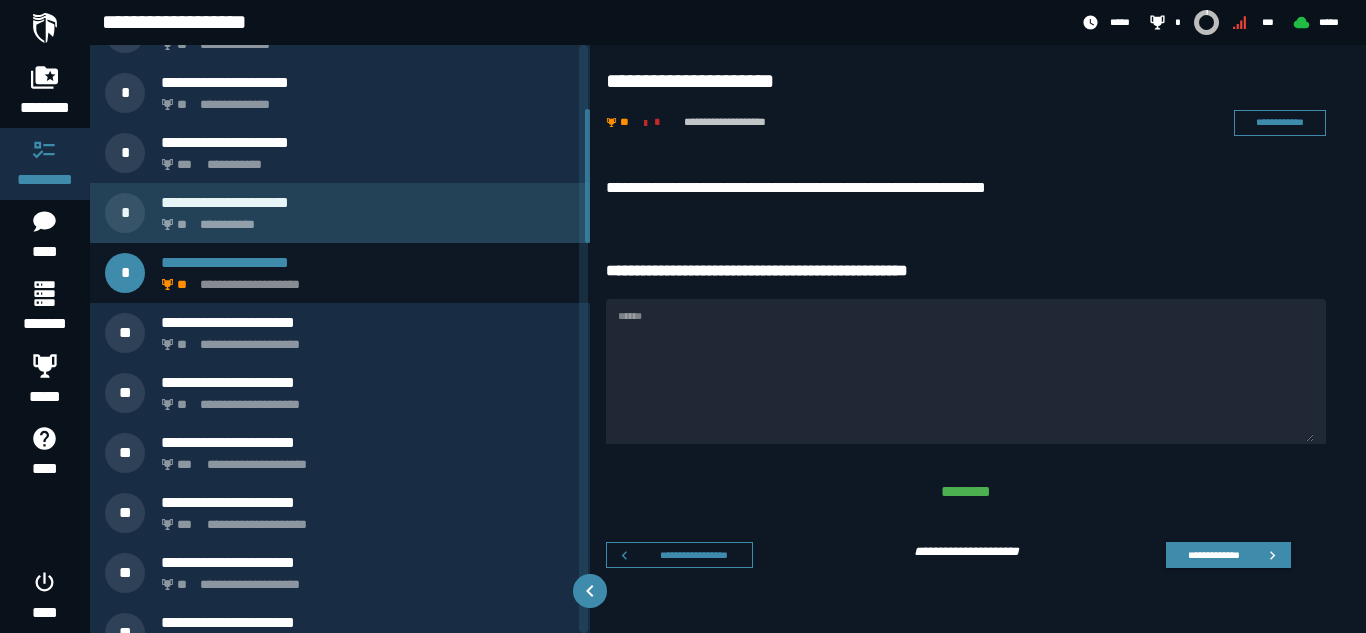 scroll, scrollTop: 283, scrollLeft: 0, axis: vertical 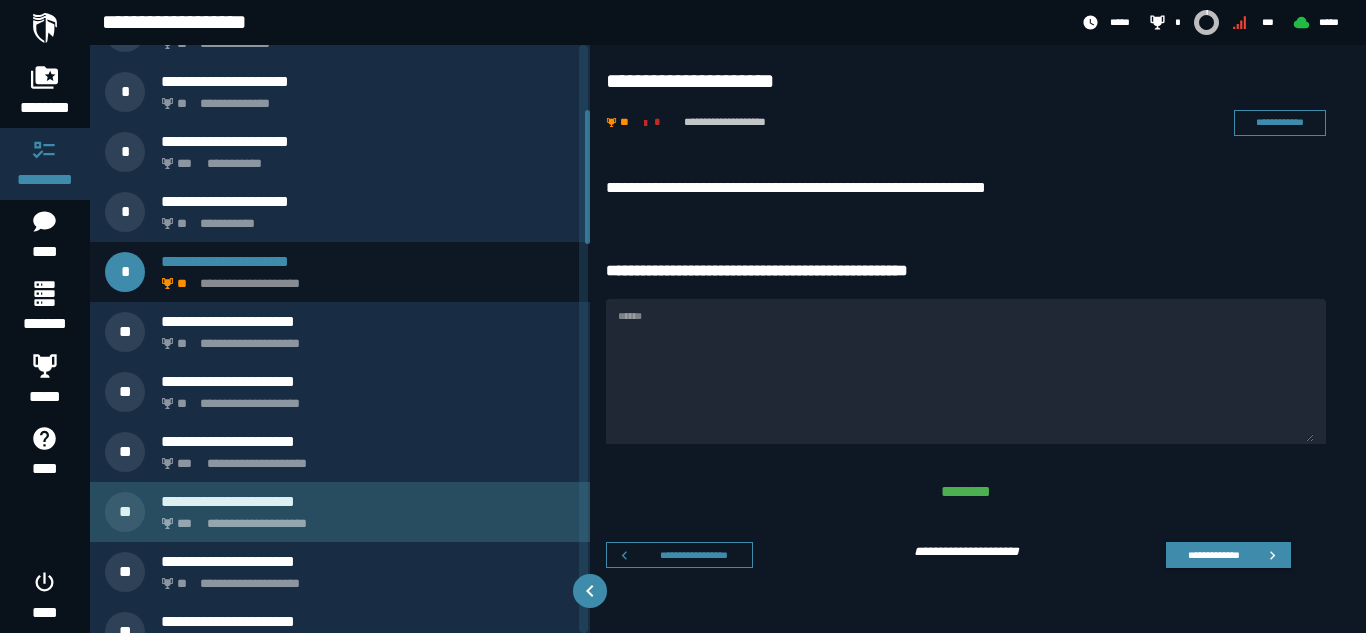 click on "**********" at bounding box center (364, 518) 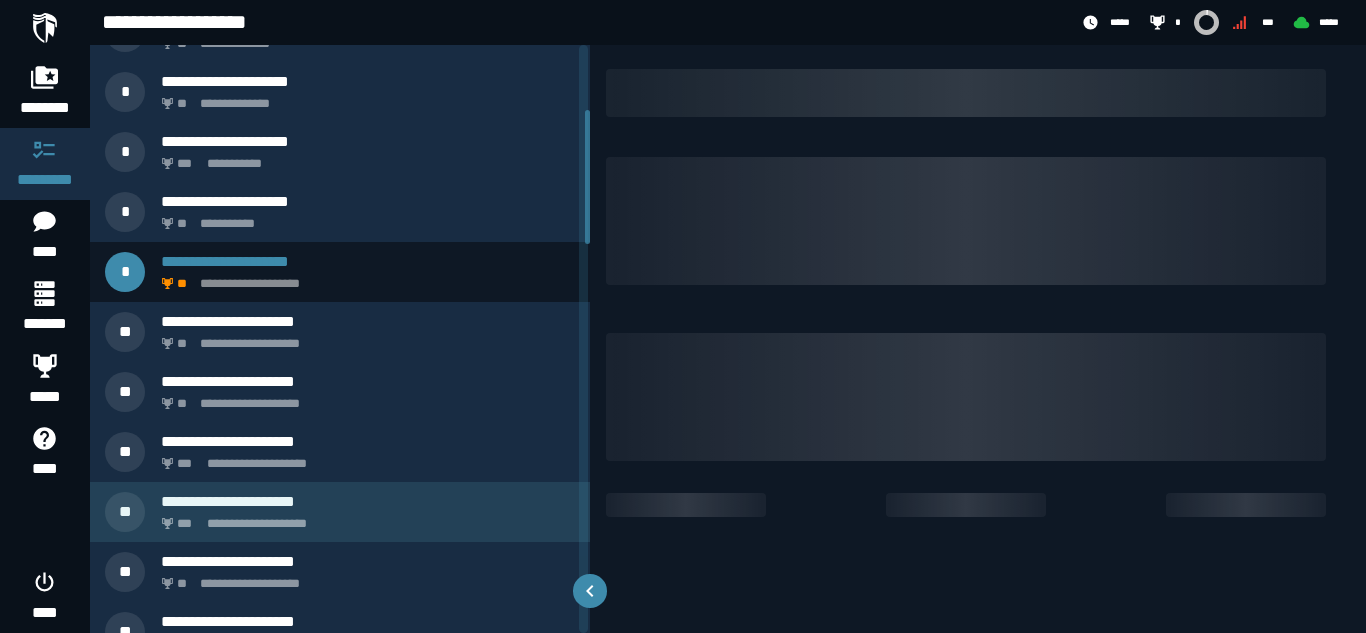 scroll, scrollTop: 192, scrollLeft: 0, axis: vertical 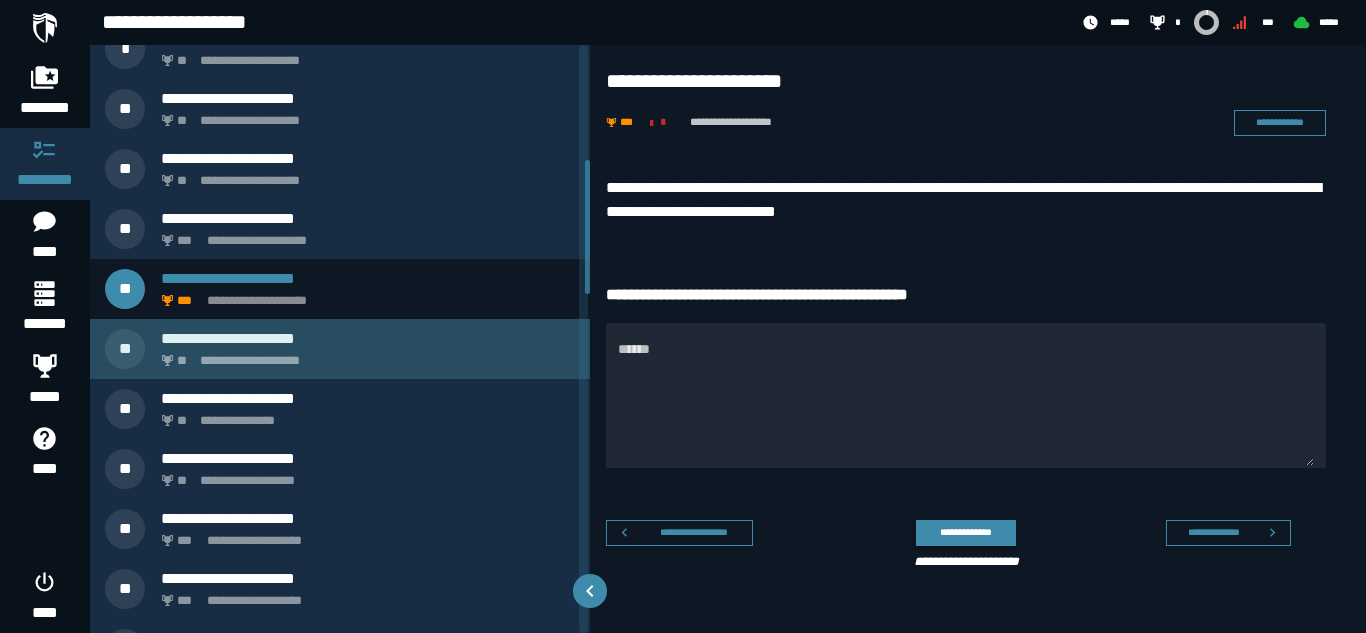 click on "**********" at bounding box center (368, 338) 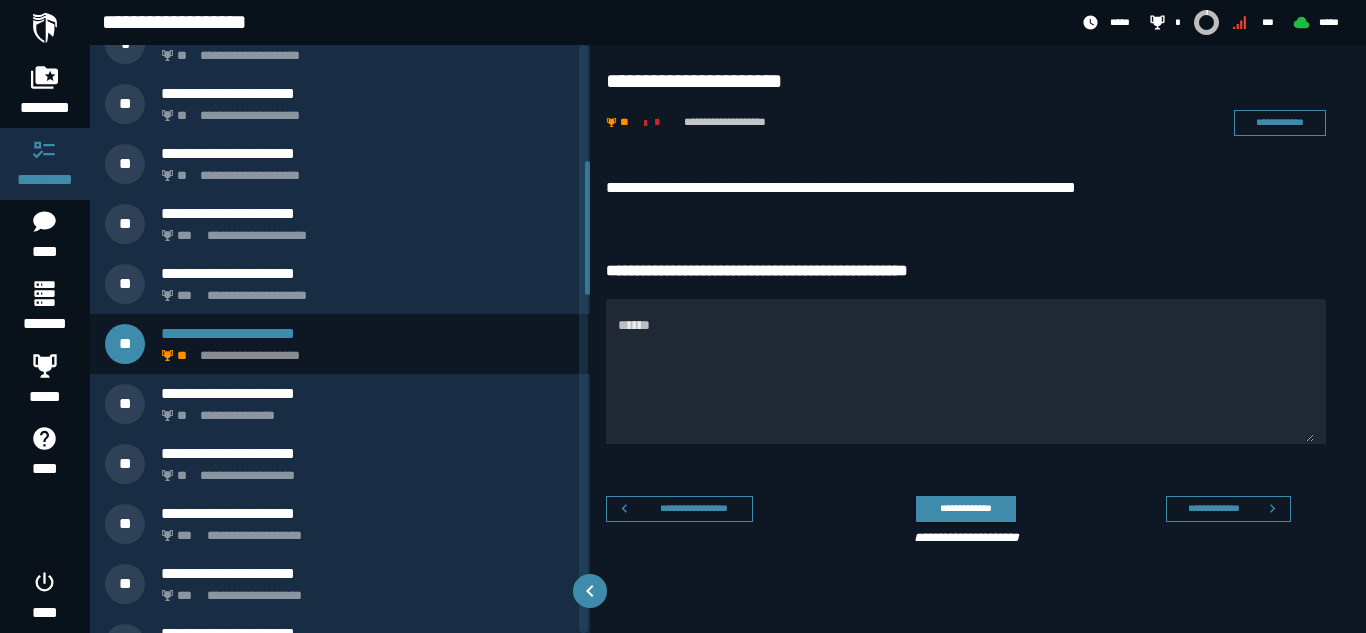 scroll, scrollTop: 512, scrollLeft: 0, axis: vertical 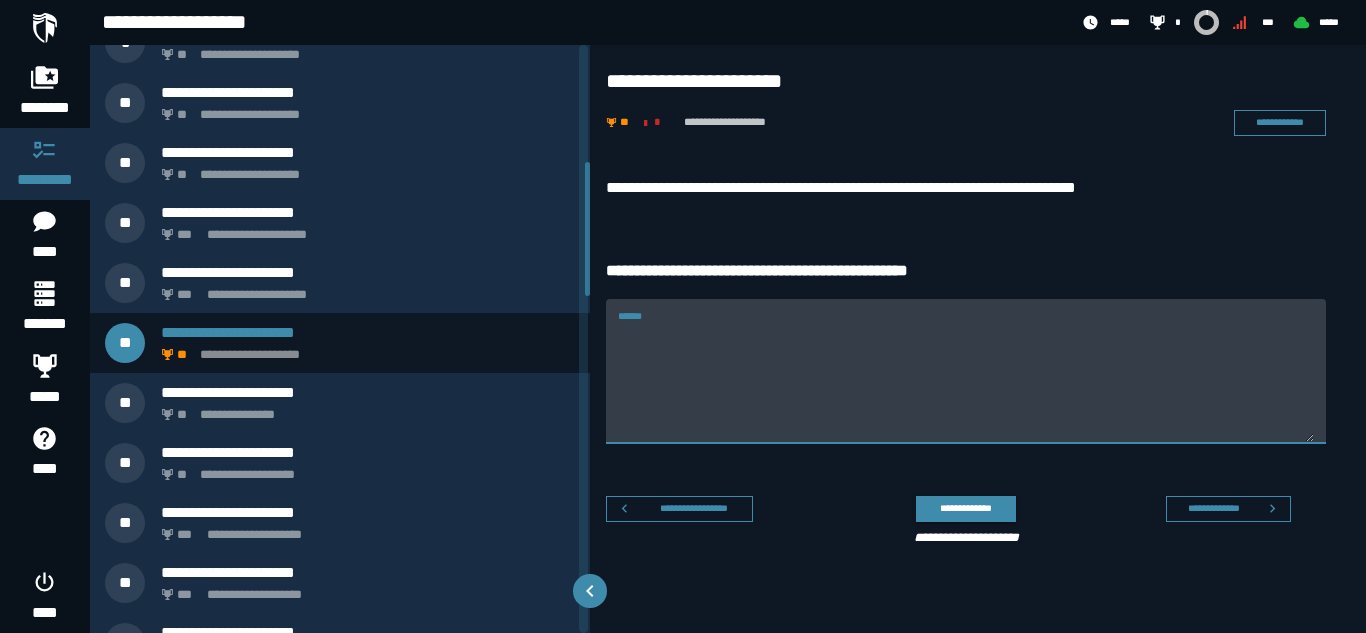 click on "******" at bounding box center (966, 383) 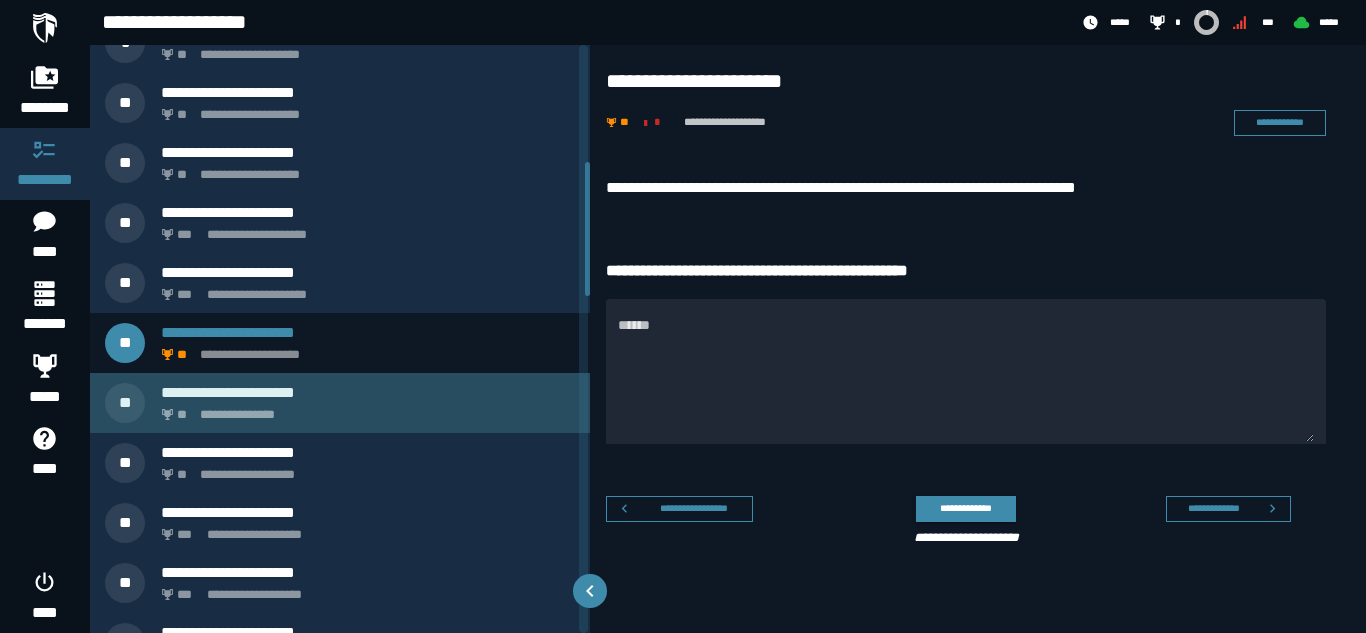 click on "**********" at bounding box center [364, 409] 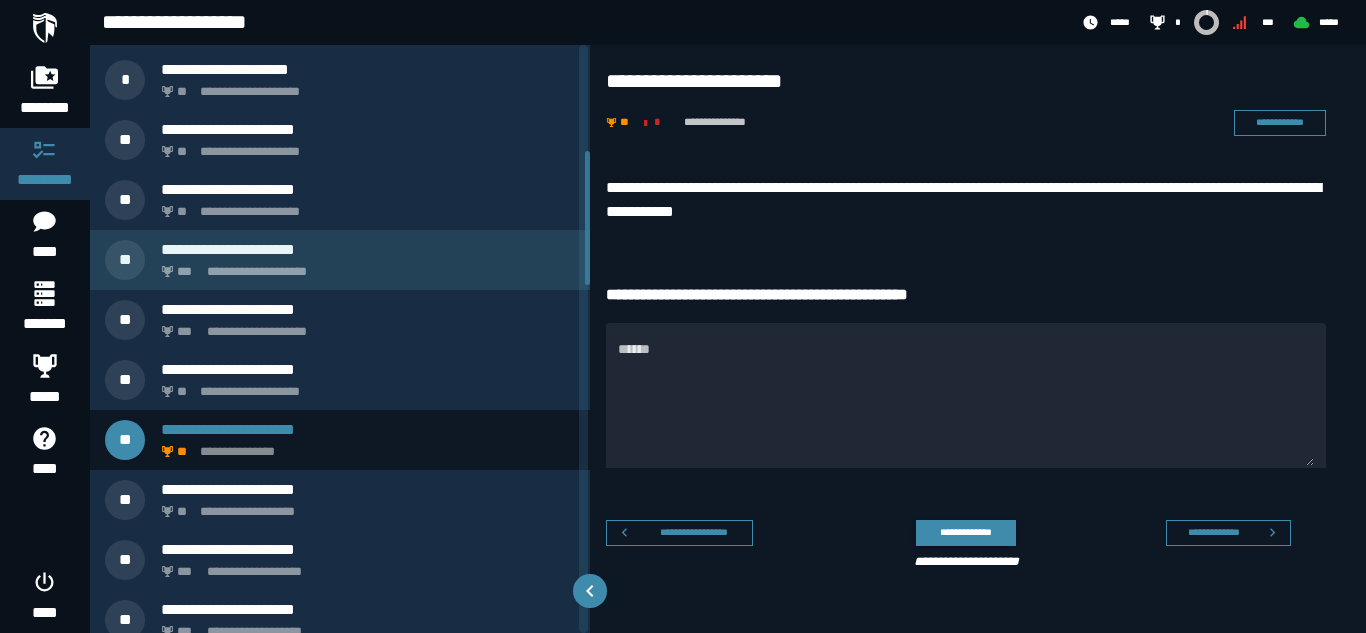 scroll, scrollTop: 477, scrollLeft: 0, axis: vertical 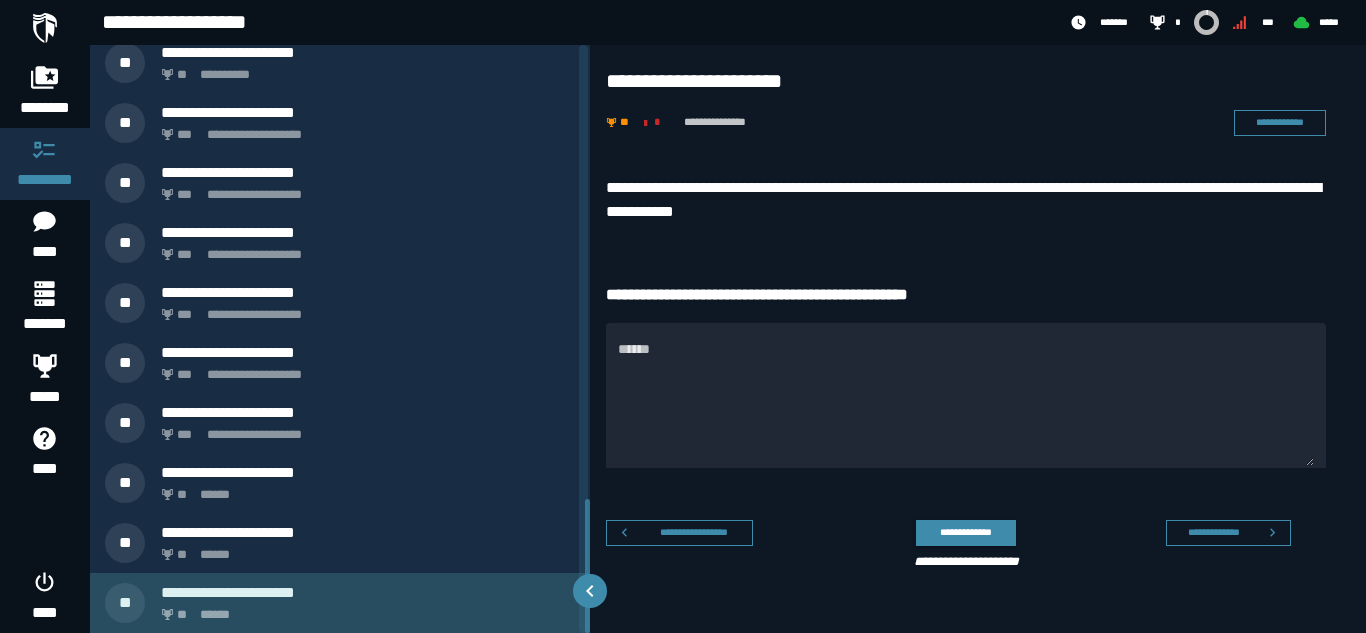 click on "** ******" at bounding box center [364, 609] 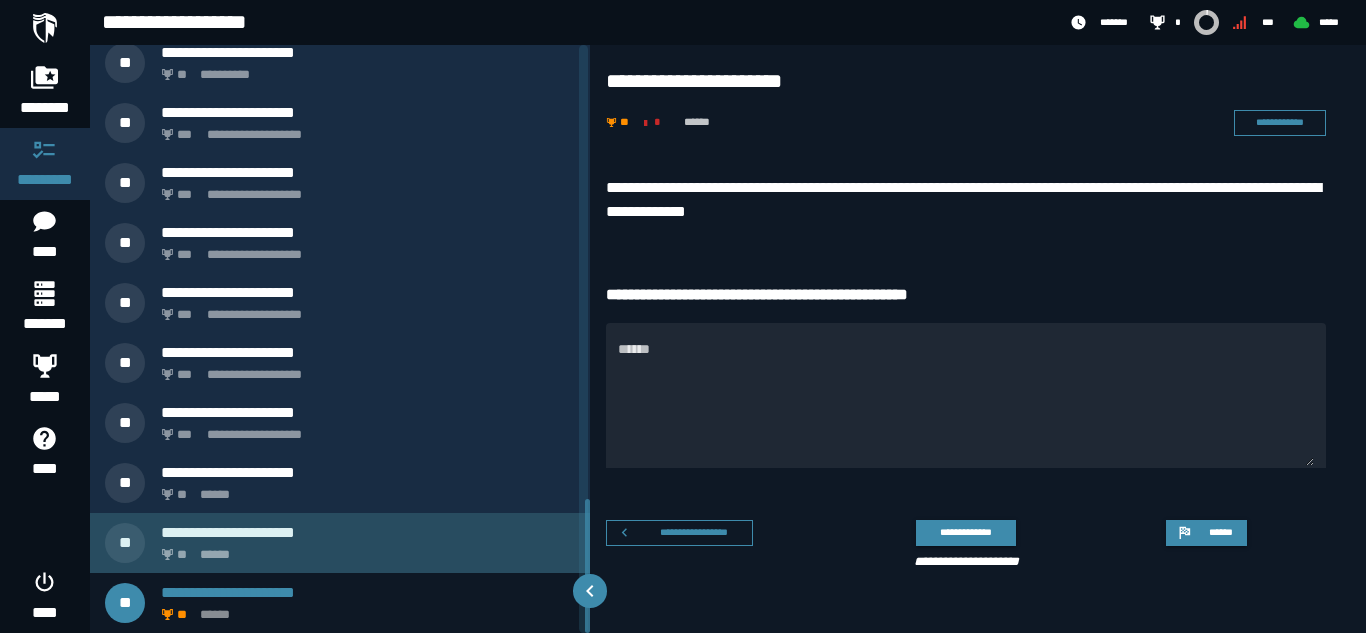 click on "**********" at bounding box center (340, 543) 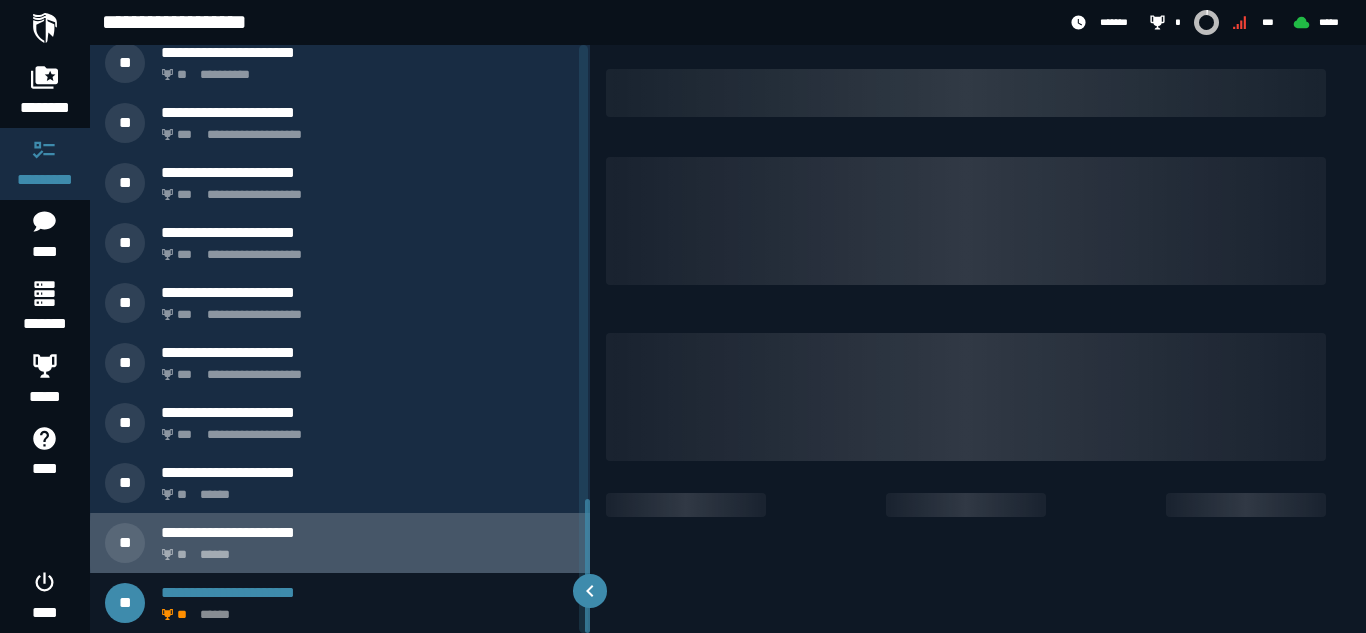scroll, scrollTop: 1932, scrollLeft: 0, axis: vertical 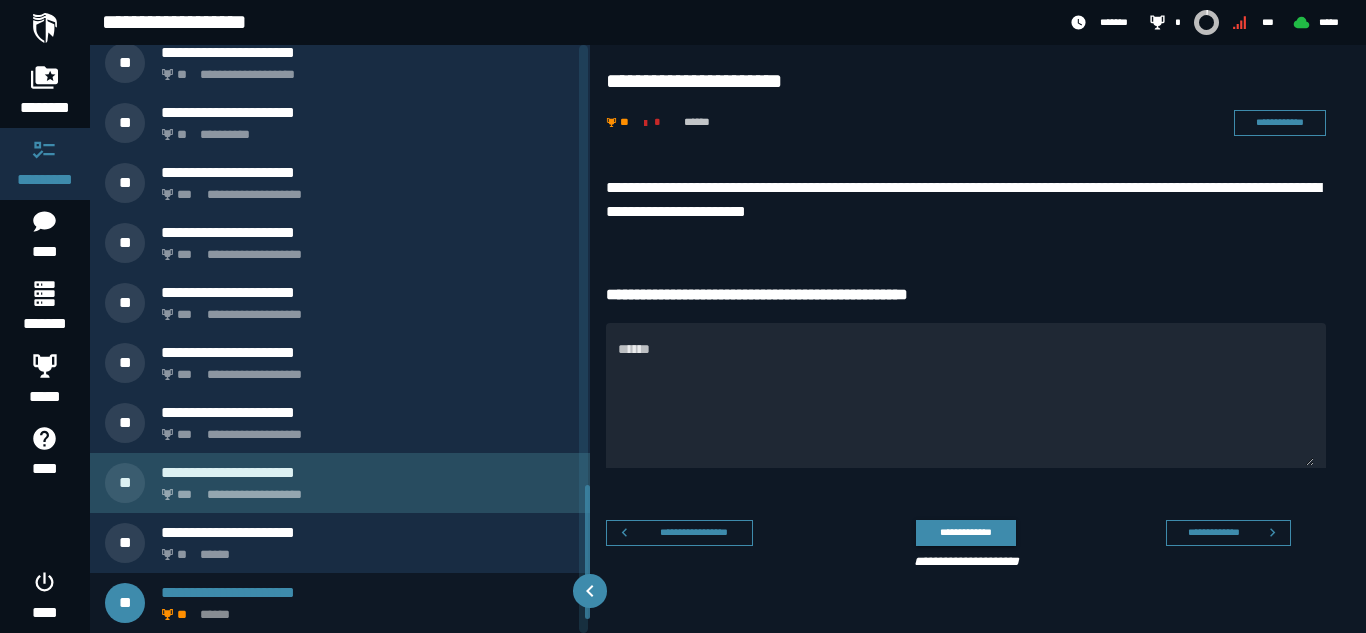 click on "**********" at bounding box center [340, 483] 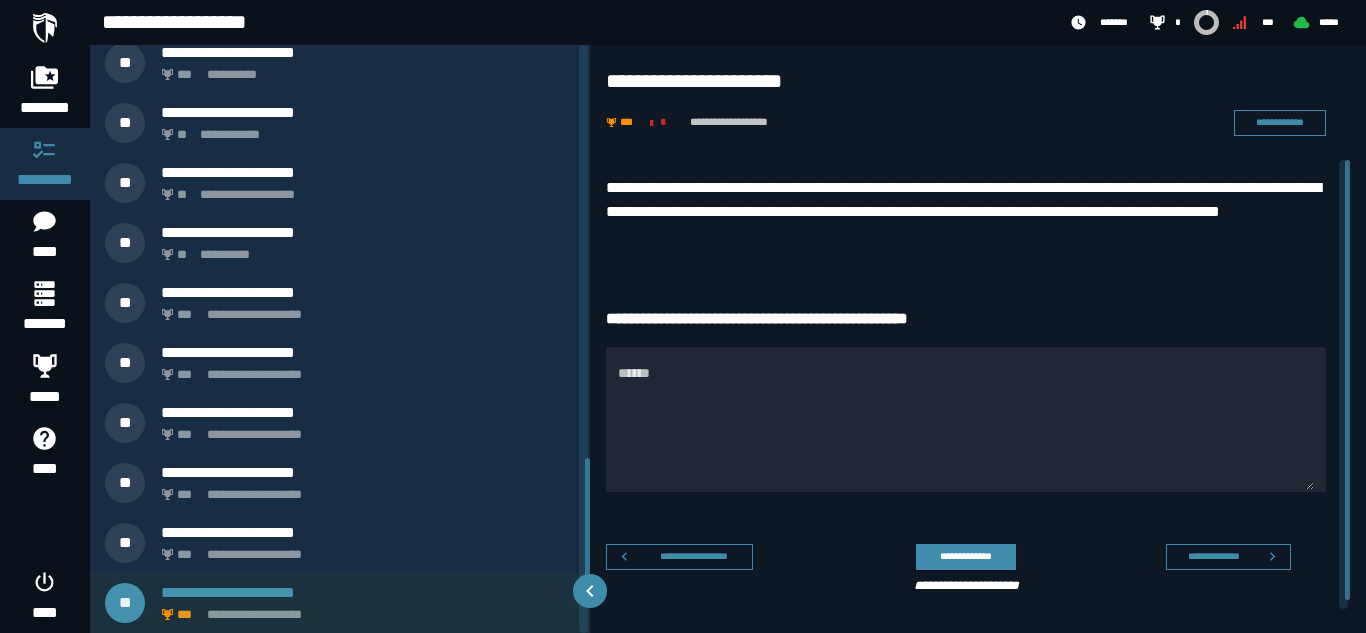 scroll, scrollTop: 1992, scrollLeft: 0, axis: vertical 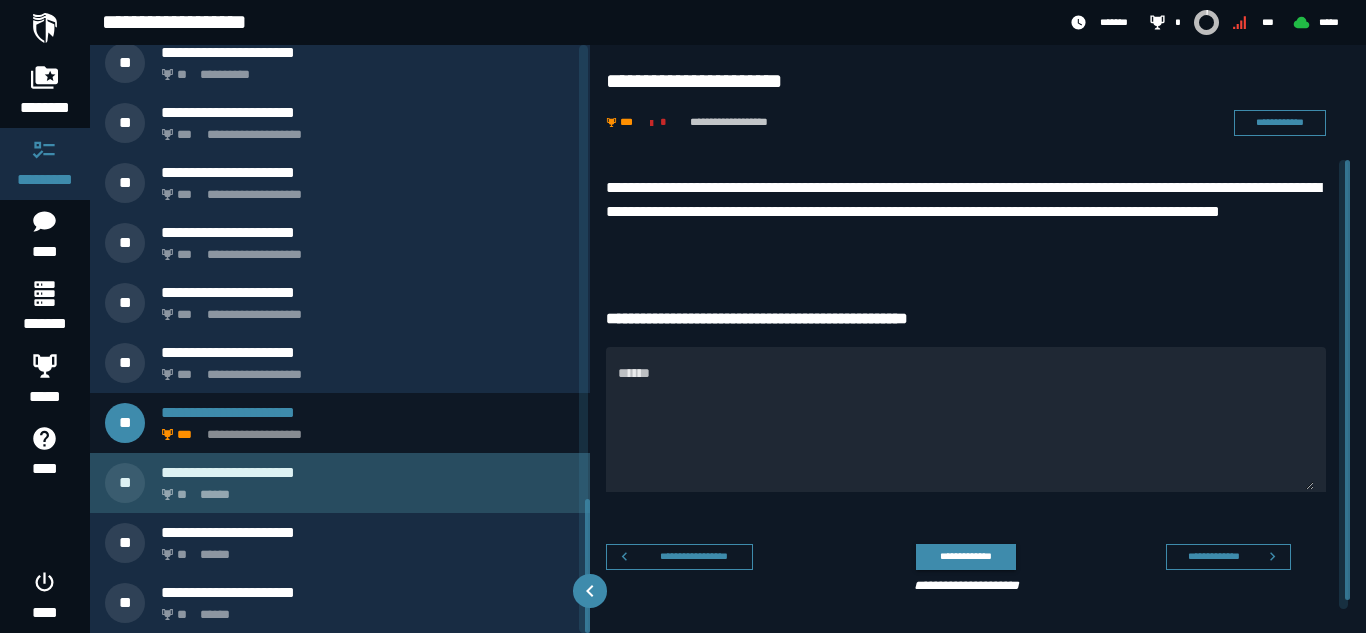 click on "** ******" at bounding box center (364, 489) 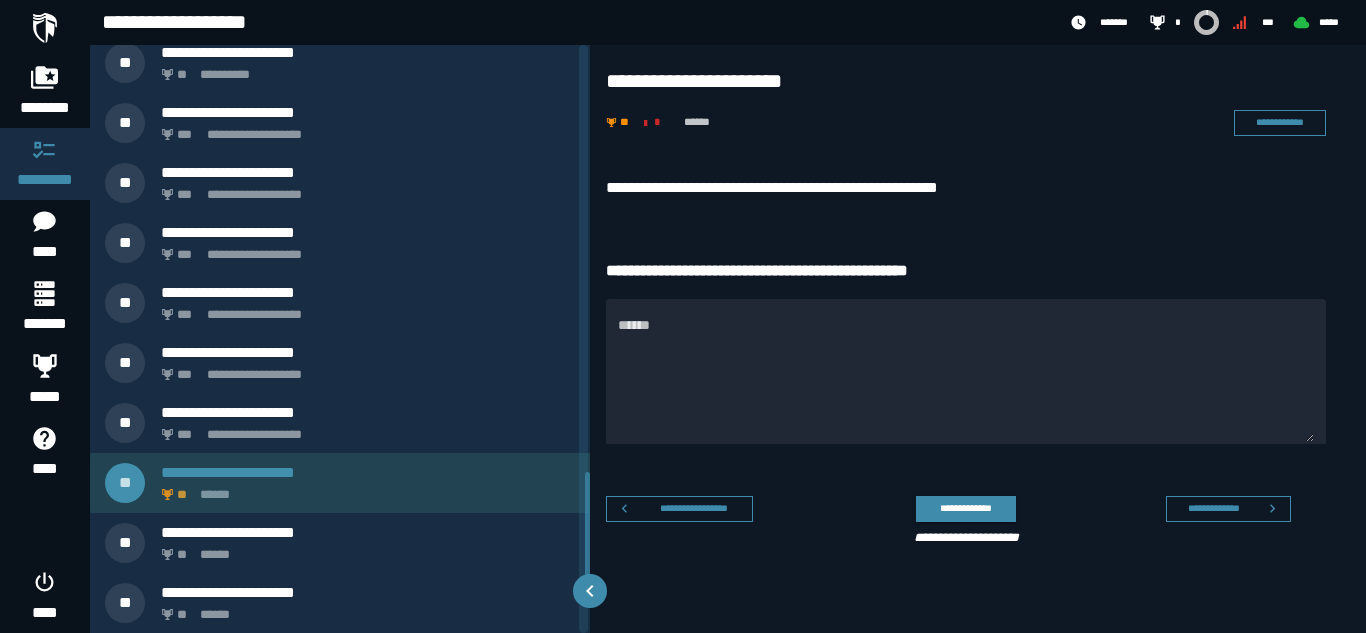 scroll, scrollTop: 1872, scrollLeft: 0, axis: vertical 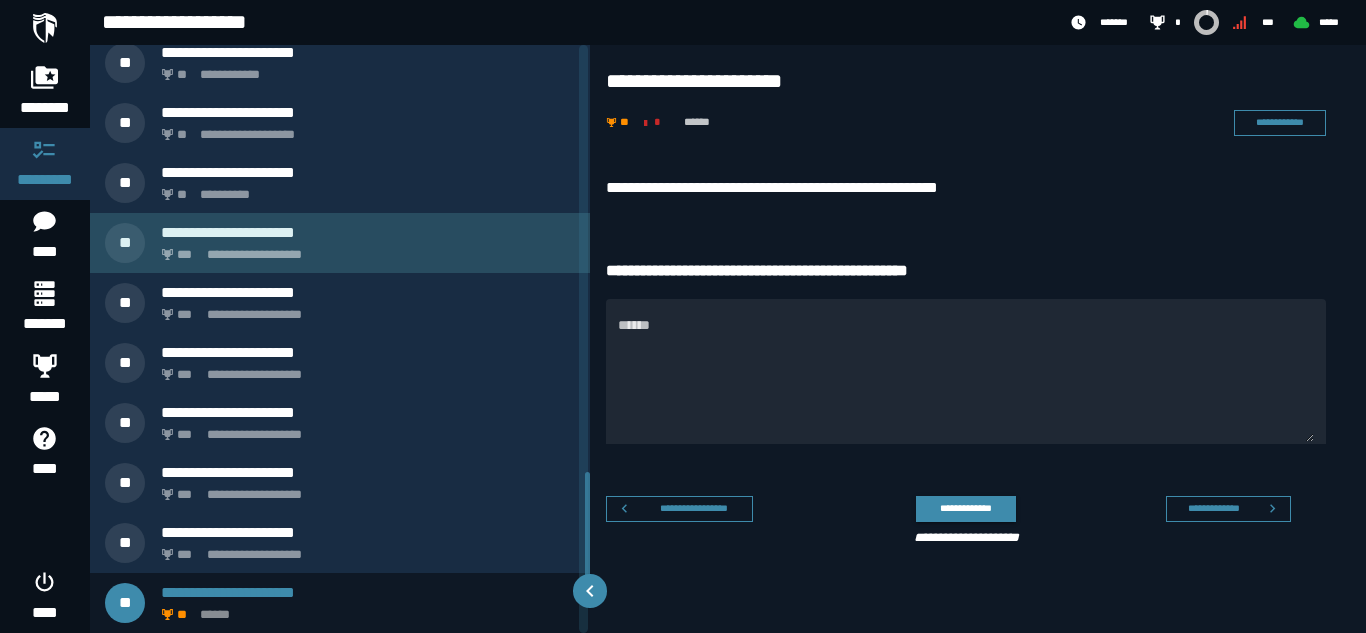 click on "**********" at bounding box center (364, 249) 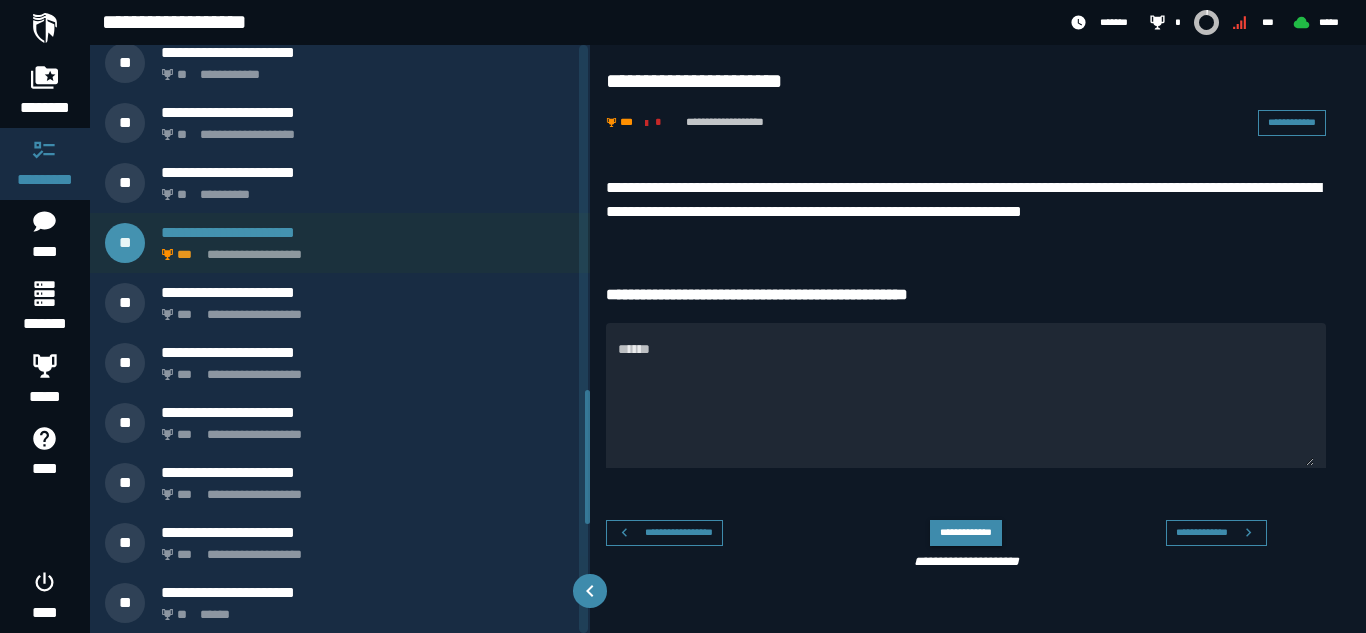 scroll, scrollTop: 1512, scrollLeft: 0, axis: vertical 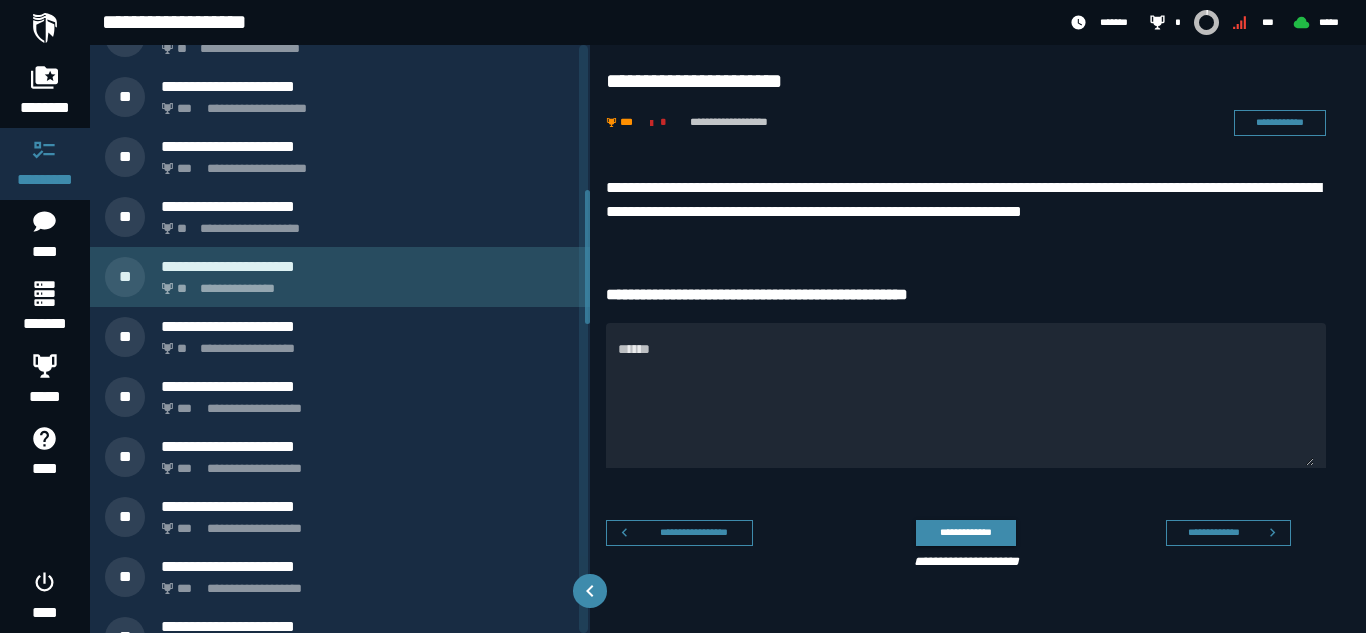 click on "**********" at bounding box center [368, 266] 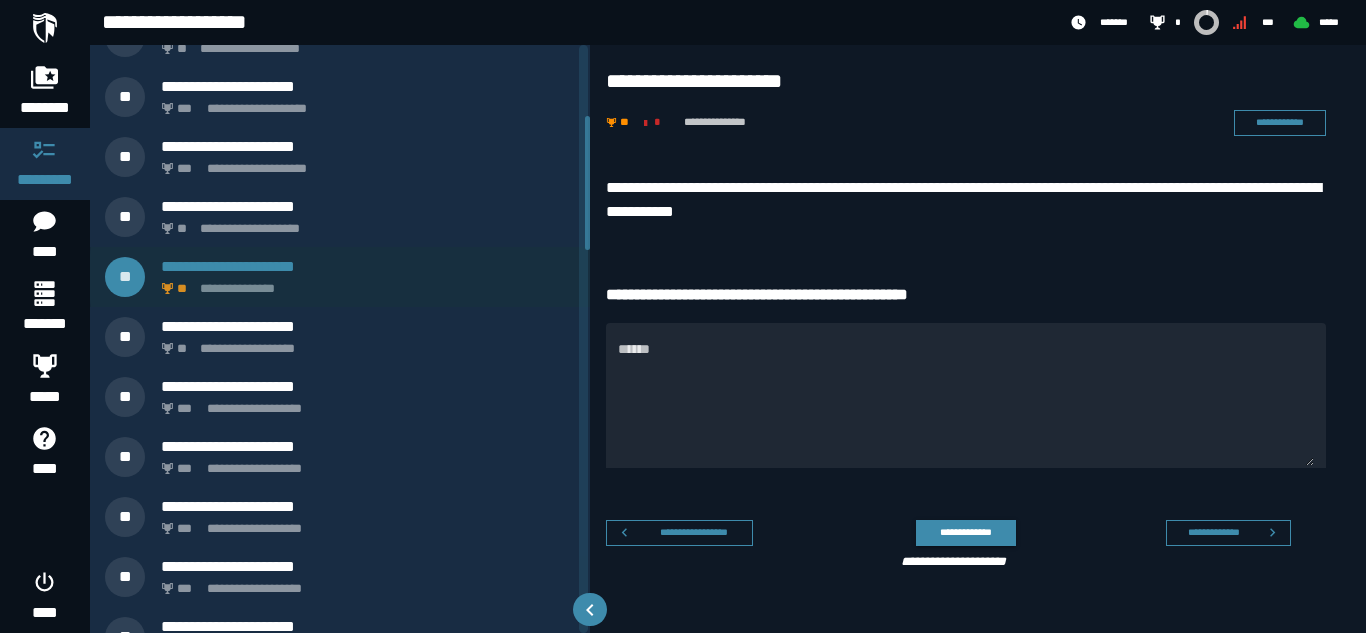 scroll, scrollTop: 312, scrollLeft: 0, axis: vertical 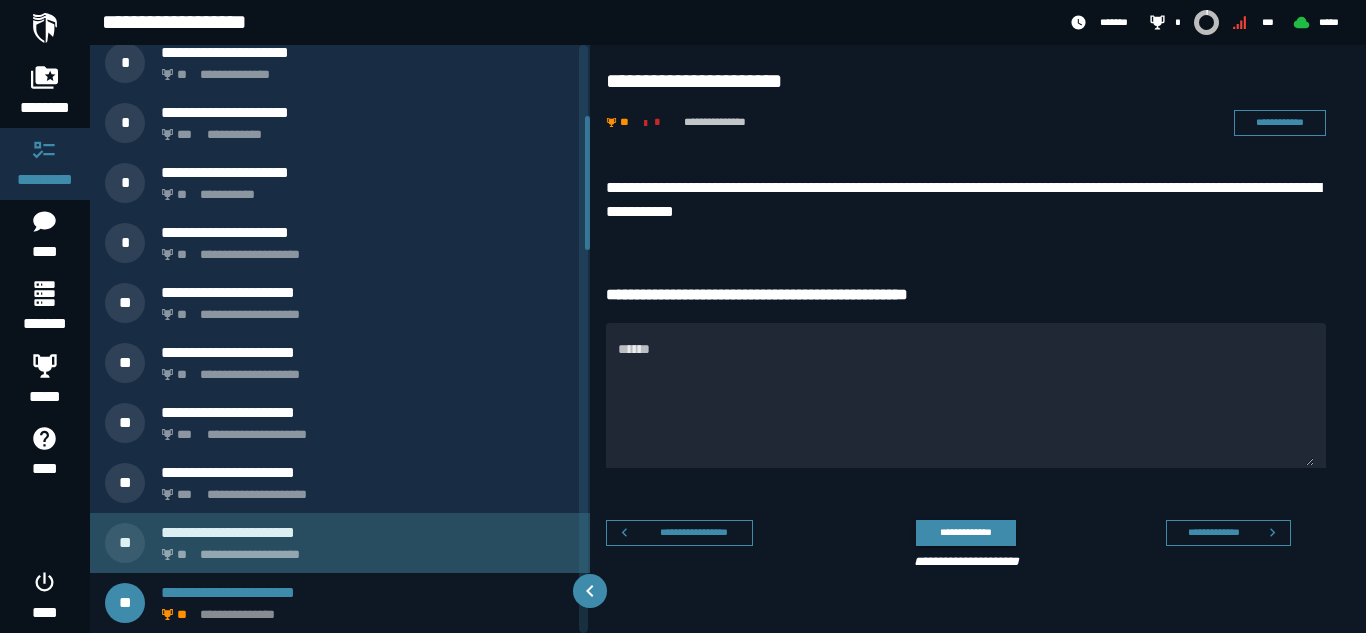 click on "**********" at bounding box center [368, 532] 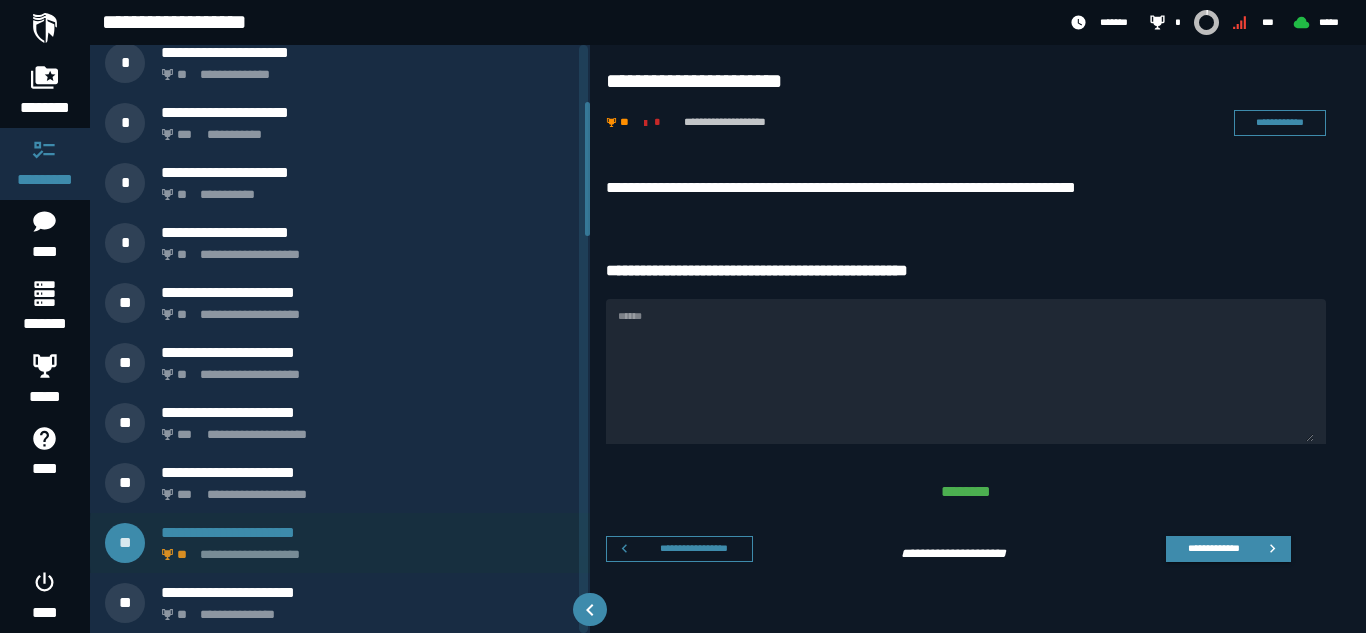 scroll, scrollTop: 252, scrollLeft: 0, axis: vertical 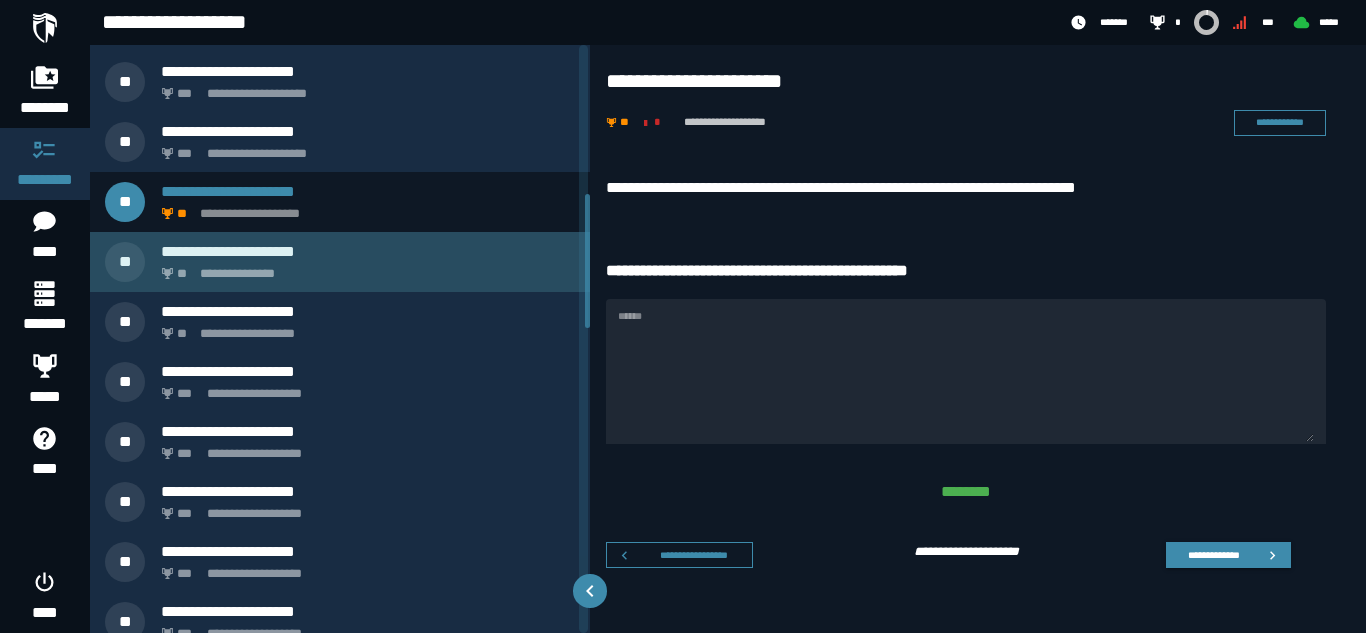 click on "**********" at bounding box center [364, 268] 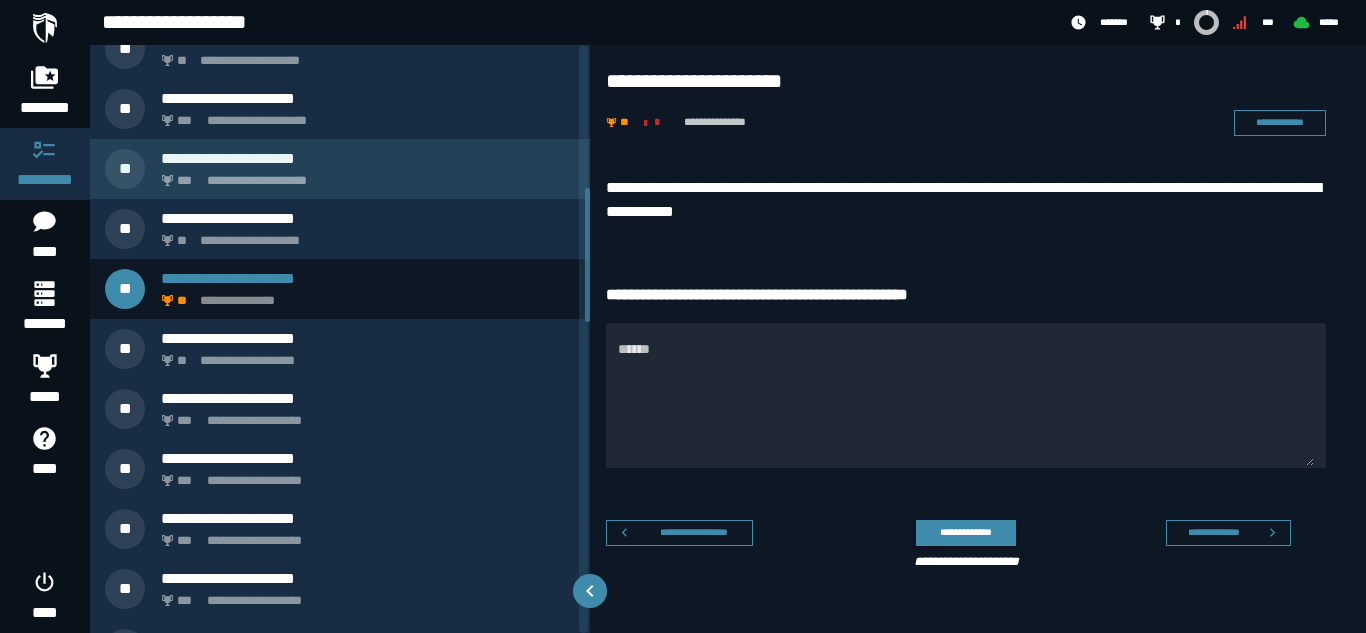 scroll, scrollTop: 627, scrollLeft: 0, axis: vertical 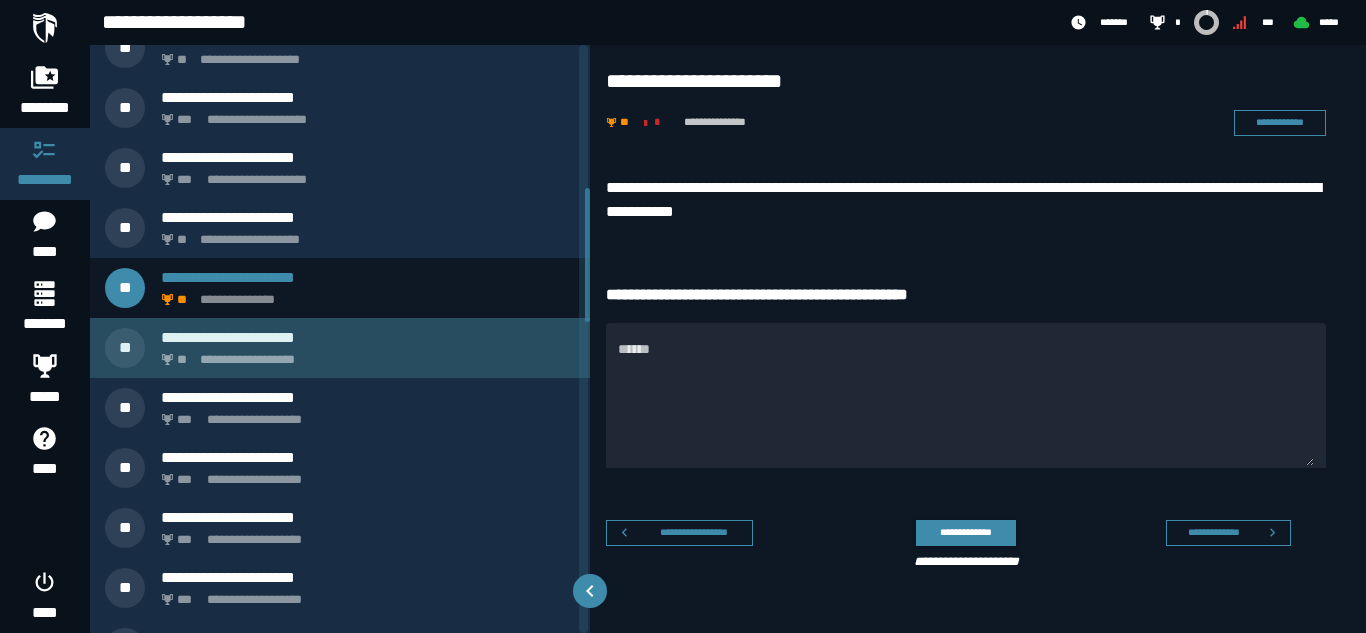 click on "**********" at bounding box center [364, 354] 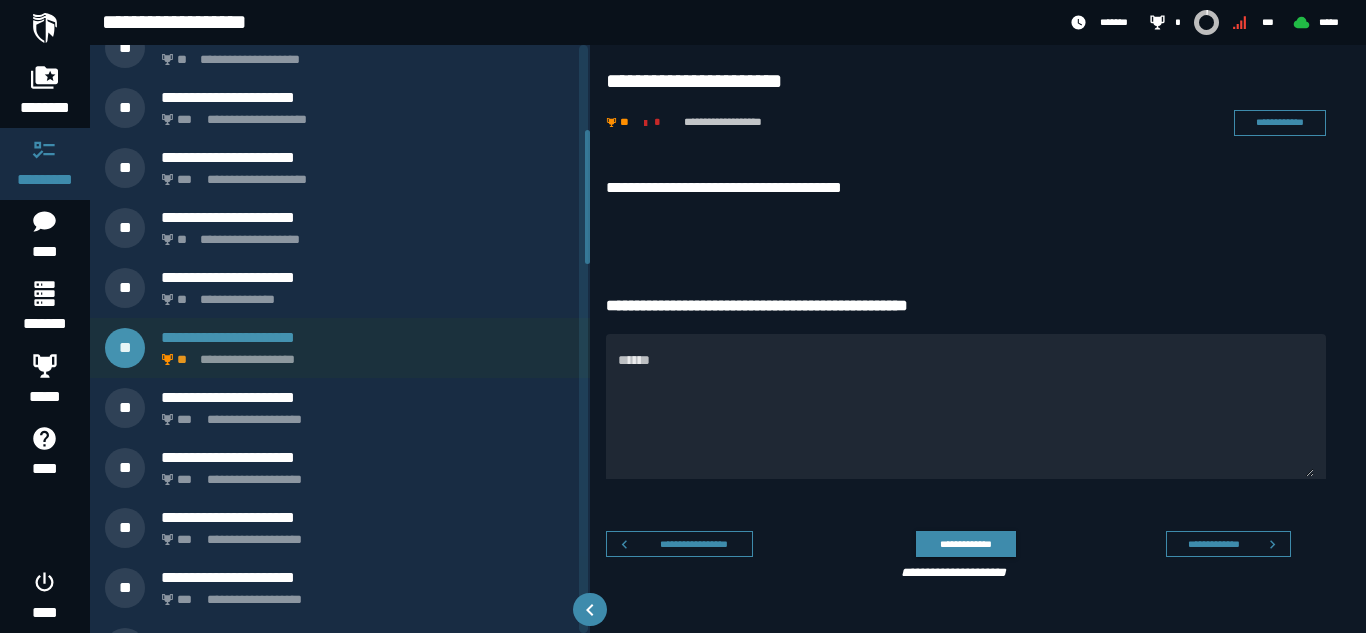 scroll, scrollTop: 372, scrollLeft: 0, axis: vertical 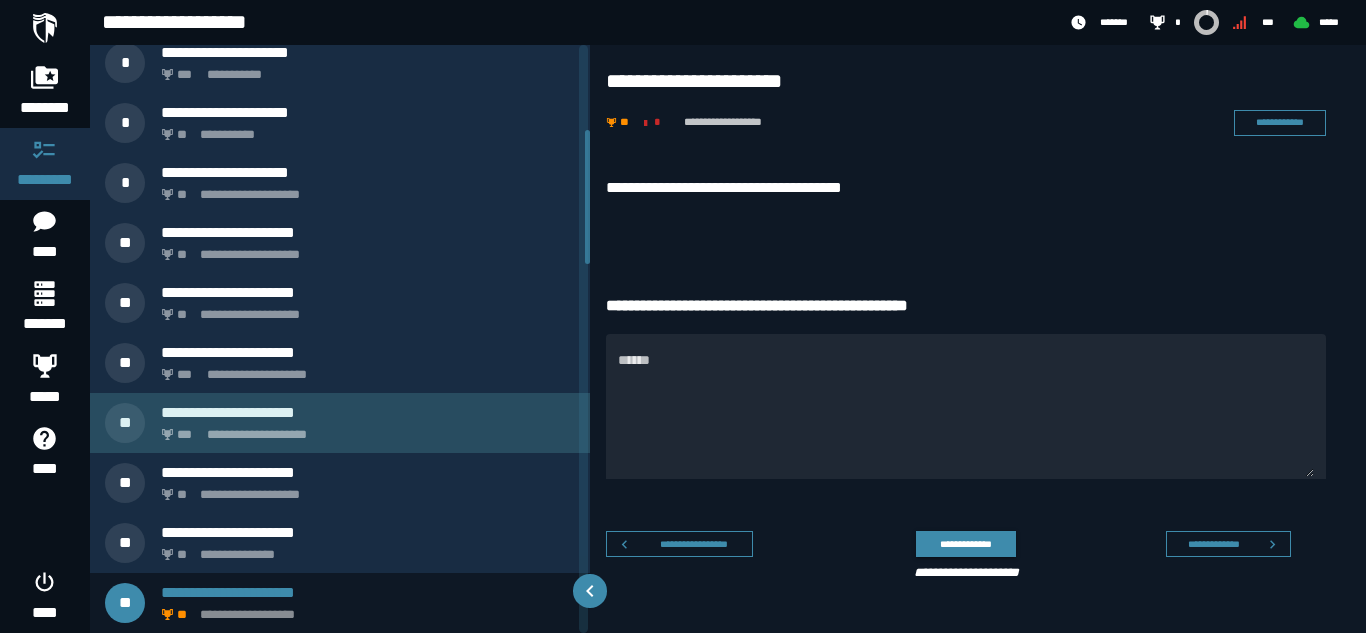 click on "**********" at bounding box center [364, 429] 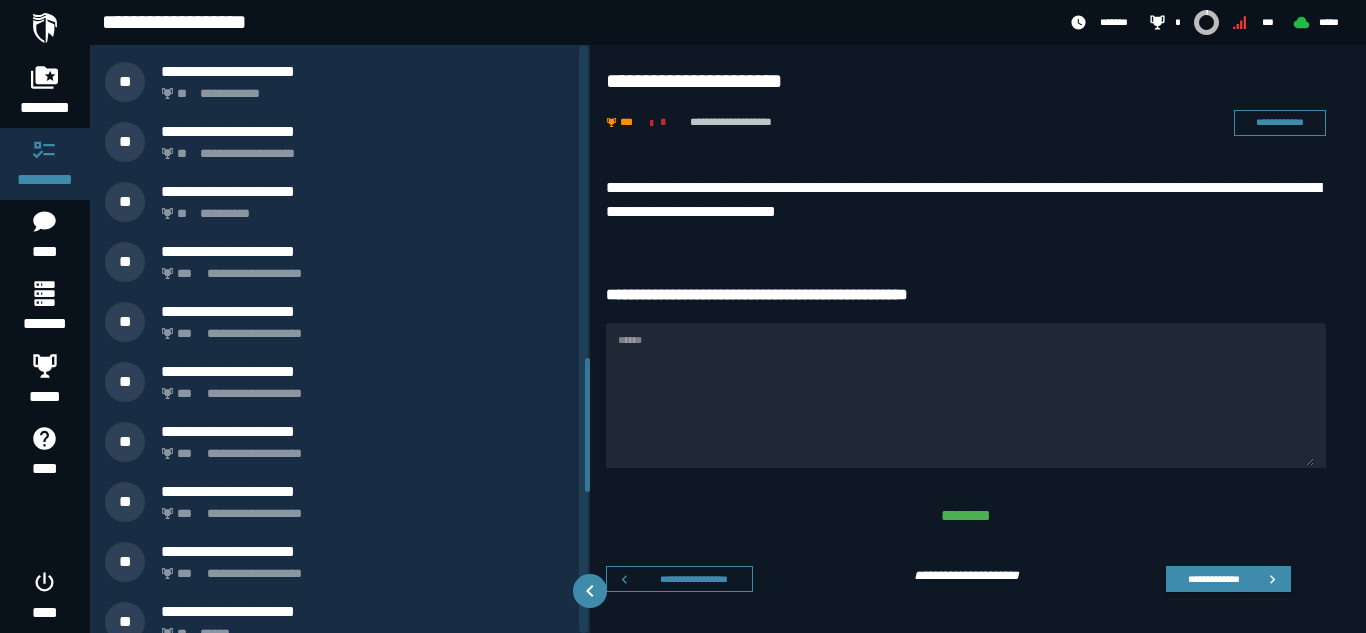 scroll, scrollTop: 1992, scrollLeft: 0, axis: vertical 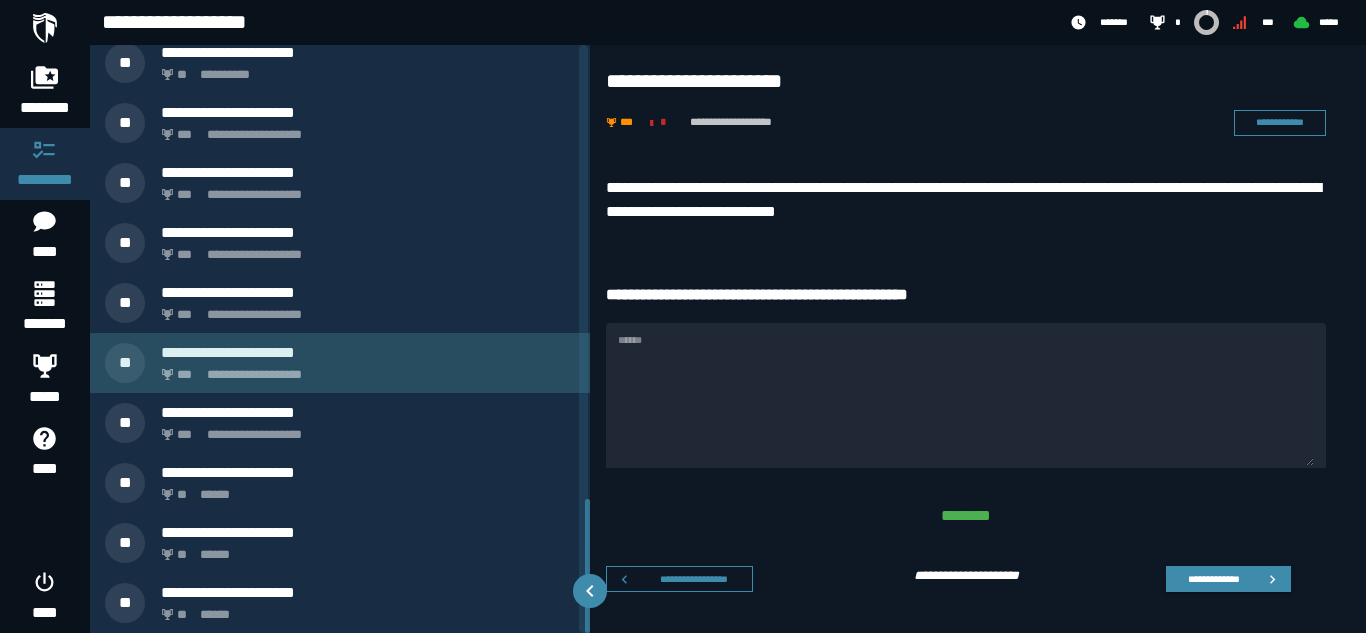 click on "**********" at bounding box center [364, 369] 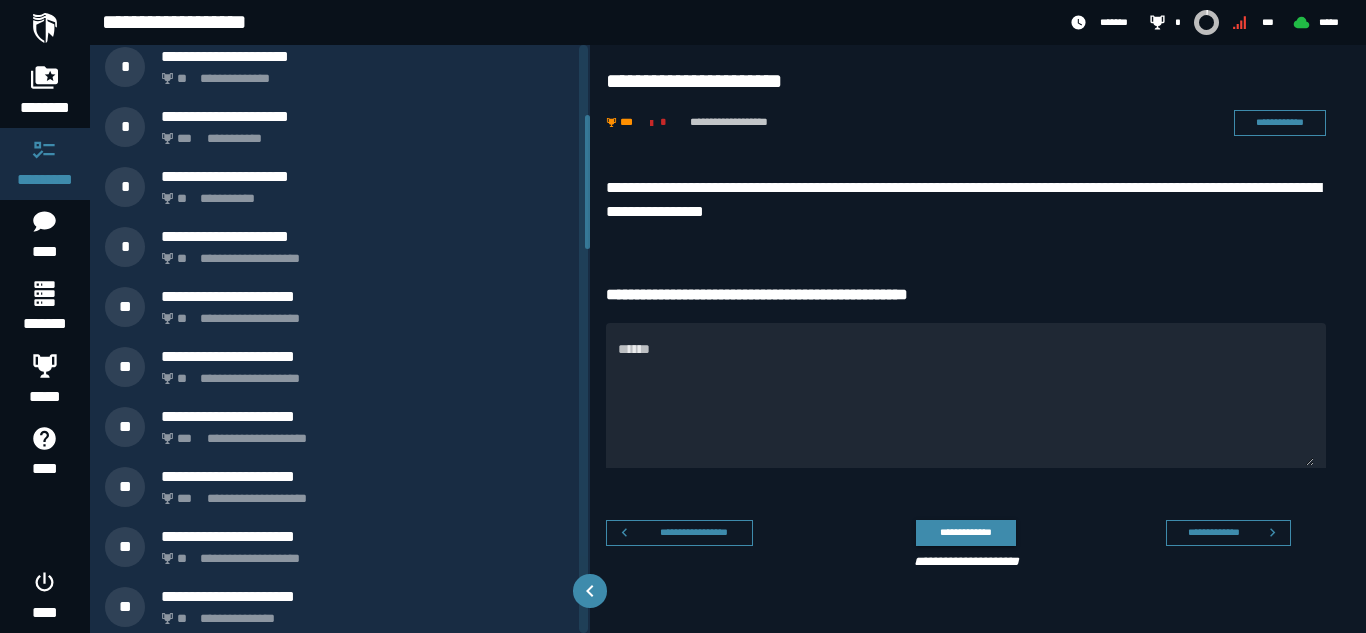 scroll, scrollTop: 0, scrollLeft: 0, axis: both 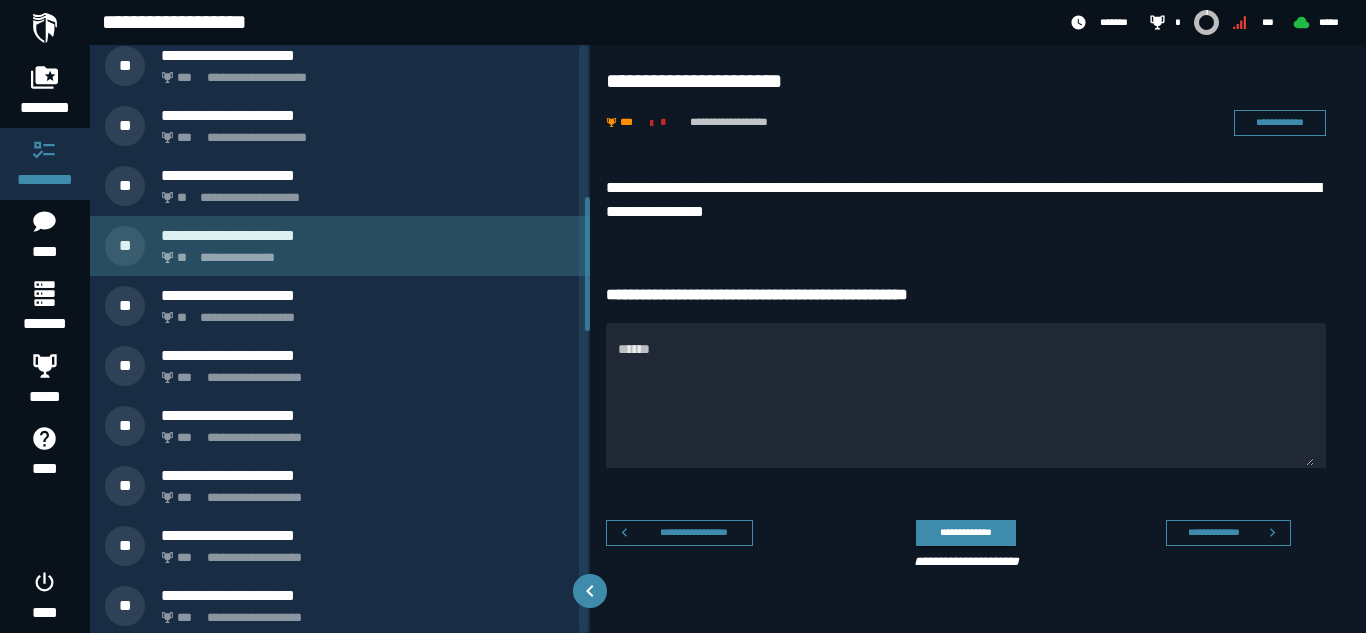 click on "**********" at bounding box center [368, 235] 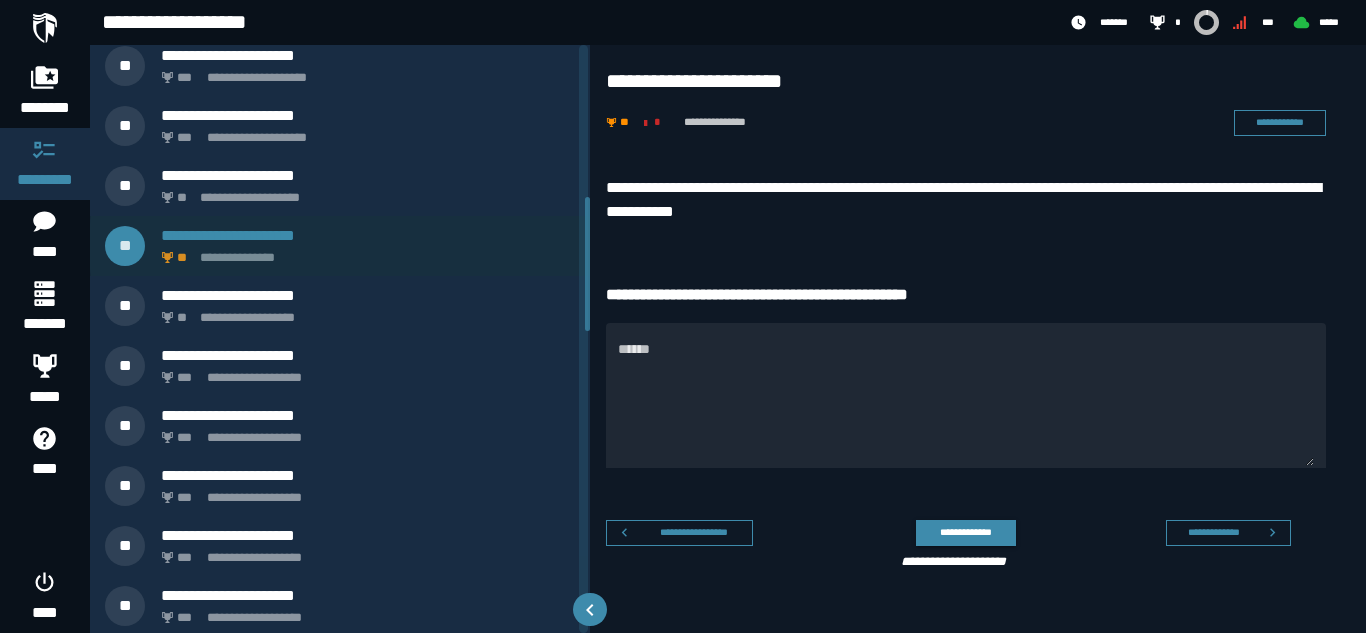scroll, scrollTop: 312, scrollLeft: 0, axis: vertical 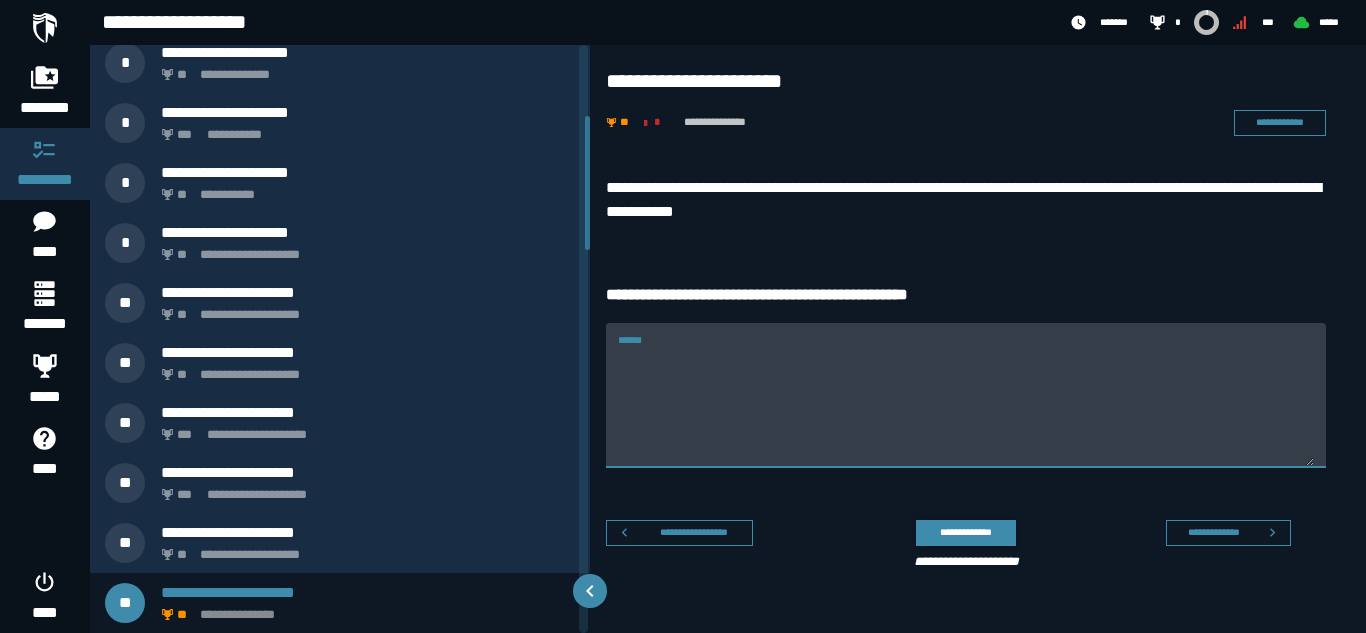 click on "******" at bounding box center [966, 407] 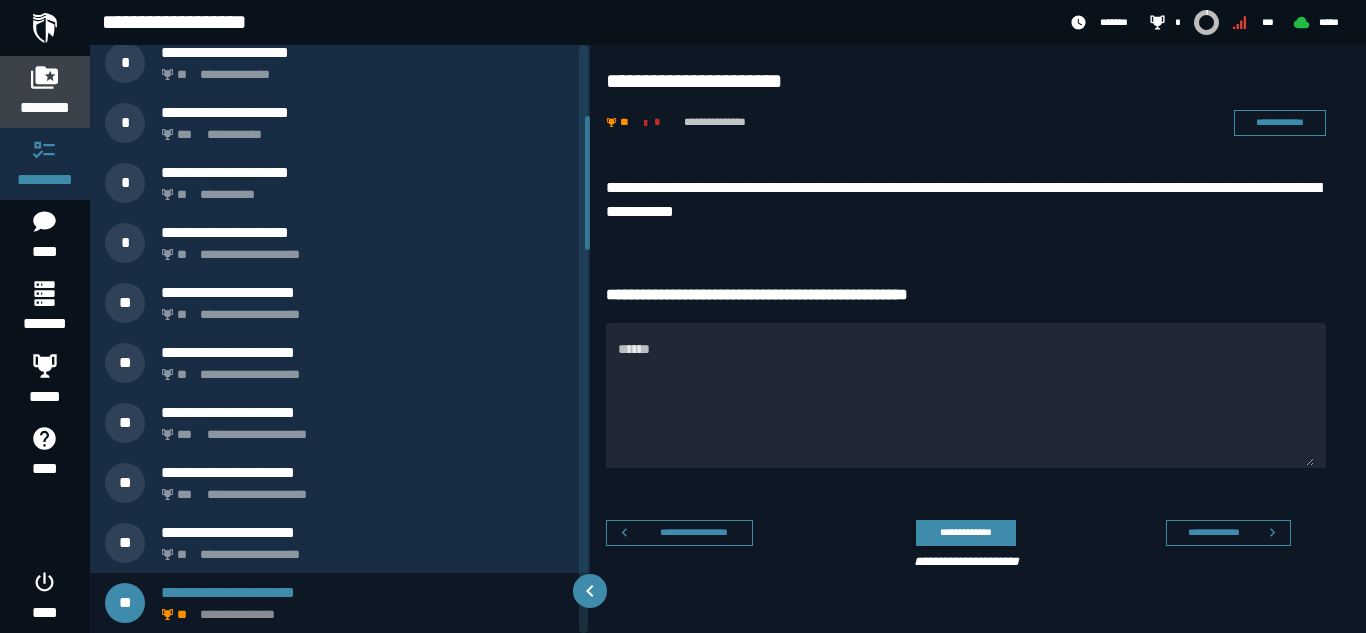 click on "********" at bounding box center [45, 108] 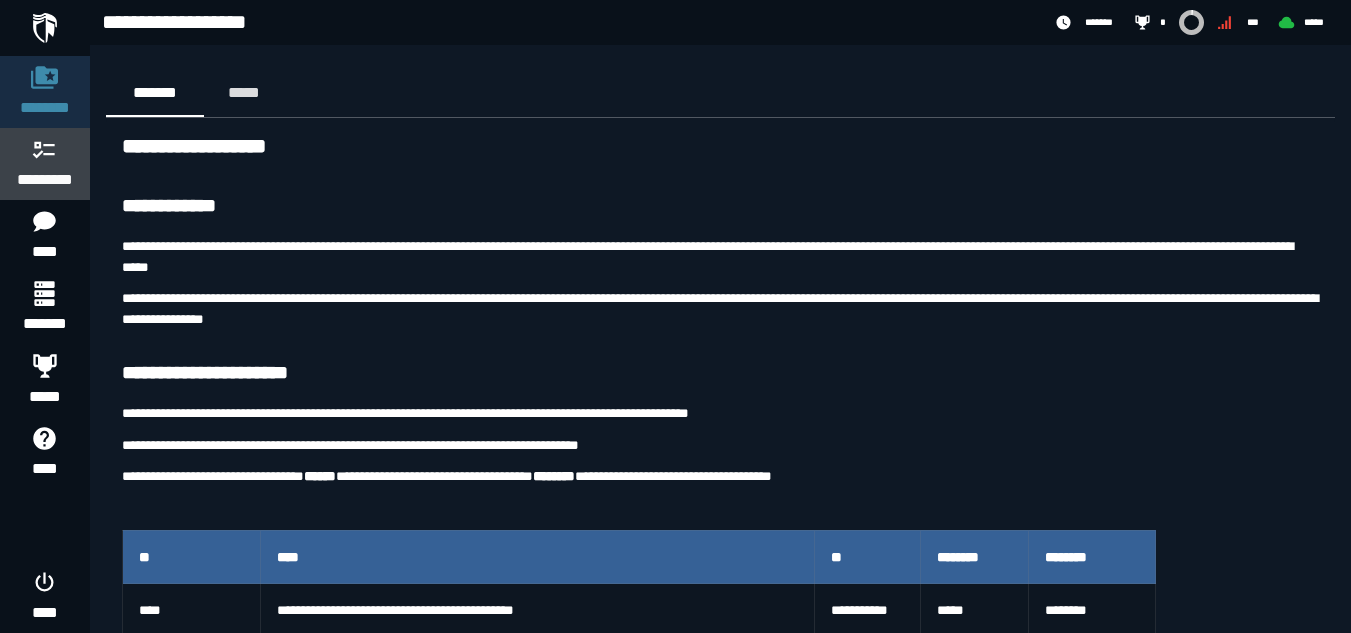 click 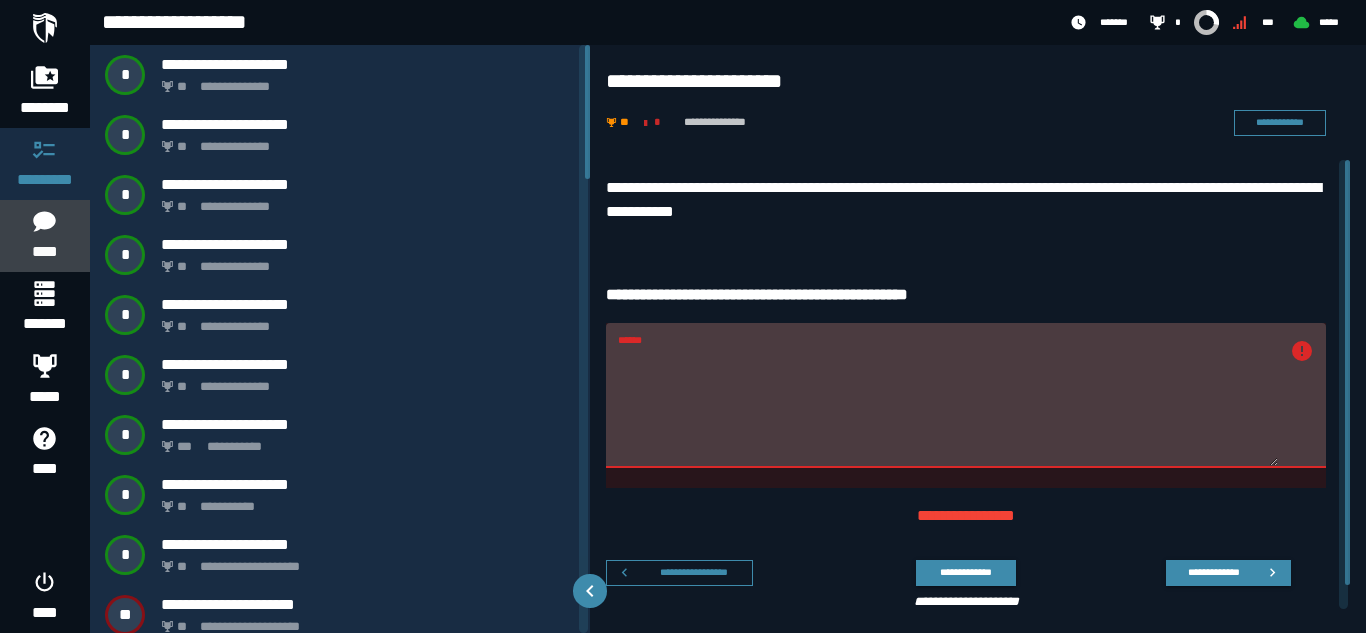 click 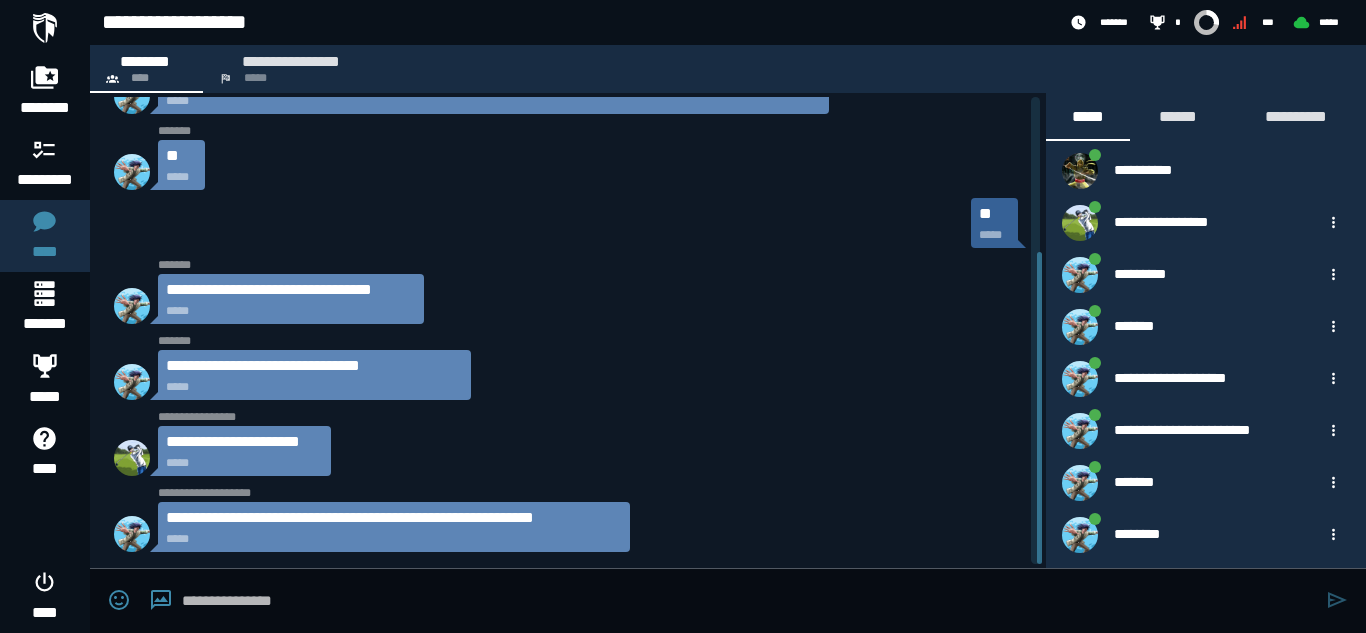 scroll, scrollTop: 0, scrollLeft: 0, axis: both 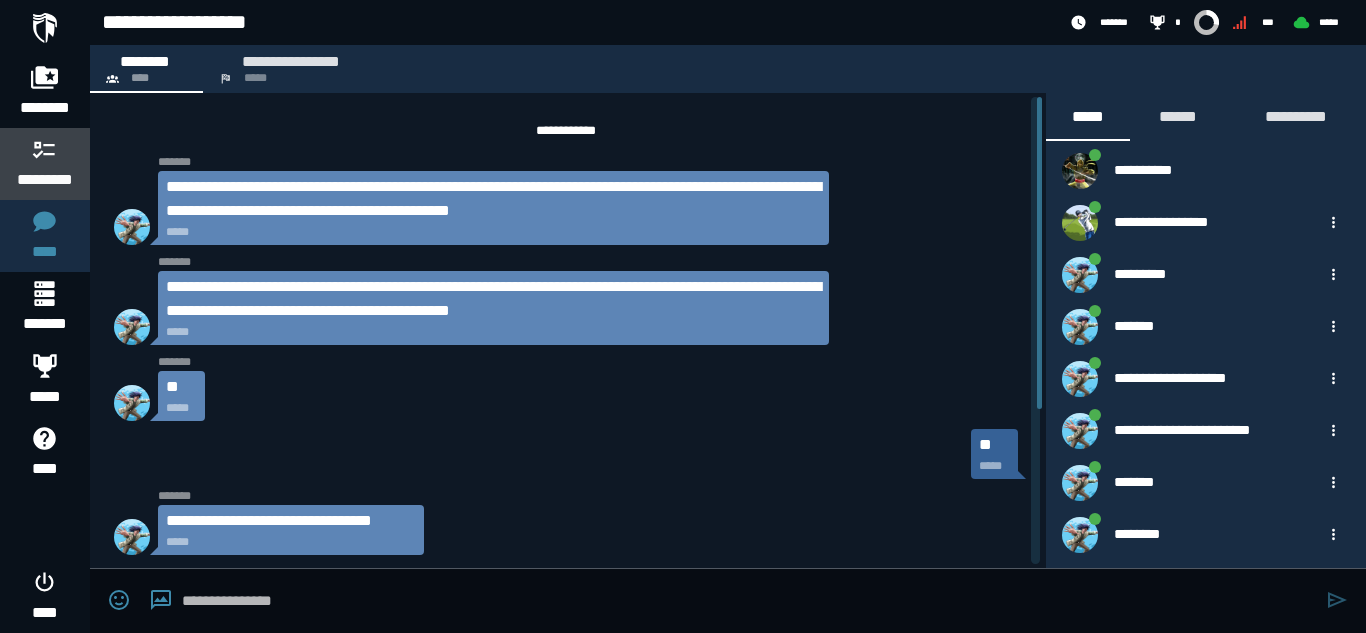 click on "*********" at bounding box center [45, 180] 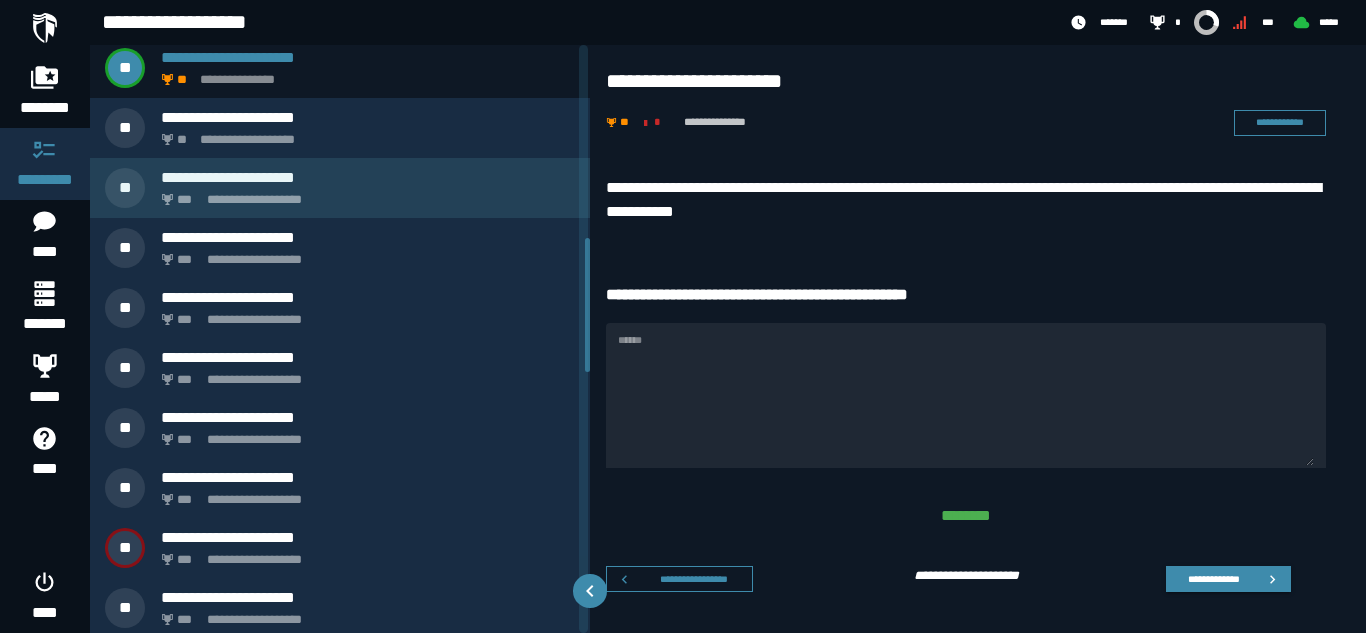 scroll, scrollTop: 848, scrollLeft: 0, axis: vertical 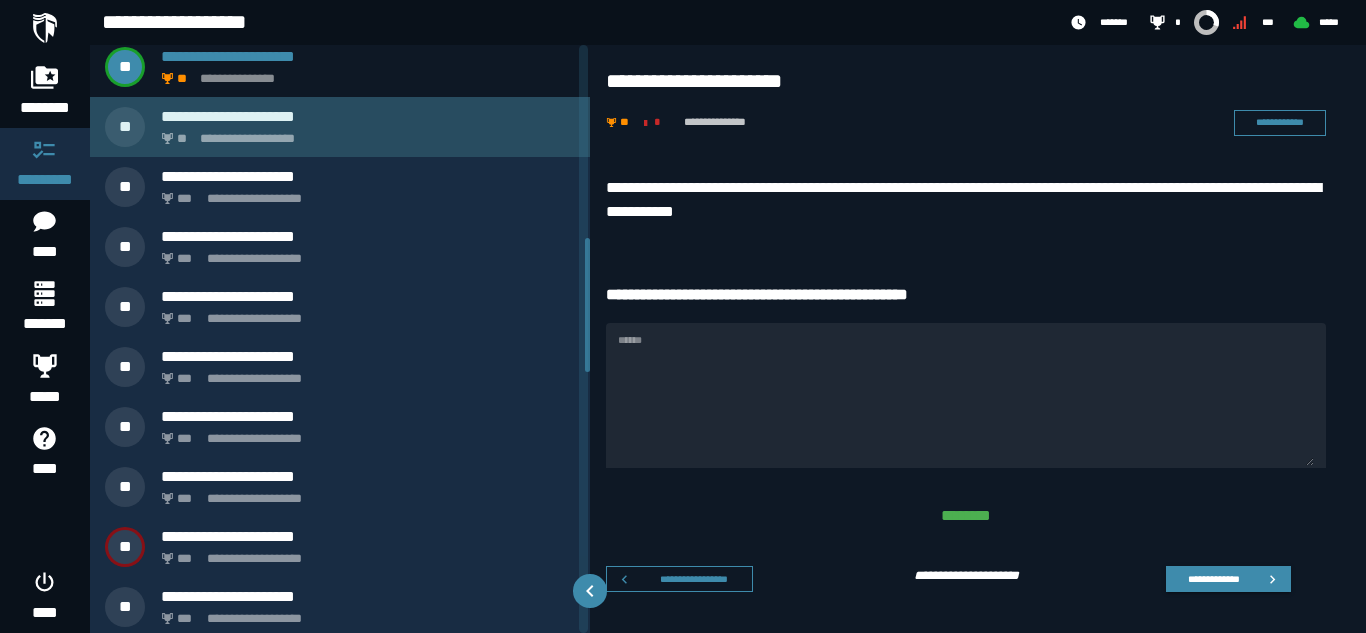click on "**********" at bounding box center [368, 116] 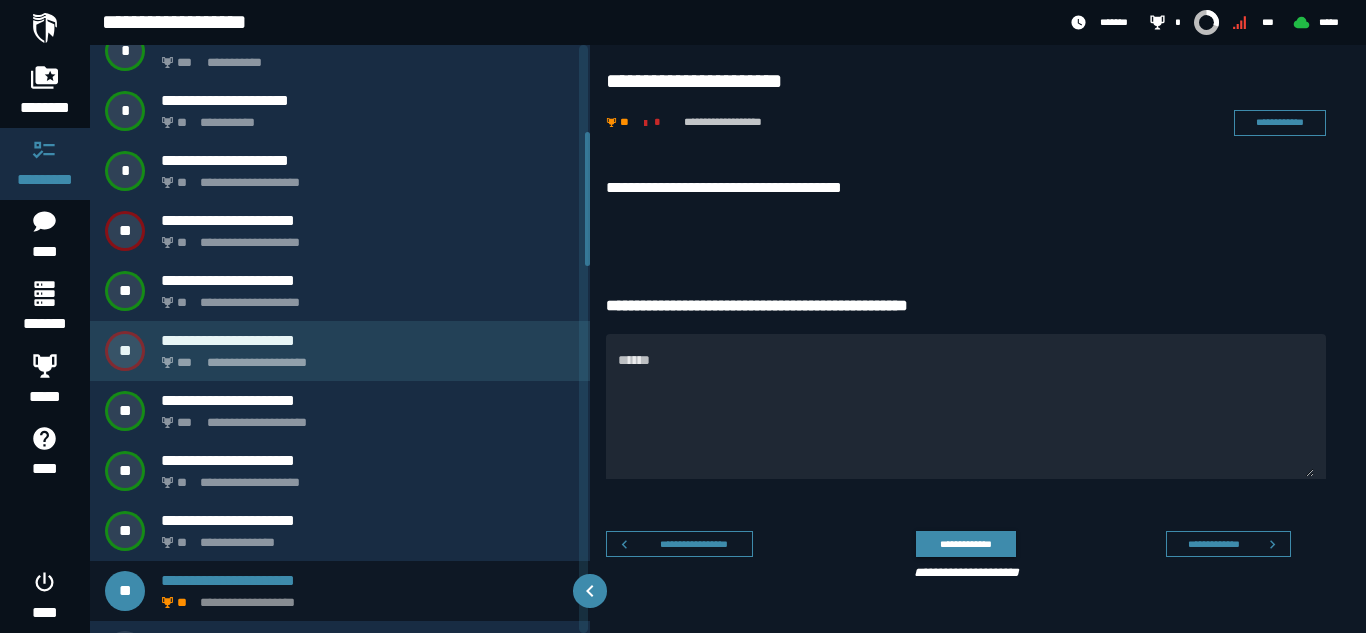 scroll, scrollTop: 385, scrollLeft: 0, axis: vertical 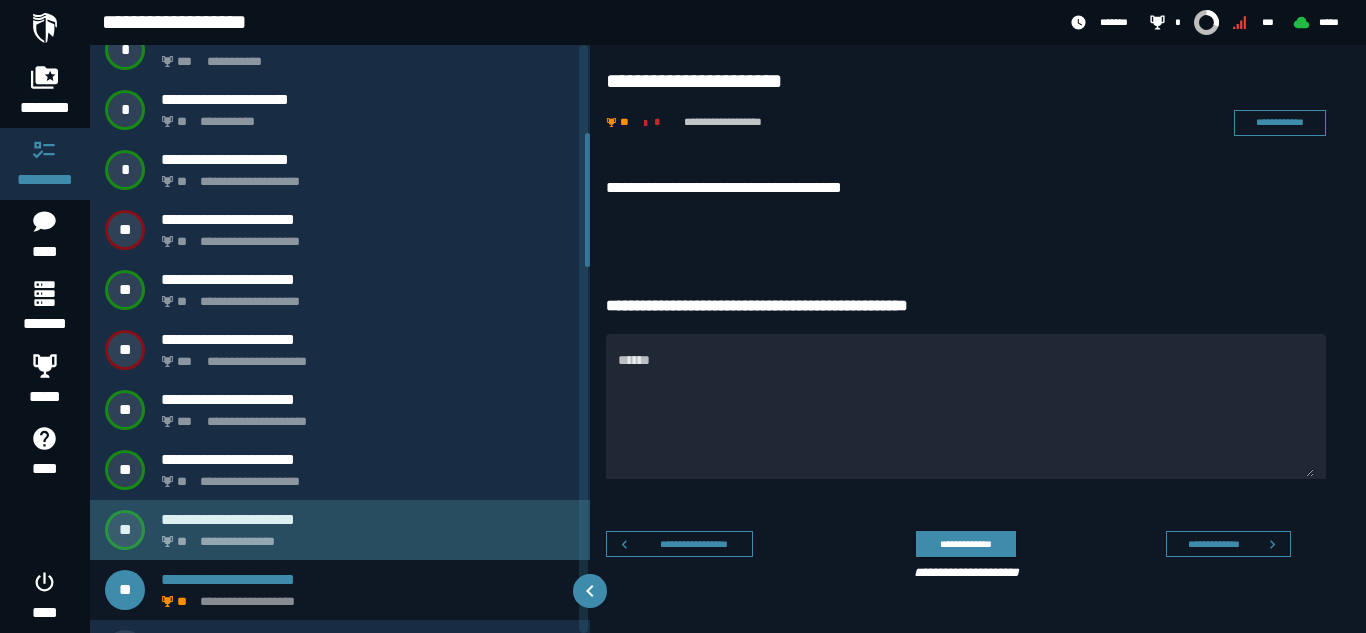 click on "**********" at bounding box center [364, 536] 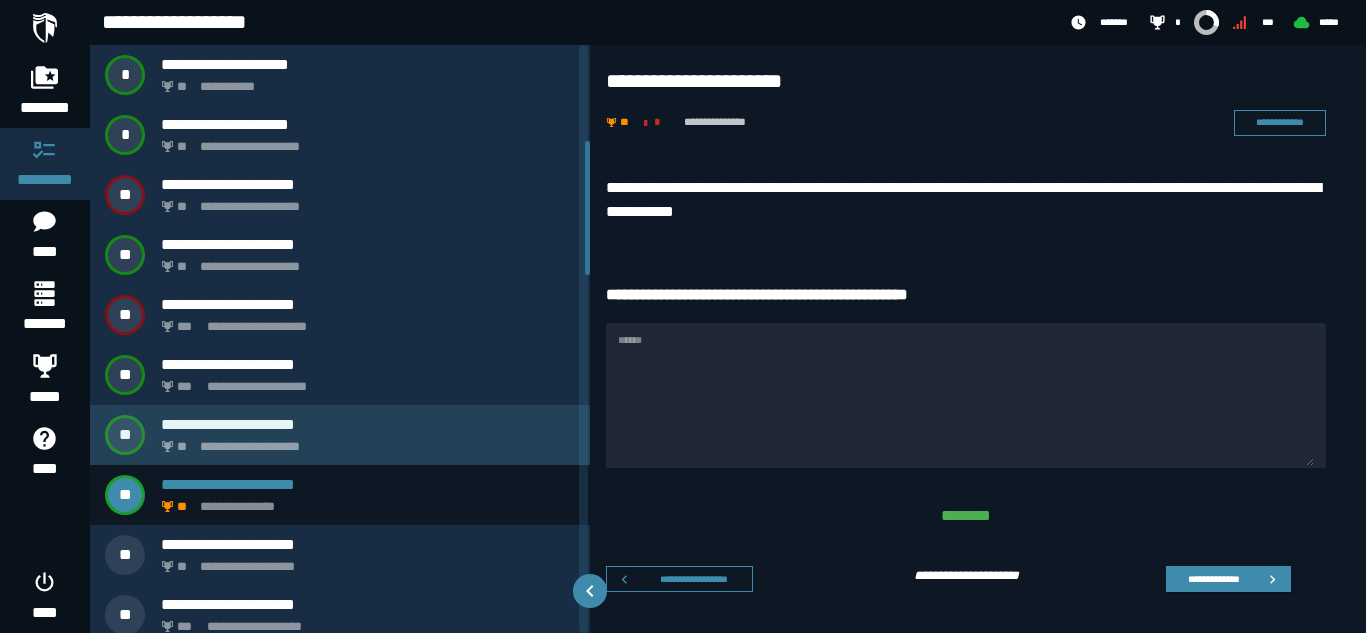 scroll, scrollTop: 421, scrollLeft: 0, axis: vertical 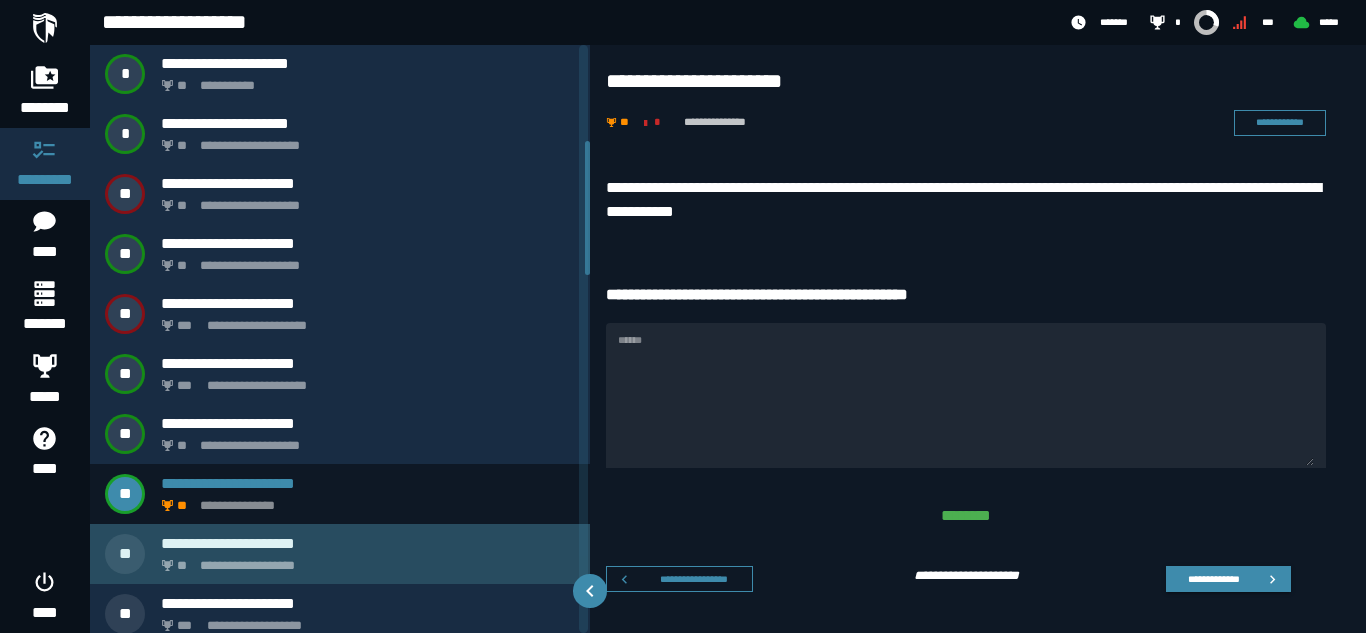 click on "**********" at bounding box center (364, 560) 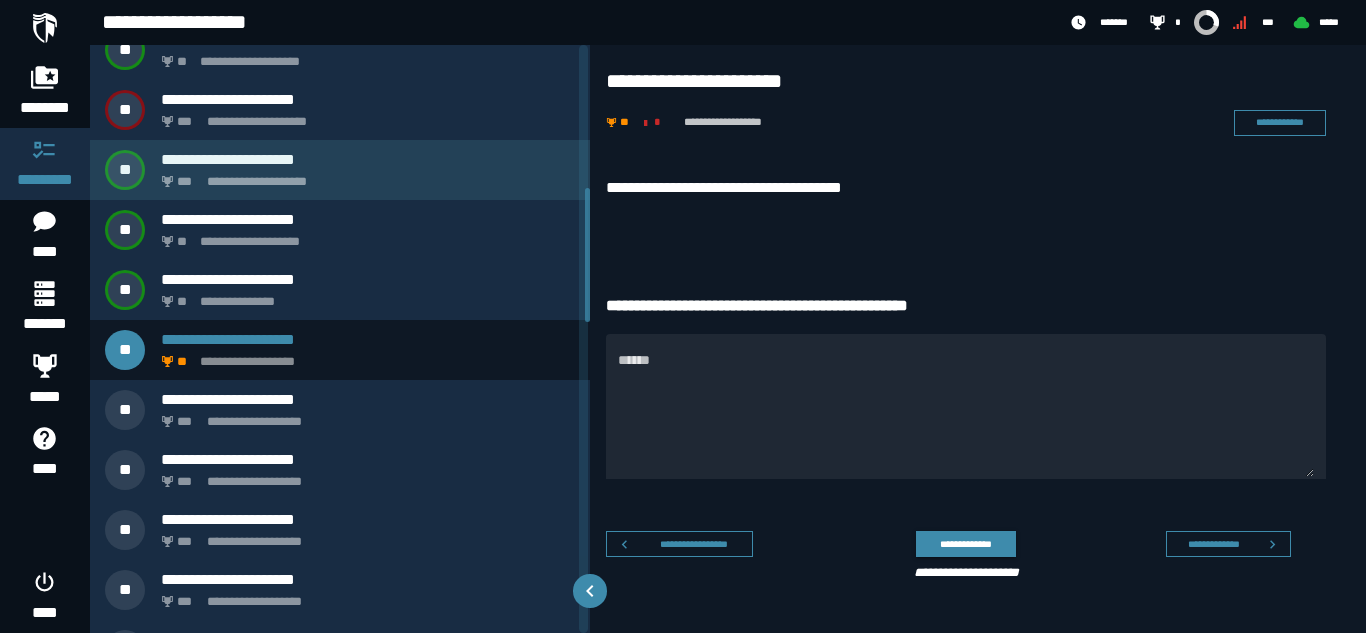 scroll, scrollTop: 626, scrollLeft: 0, axis: vertical 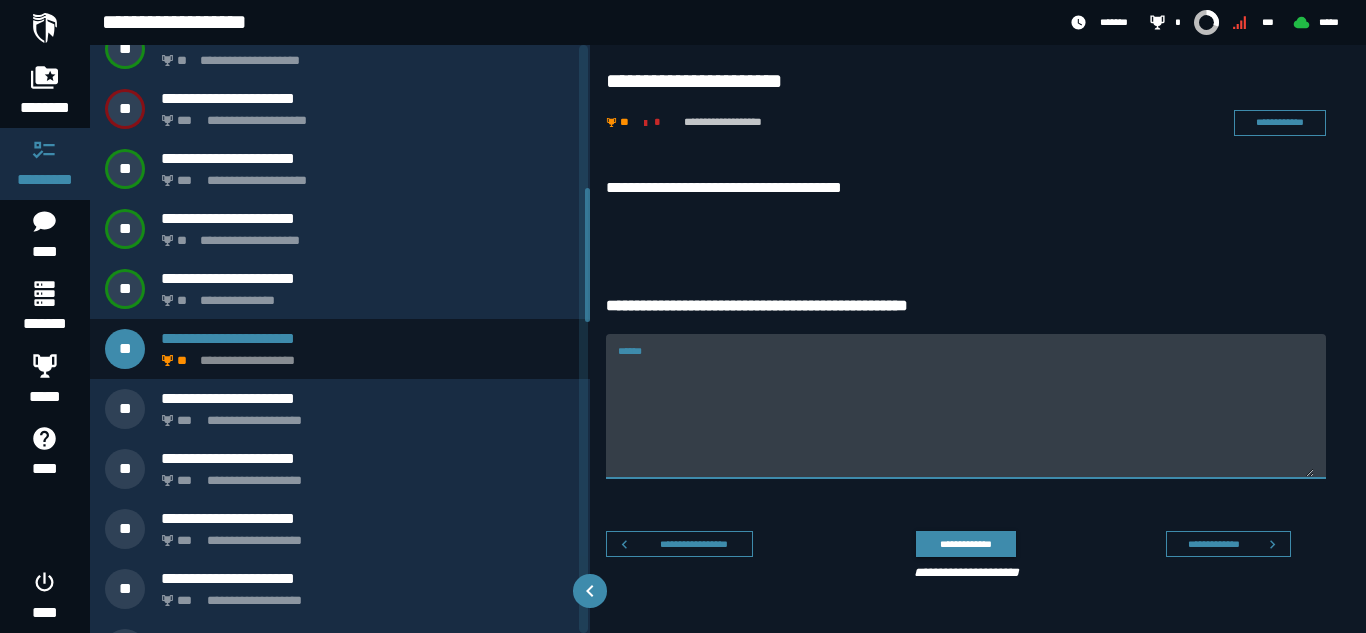 click on "******" at bounding box center [966, 418] 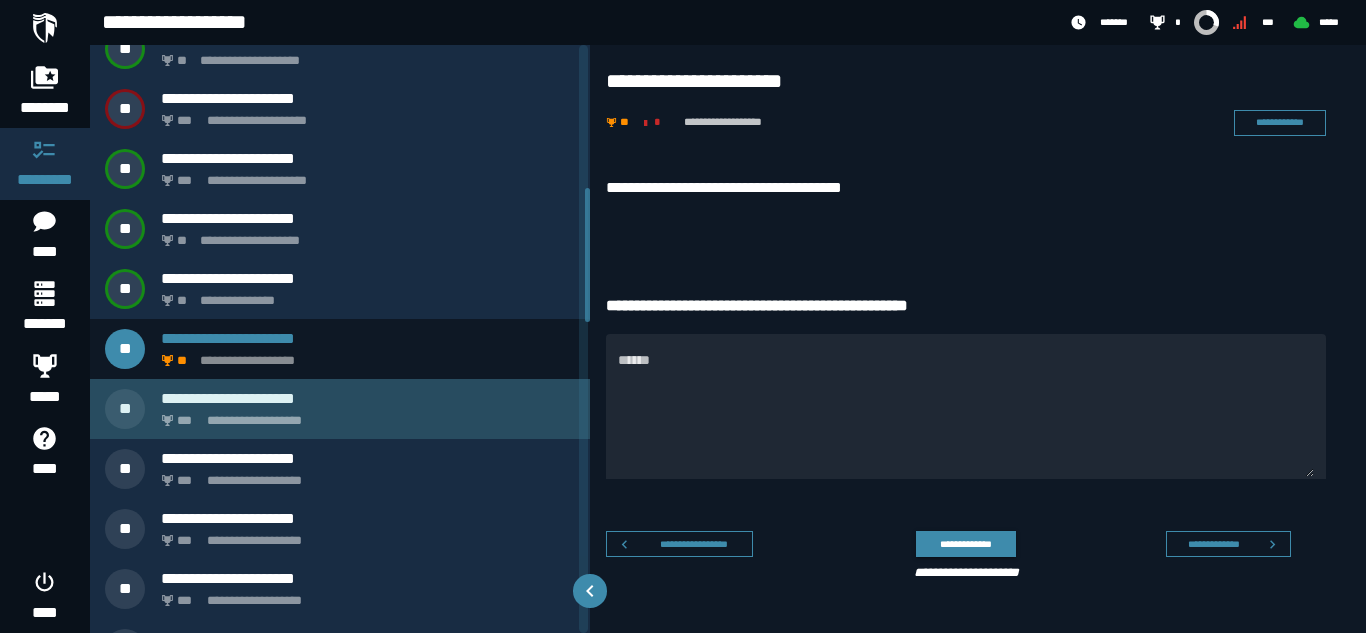 click on "**********" at bounding box center [368, 398] 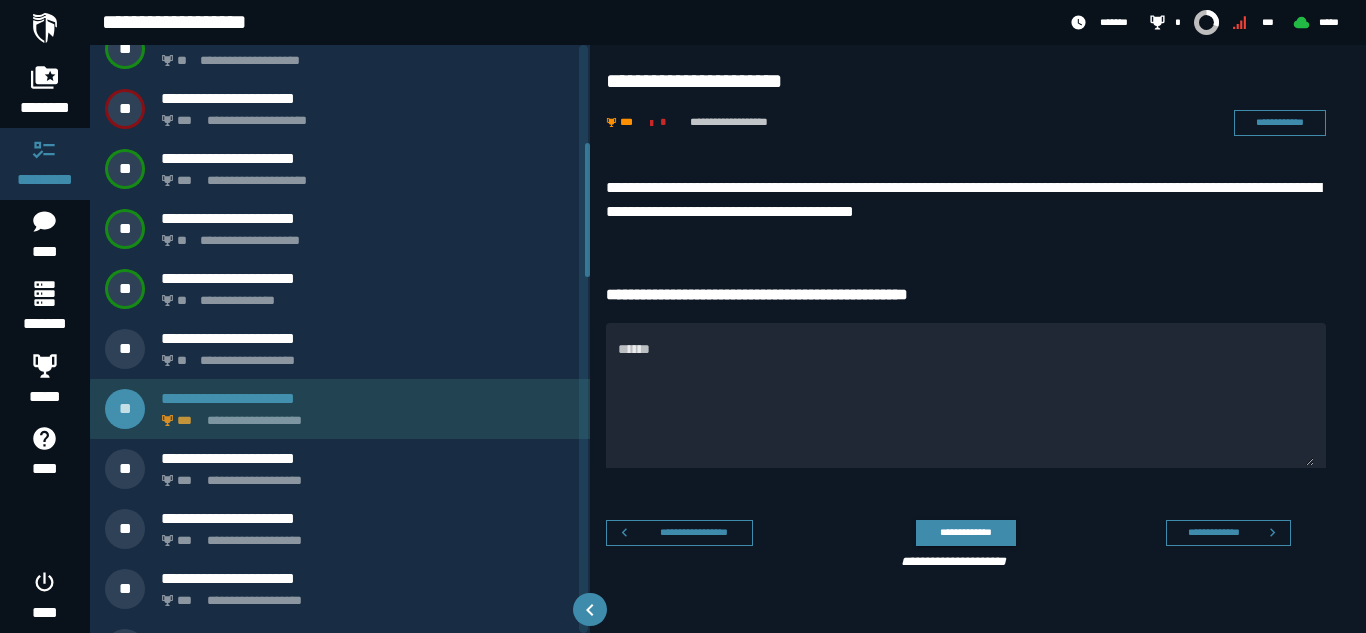 scroll, scrollTop: 432, scrollLeft: 0, axis: vertical 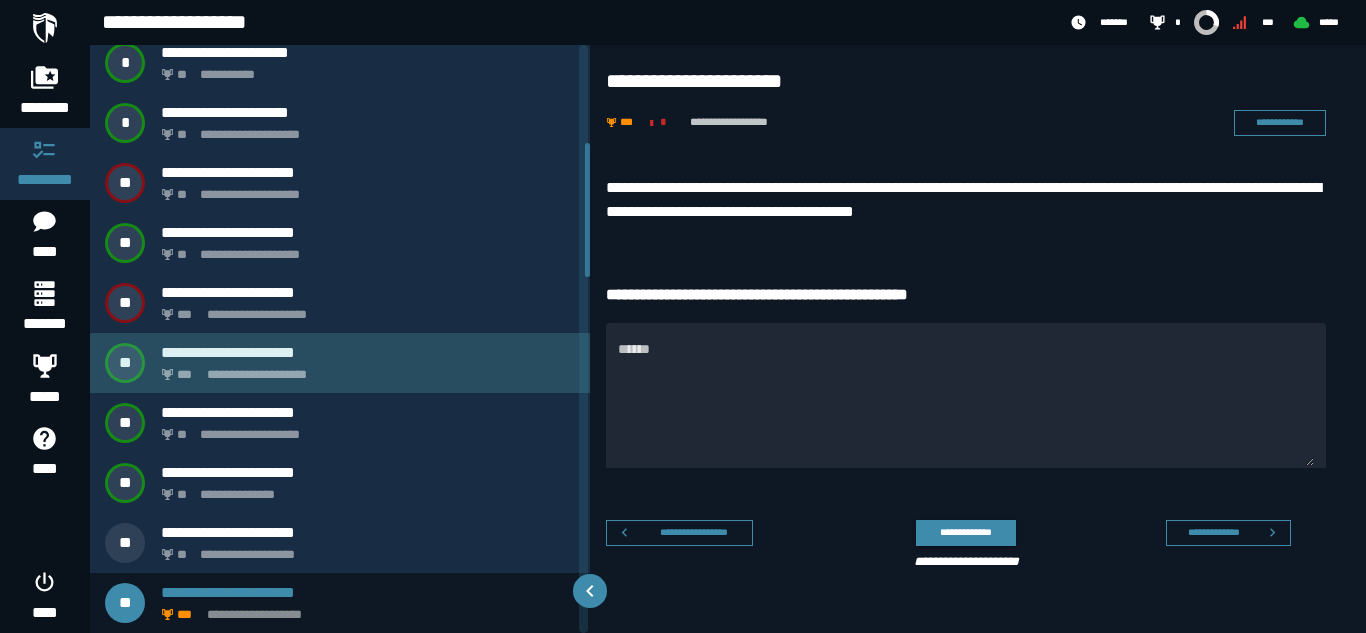 click on "**********" at bounding box center [364, 369] 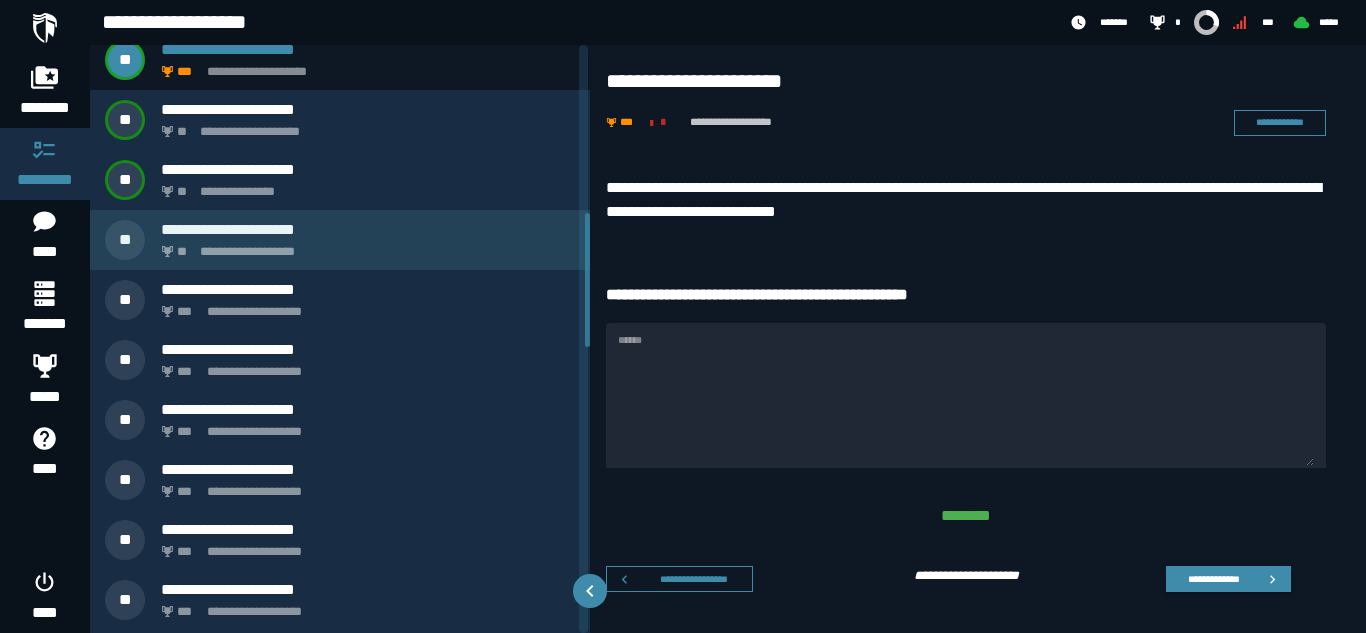 scroll, scrollTop: 736, scrollLeft: 0, axis: vertical 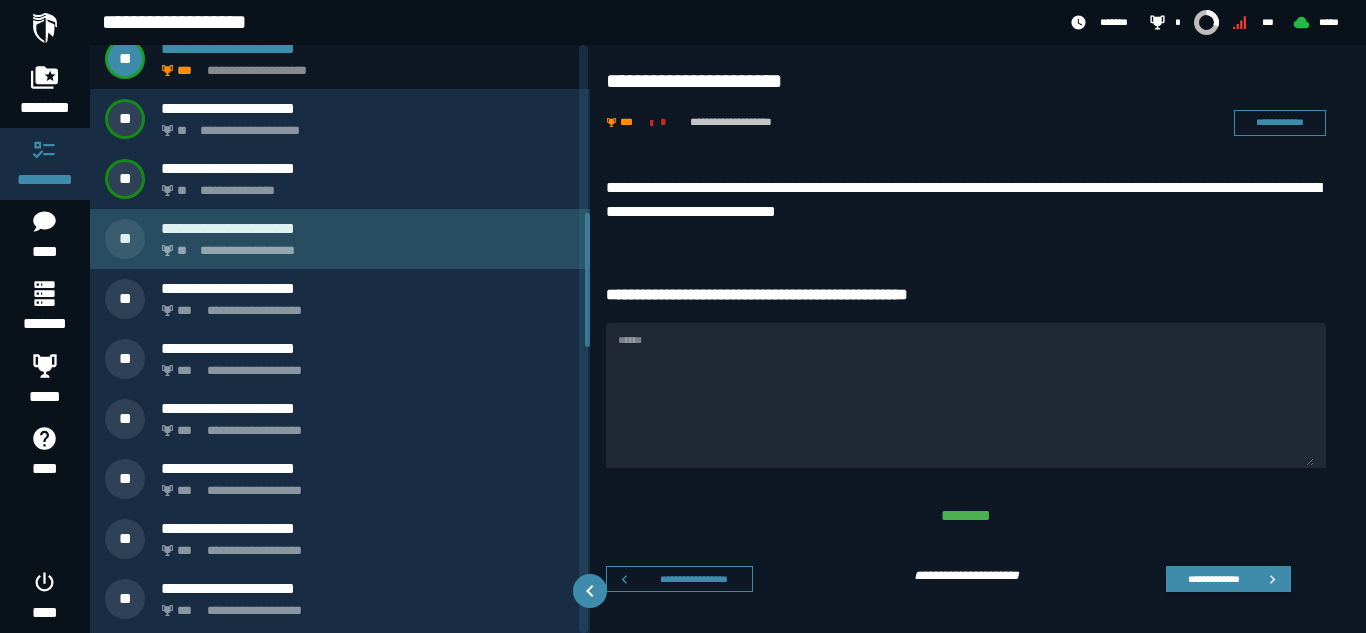 click on "**********" at bounding box center (364, 245) 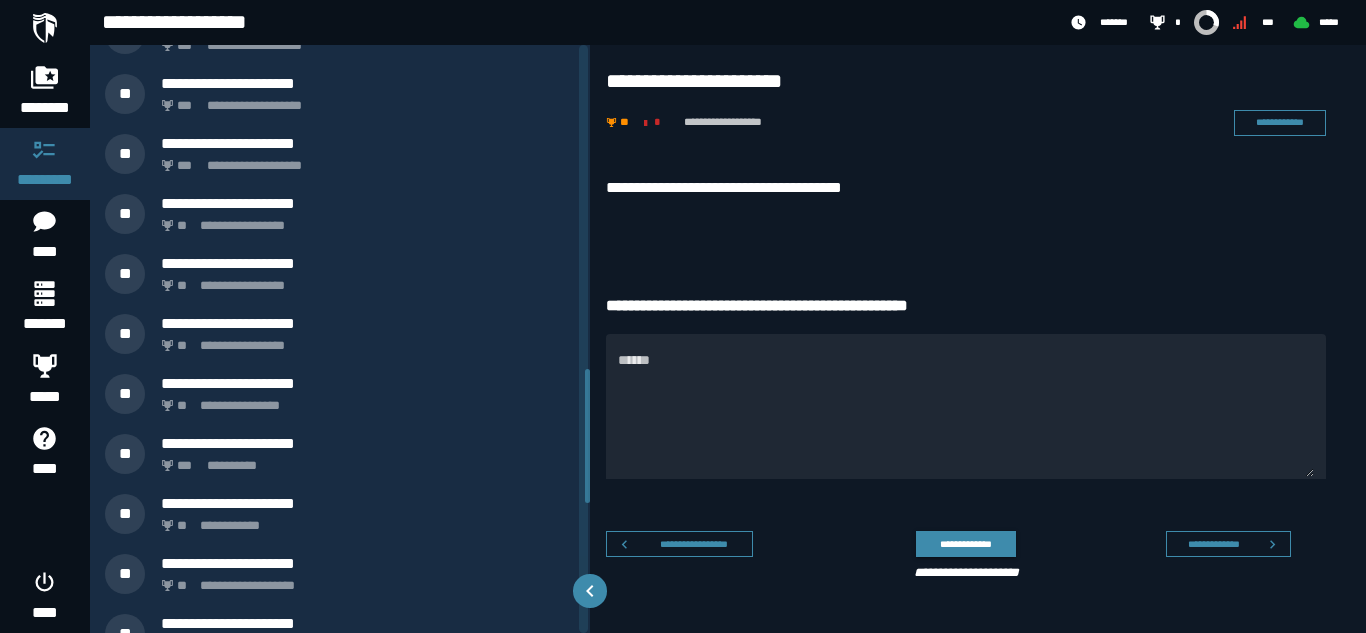 scroll, scrollTop: 1419, scrollLeft: 0, axis: vertical 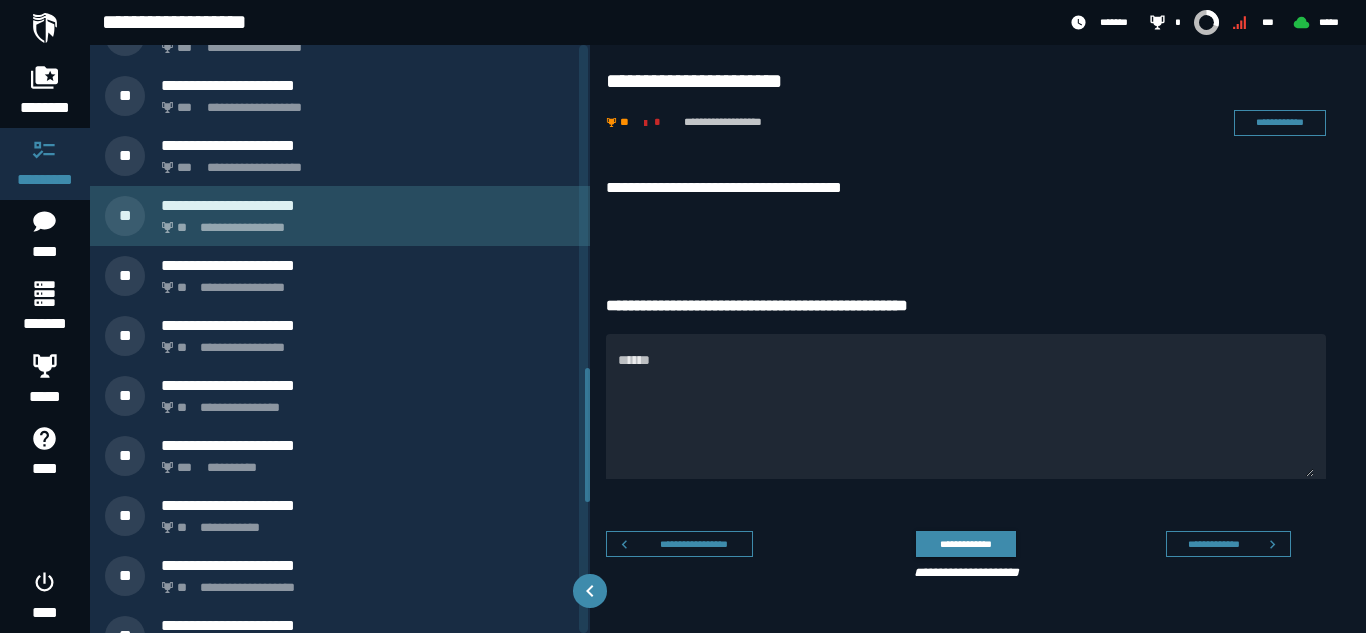 click on "**********" 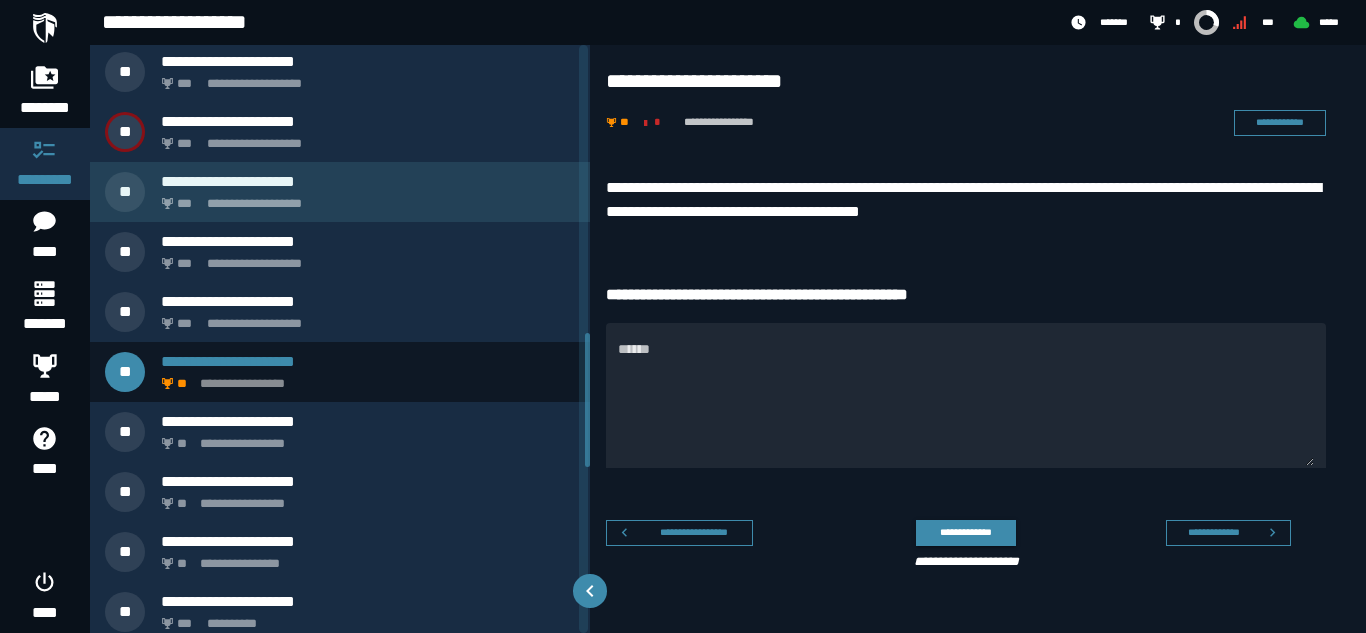 scroll, scrollTop: 1264, scrollLeft: 0, axis: vertical 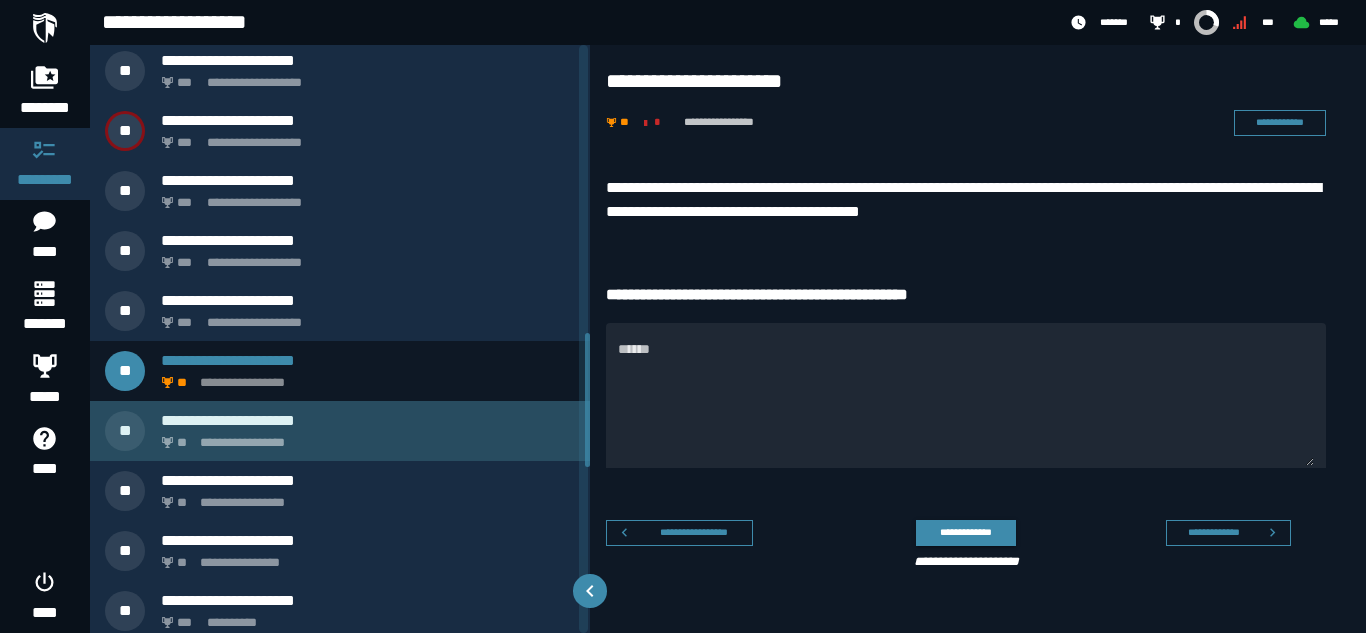 click on "**********" at bounding box center (364, 437) 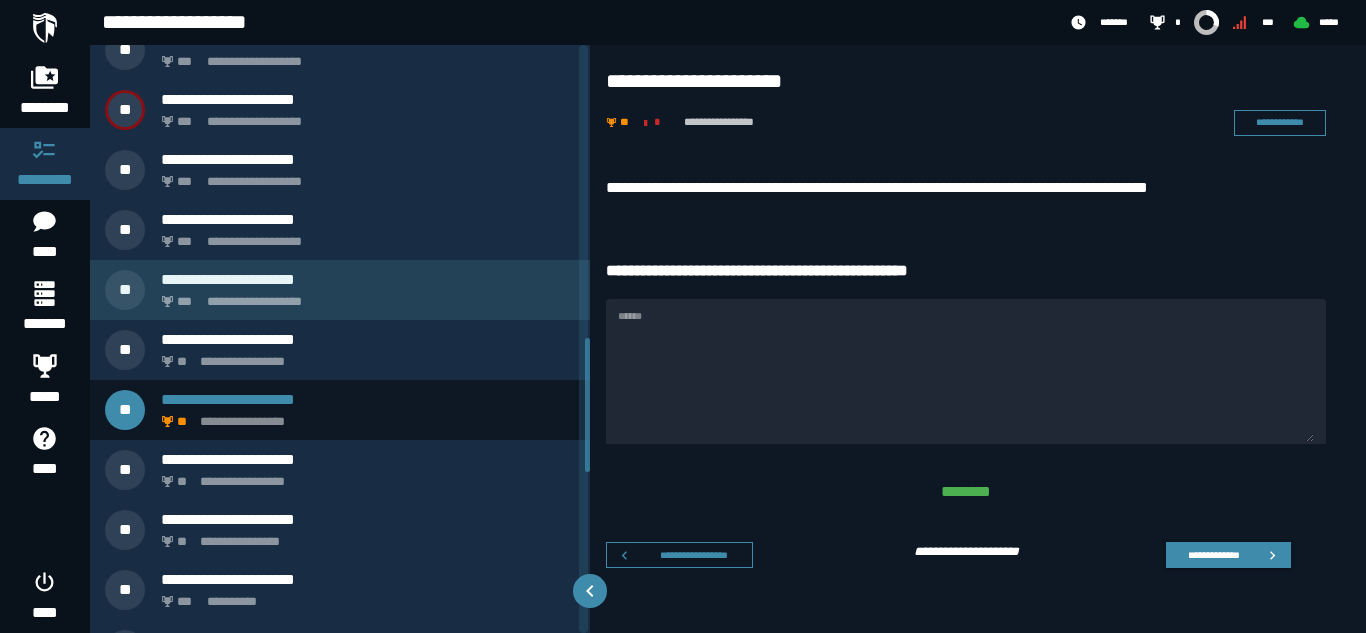 scroll, scrollTop: 1286, scrollLeft: 0, axis: vertical 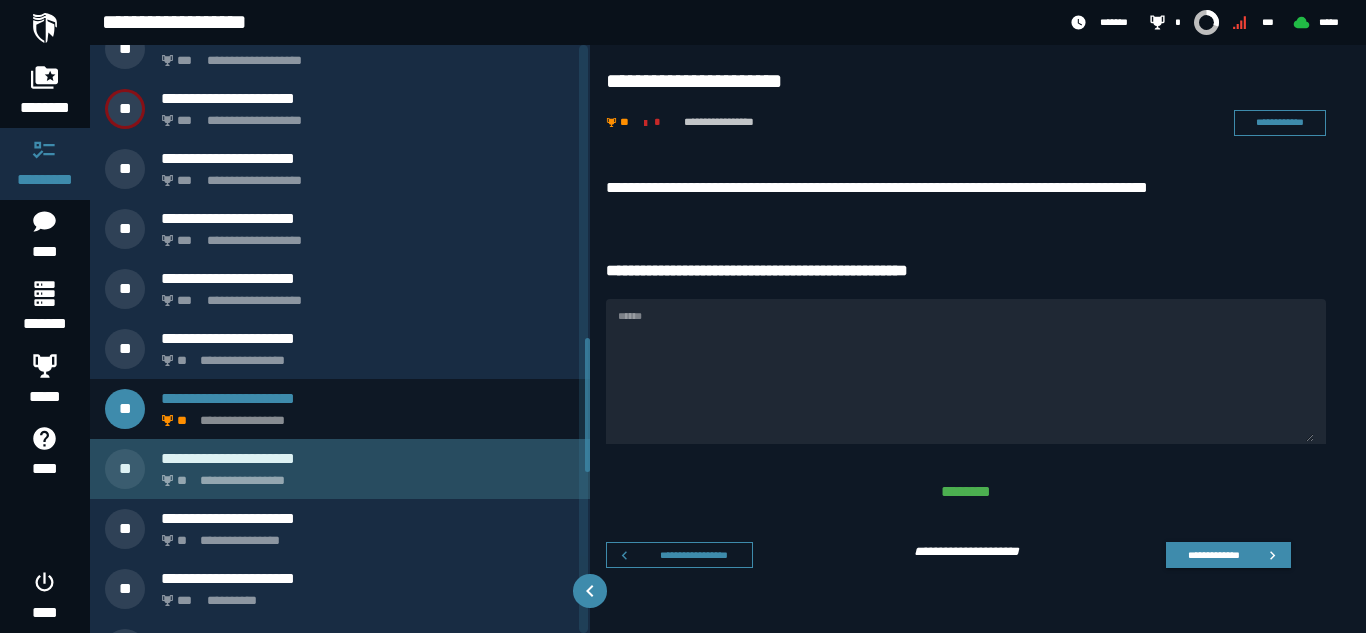 click on "**********" at bounding box center [364, 475] 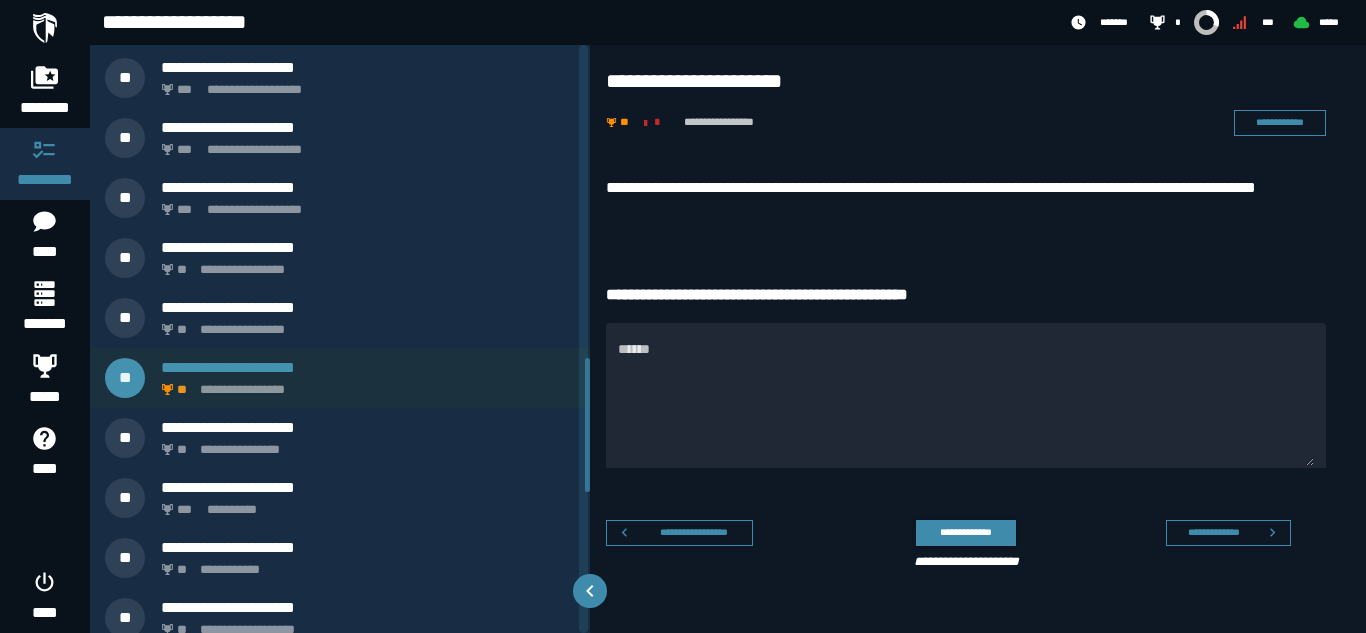 scroll, scrollTop: 1380, scrollLeft: 0, axis: vertical 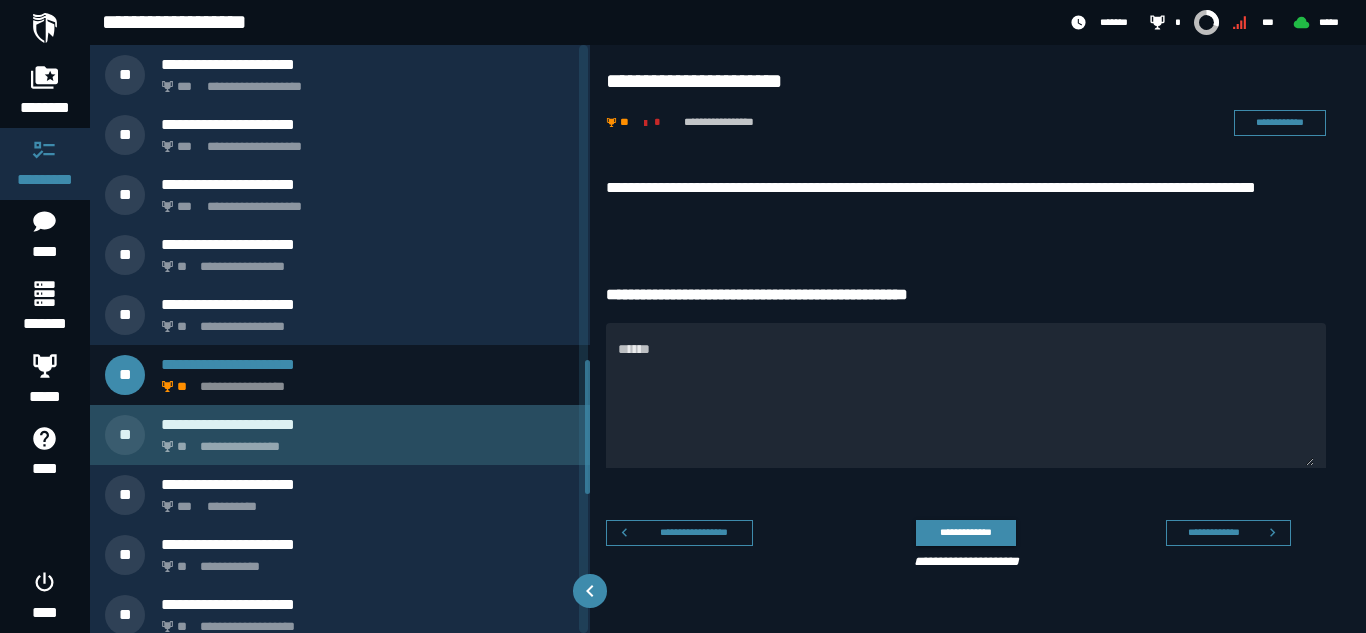 click on "**********" at bounding box center (364, 441) 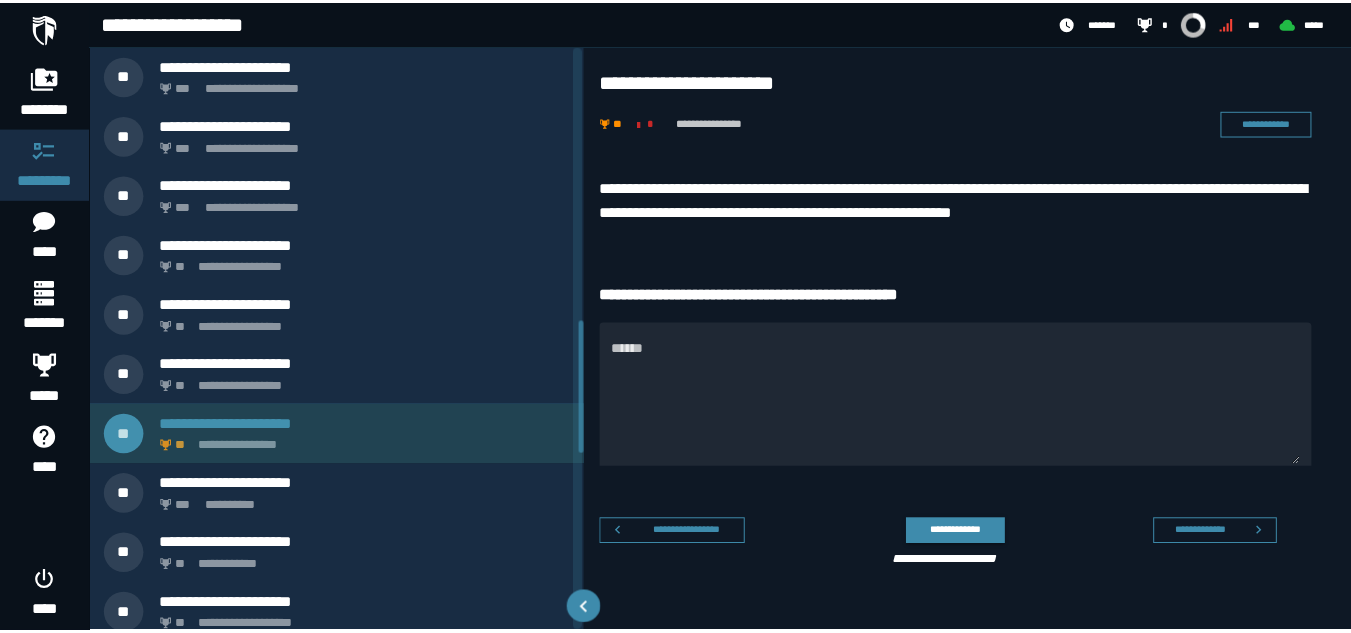 scroll, scrollTop: 1212, scrollLeft: 0, axis: vertical 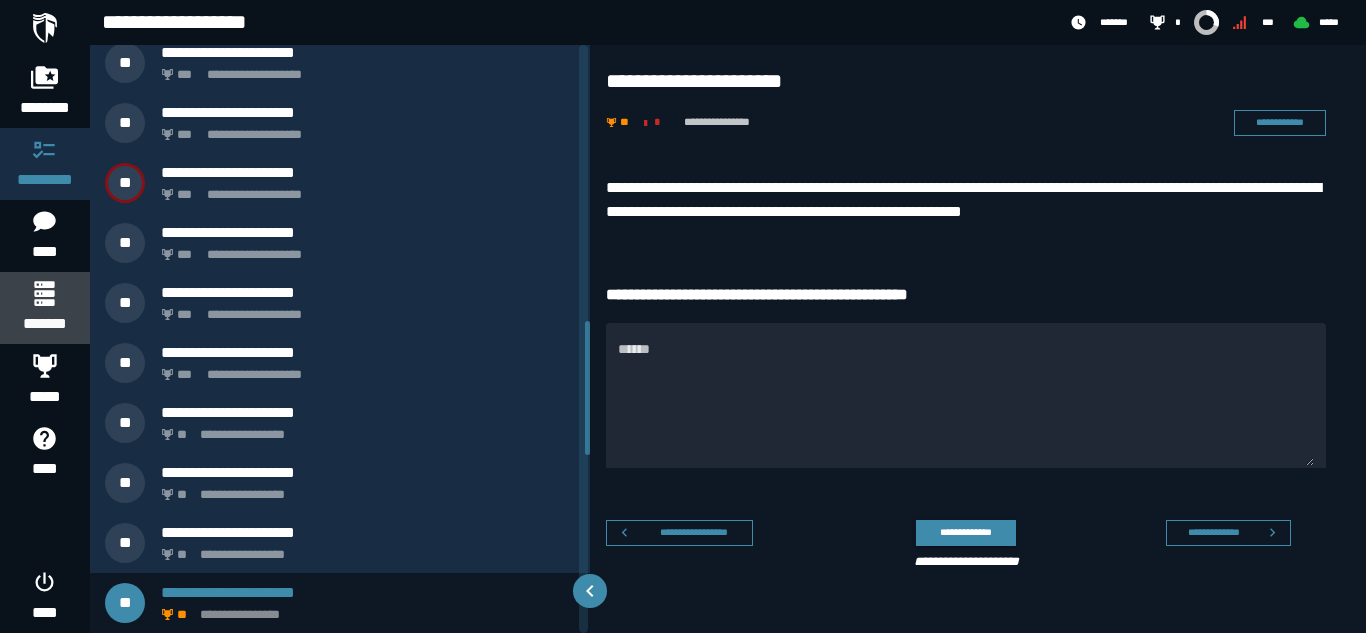 click 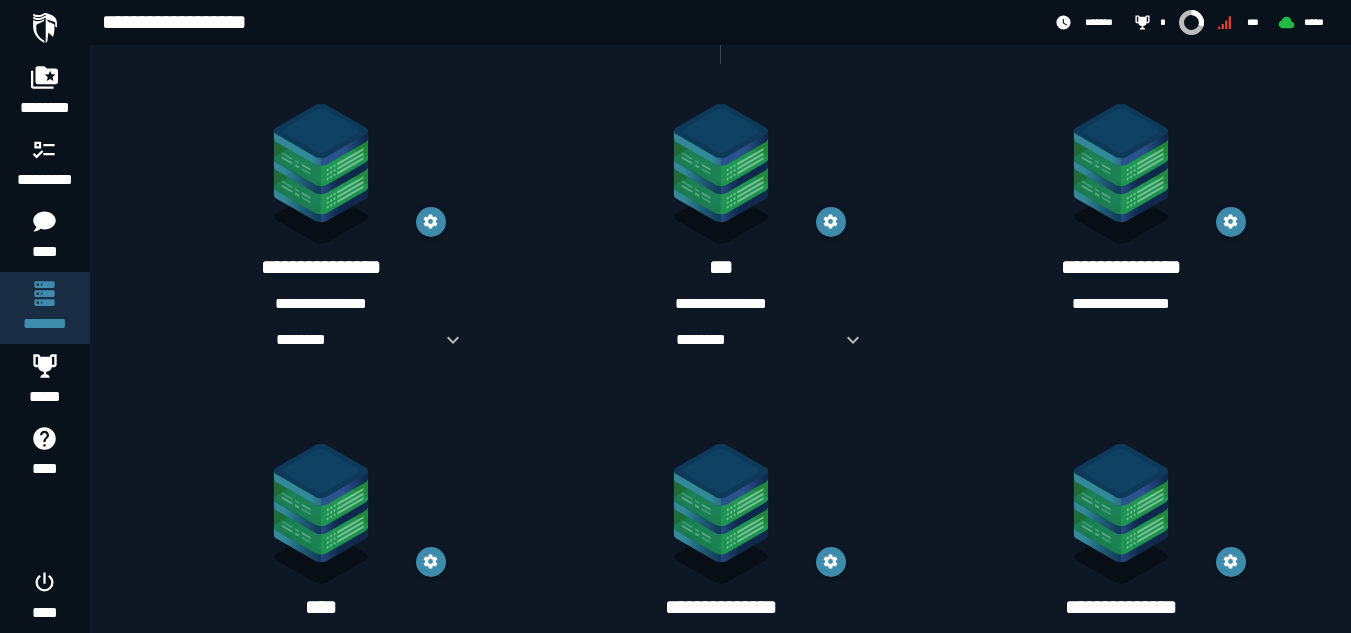 scroll, scrollTop: 338, scrollLeft: 0, axis: vertical 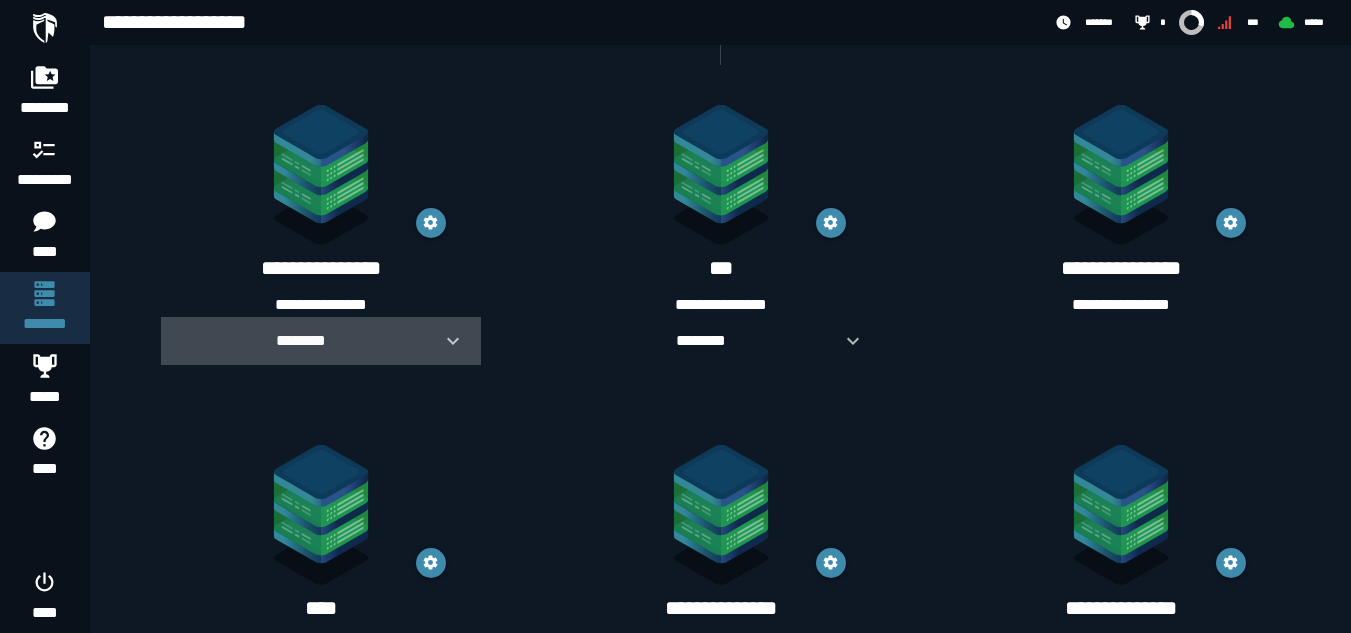 click on "********" at bounding box center (321, 341) 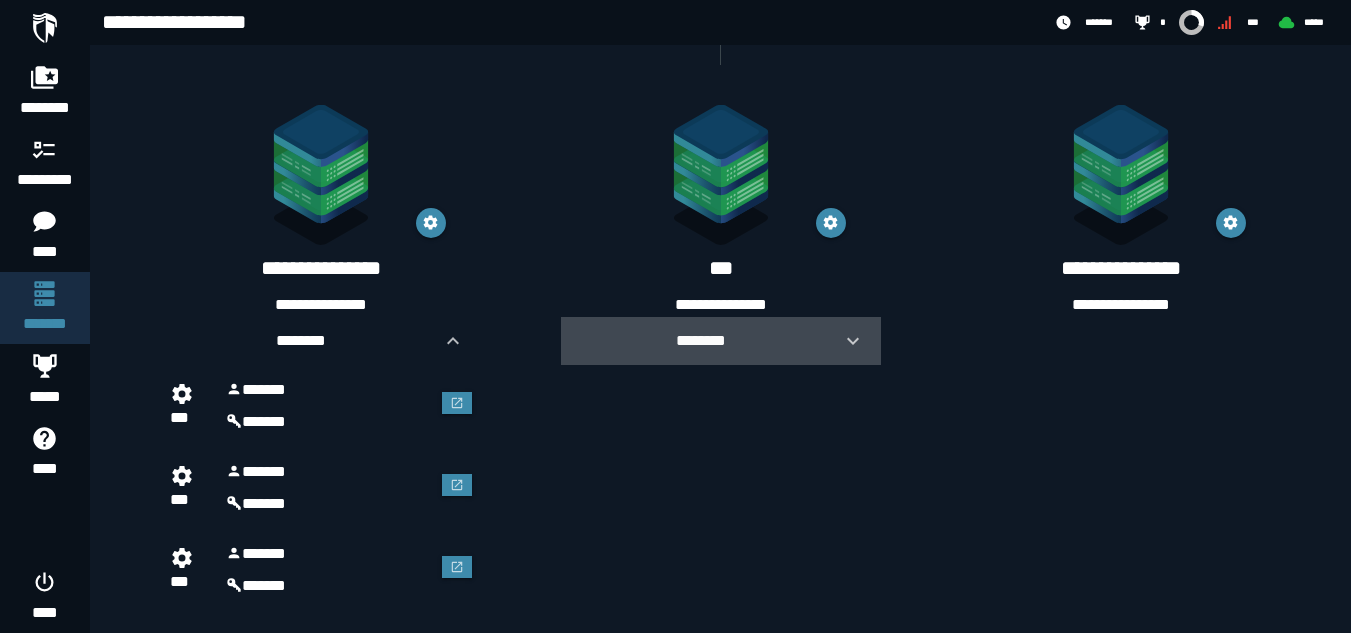 click at bounding box center (845, 341) 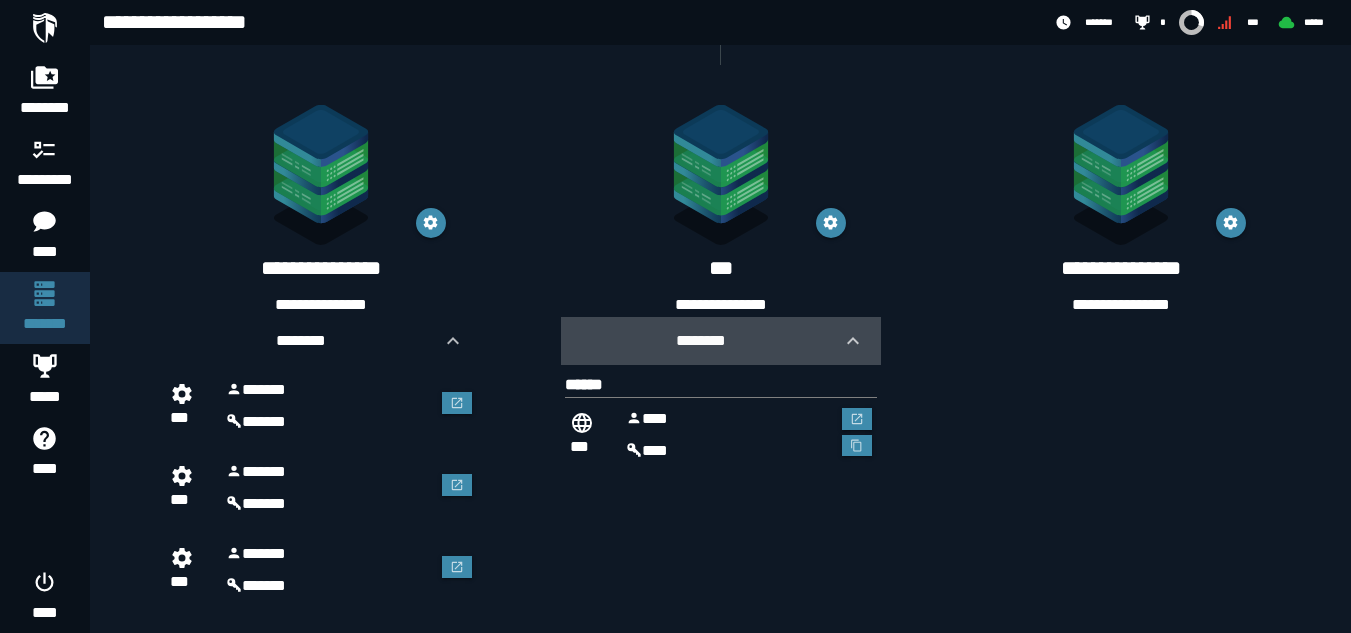 click 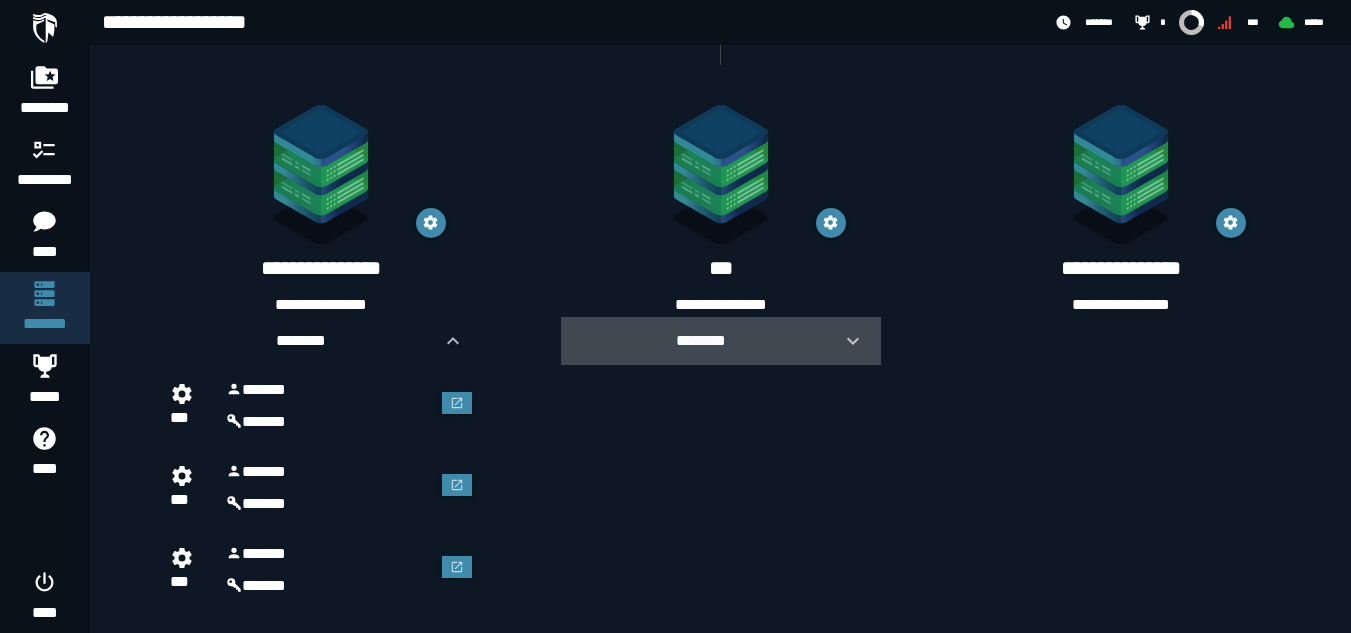 click 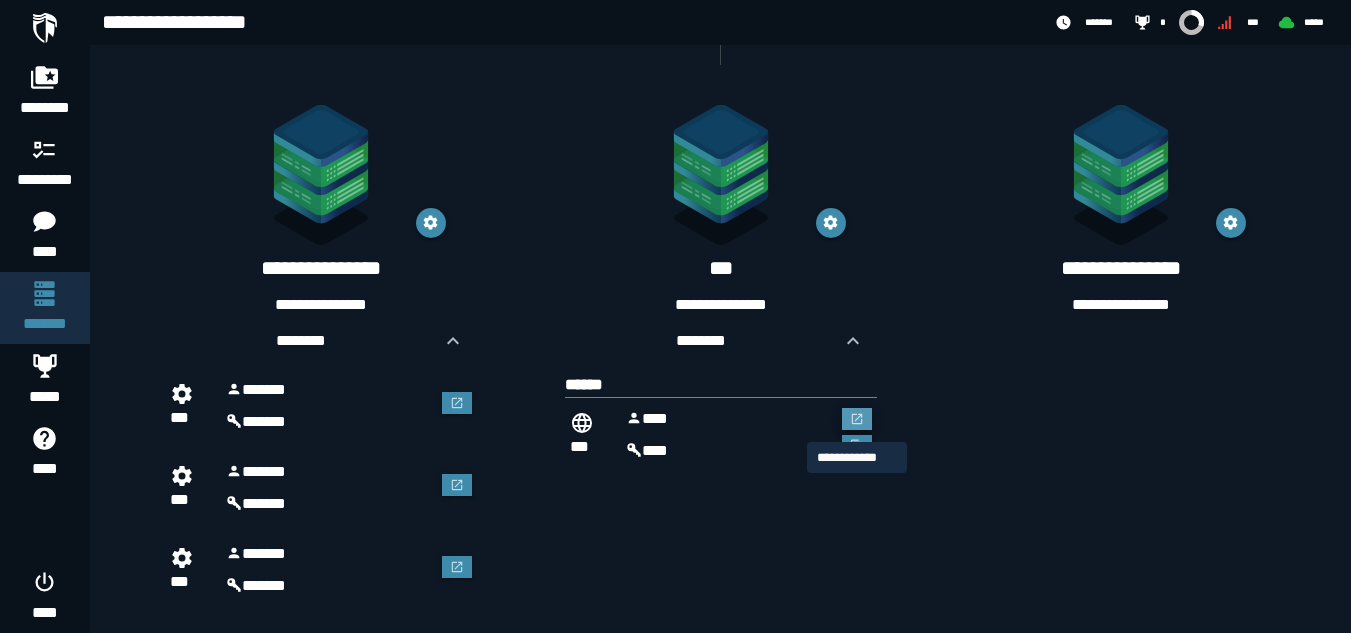 click at bounding box center (857, 419) 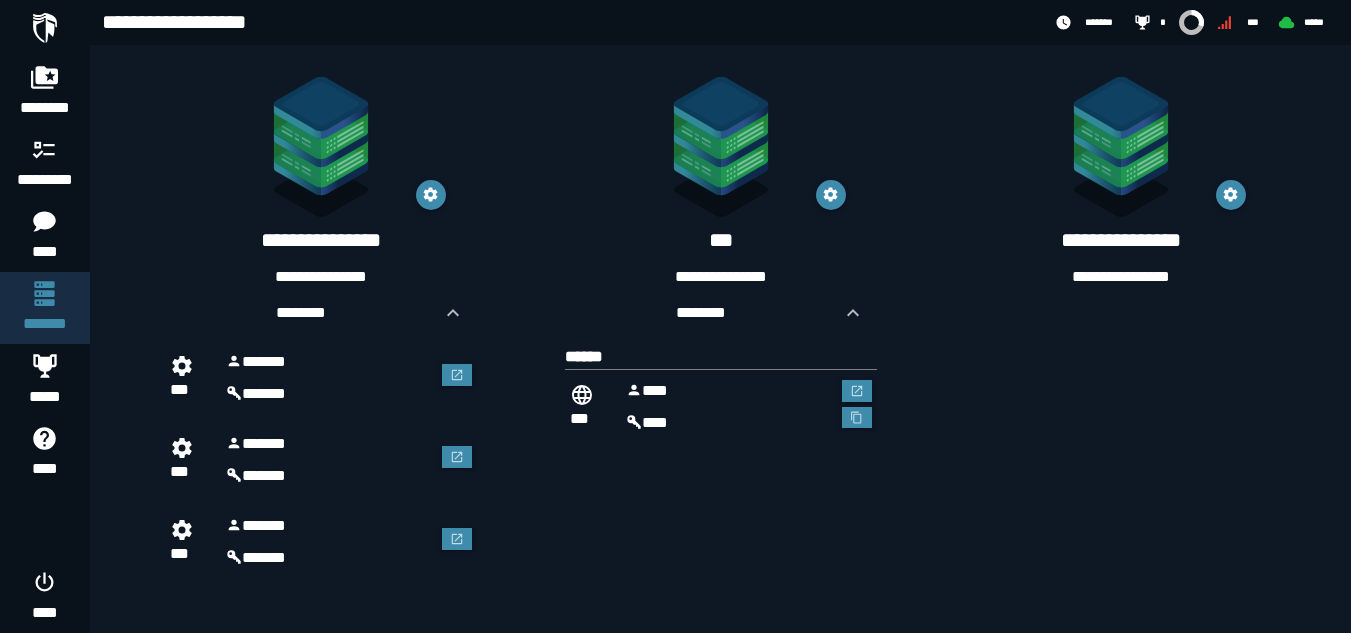 scroll, scrollTop: 368, scrollLeft: 0, axis: vertical 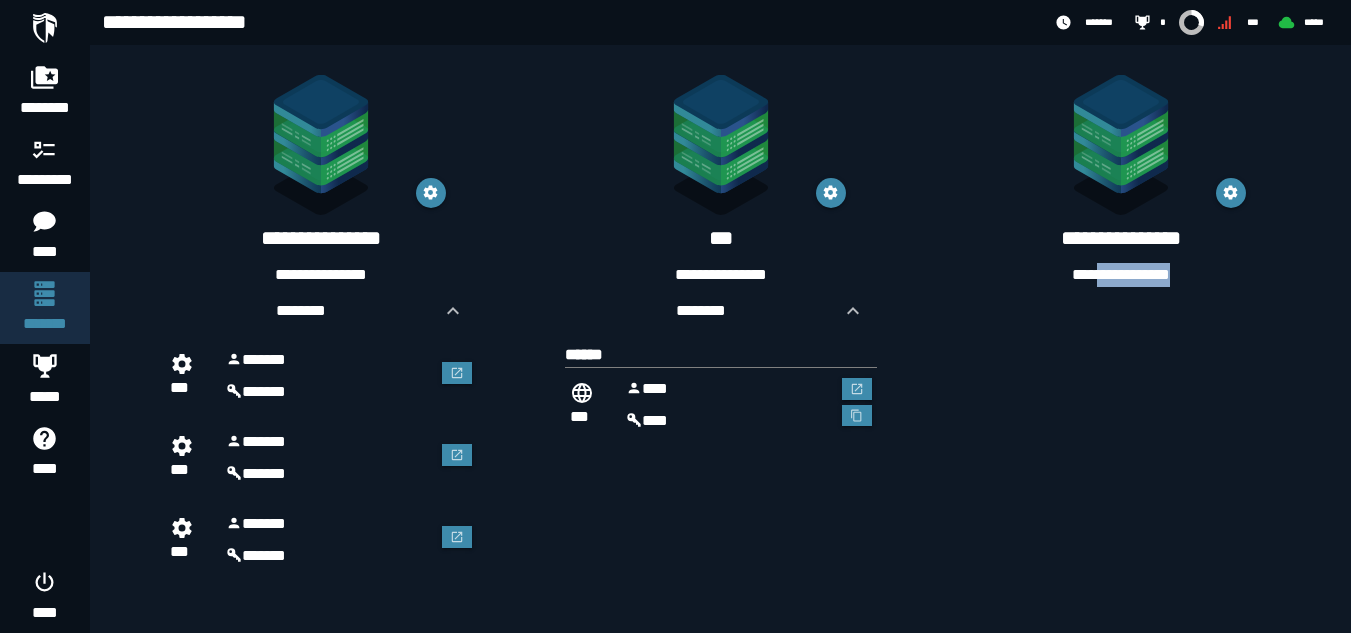drag, startPoint x: 1191, startPoint y: 271, endPoint x: 1086, endPoint y: 273, distance: 105.01904 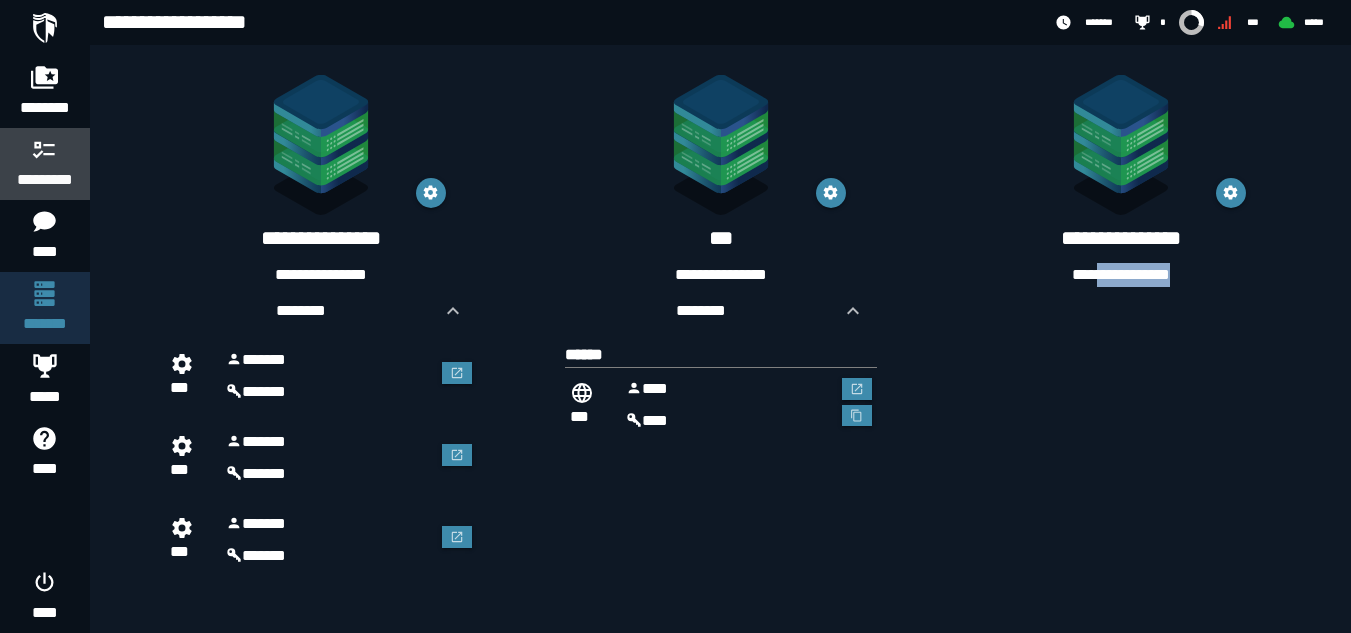 click 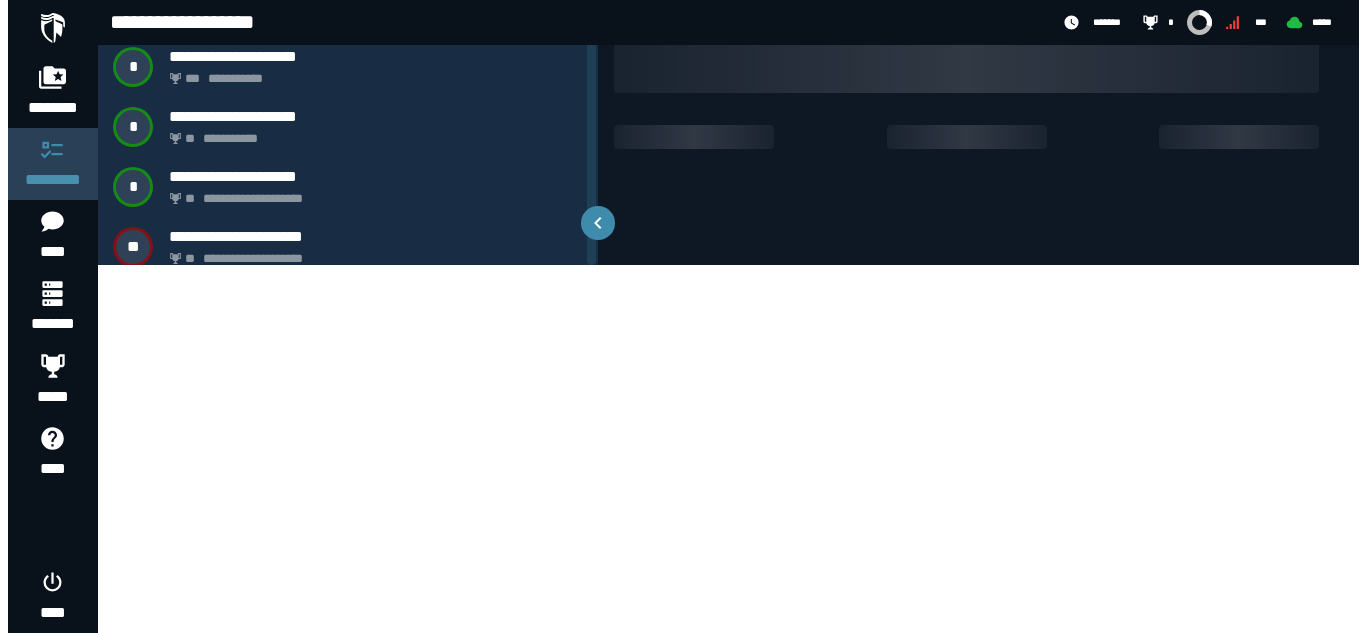 scroll, scrollTop: 0, scrollLeft: 0, axis: both 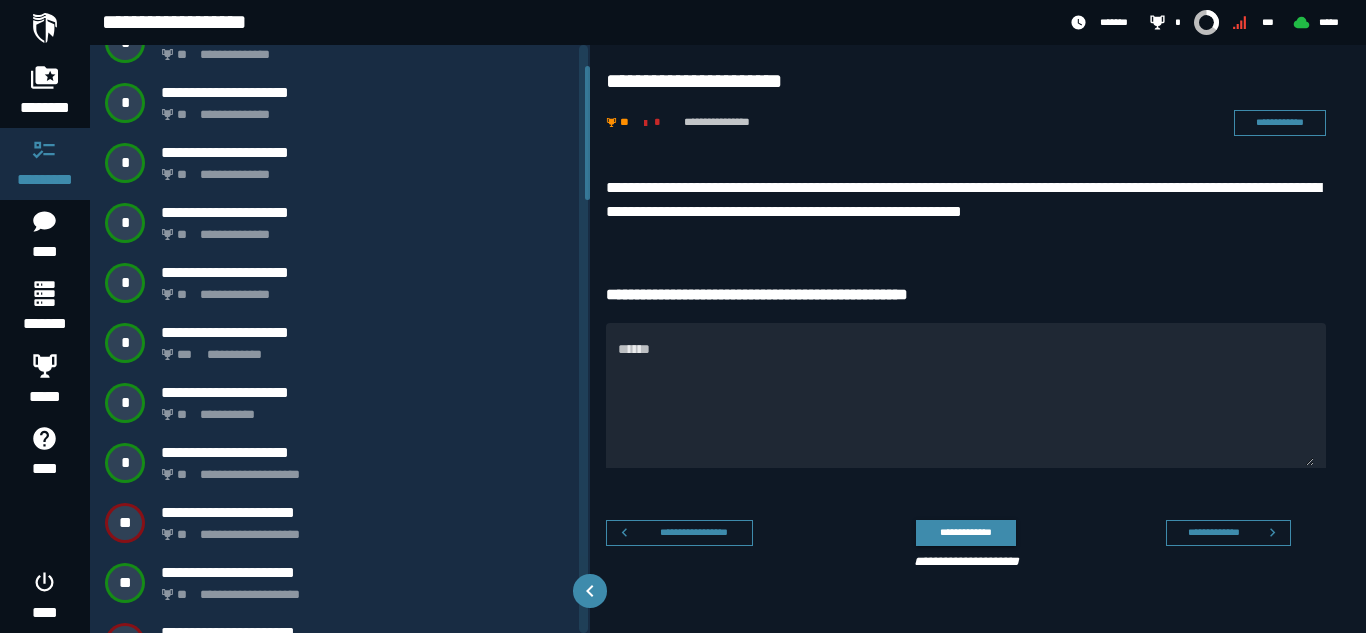 drag, startPoint x: 585, startPoint y: 100, endPoint x: 579, endPoint y: 140, distance: 40.4475 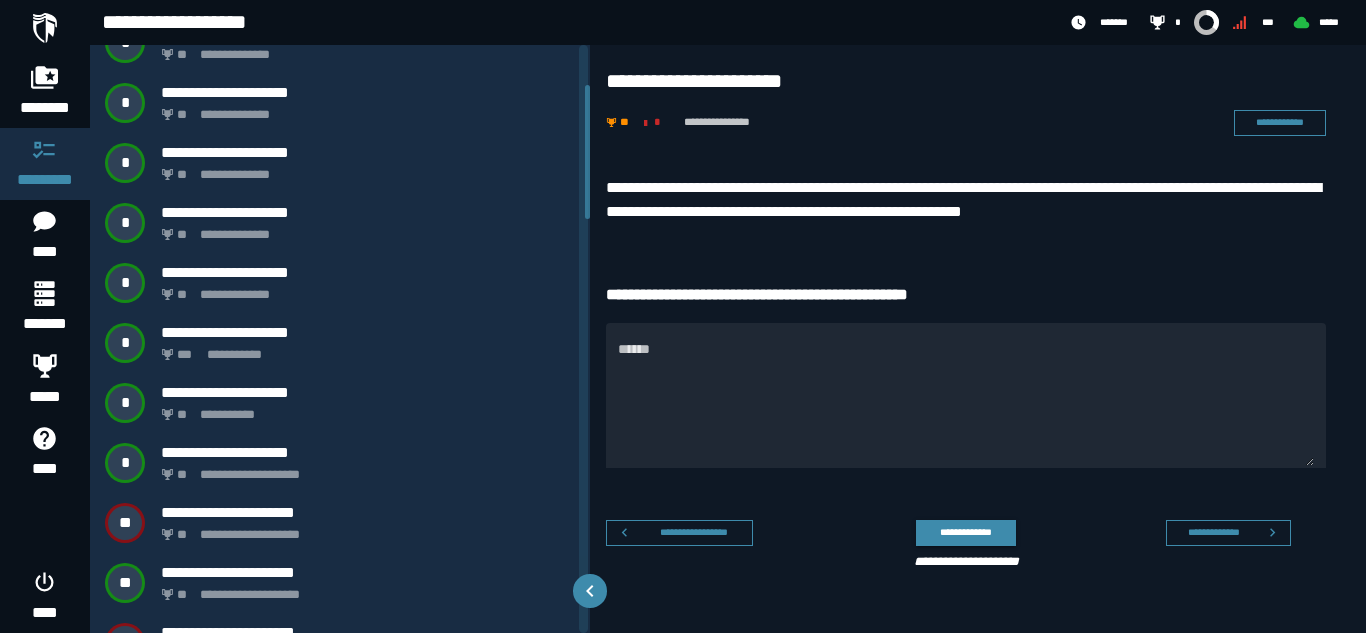 scroll, scrollTop: 176, scrollLeft: 0, axis: vertical 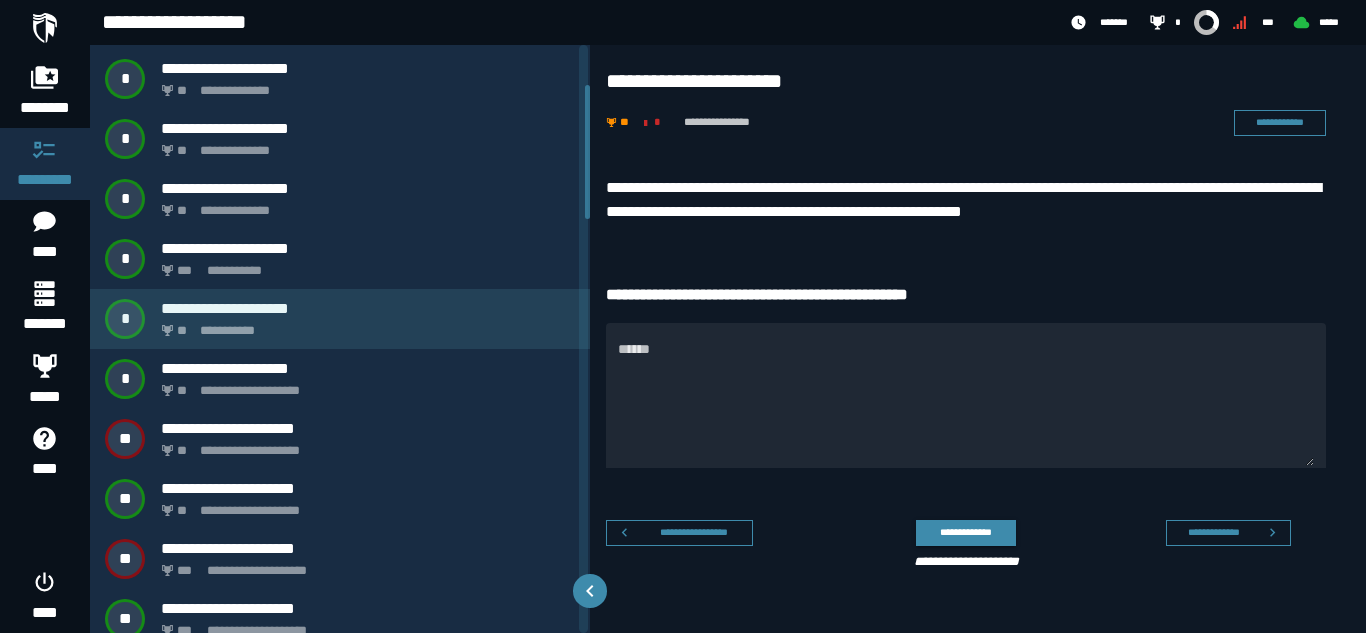 drag, startPoint x: 592, startPoint y: 142, endPoint x: 577, endPoint y: 313, distance: 171.65663 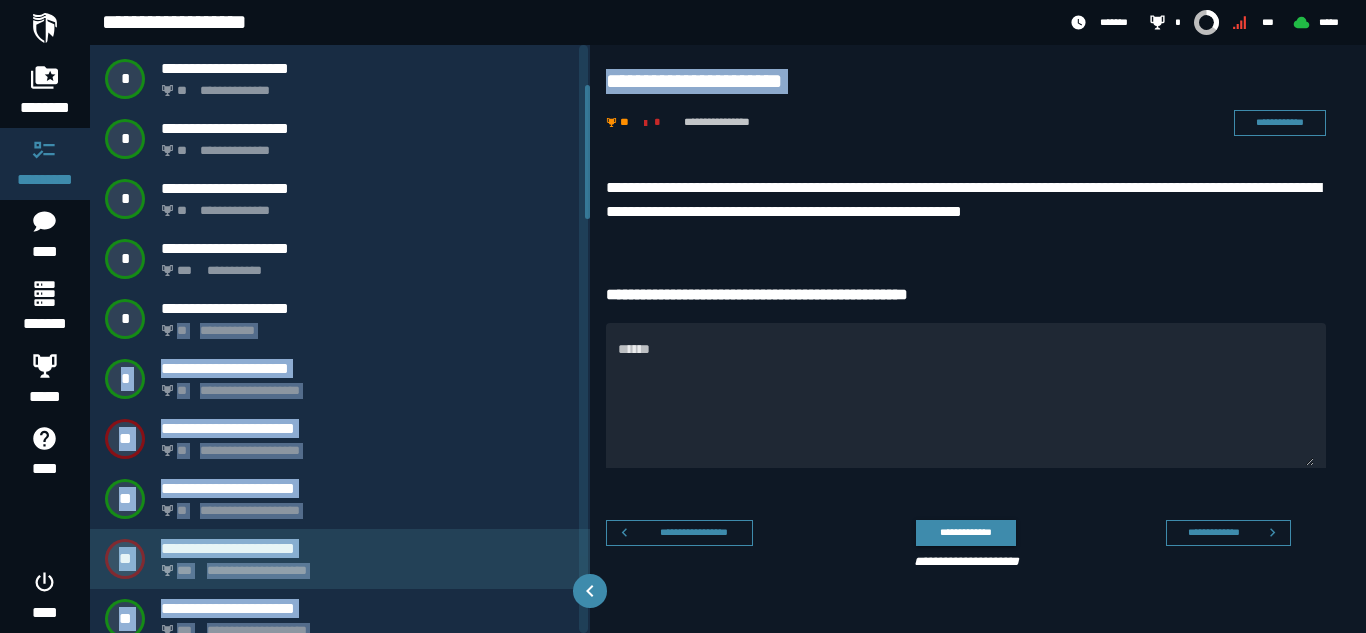 click on "**********" at bounding box center [340, 559] 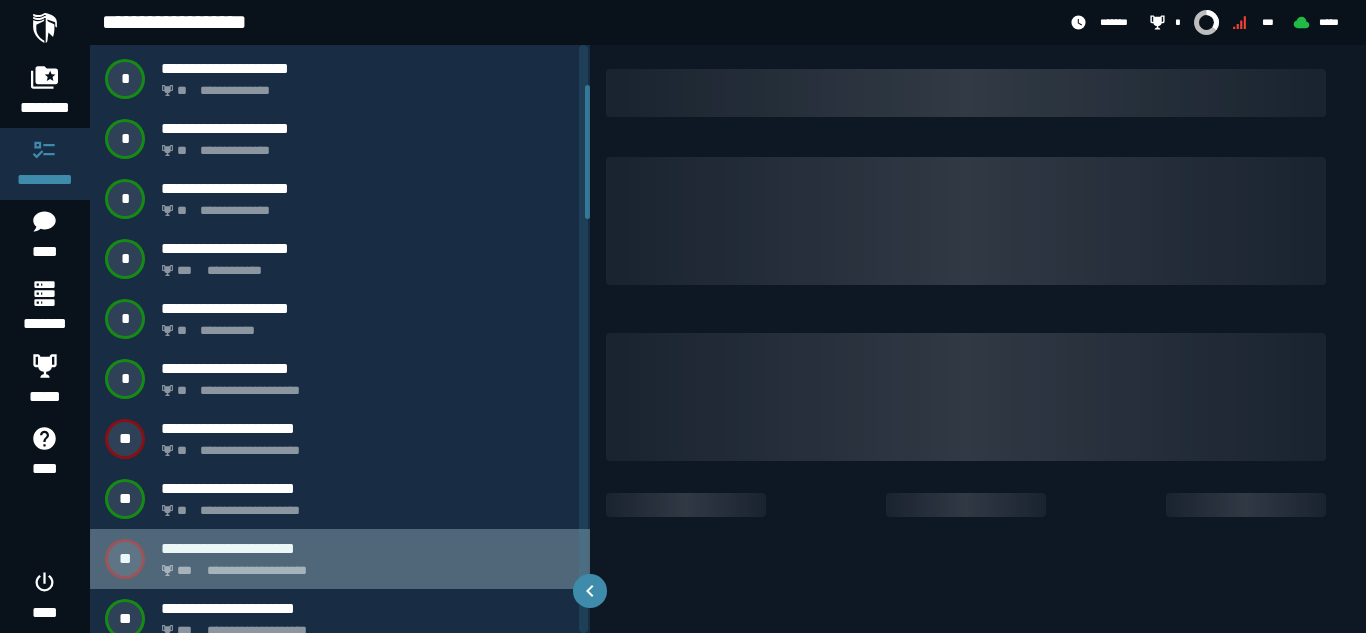 scroll, scrollTop: 132, scrollLeft: 0, axis: vertical 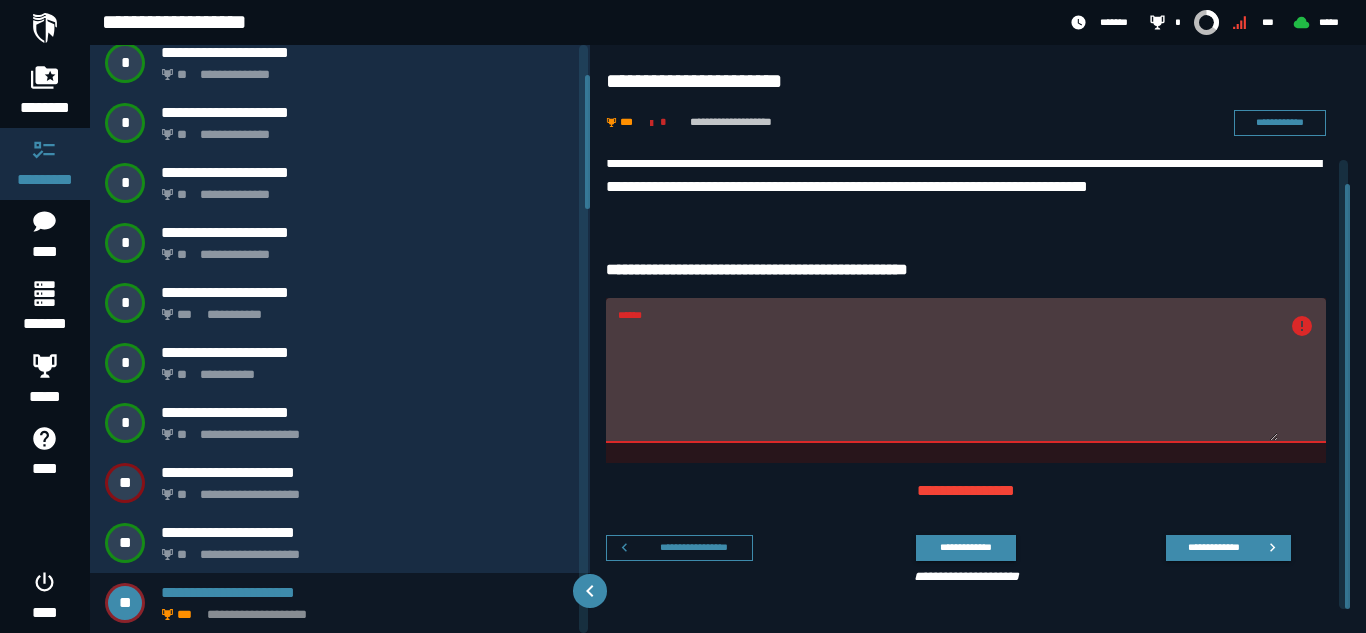 drag, startPoint x: 1346, startPoint y: 256, endPoint x: 1341, endPoint y: 441, distance: 185.06755 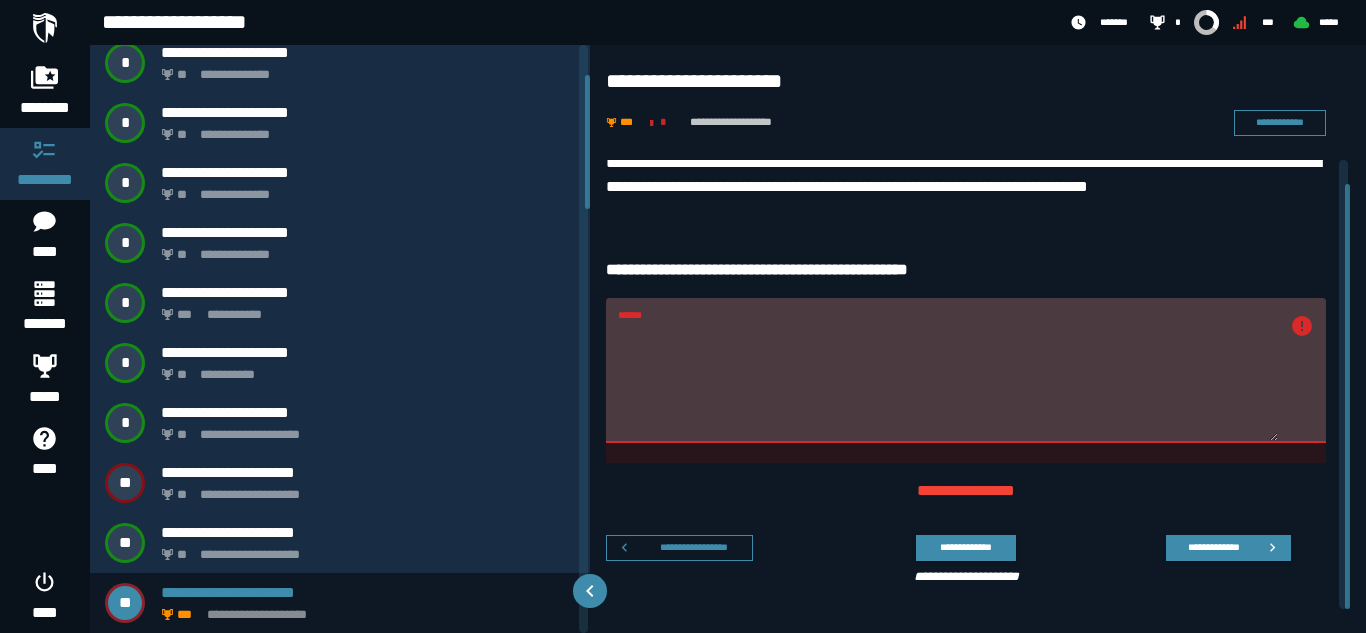 click on "**********" at bounding box center (978, 372) 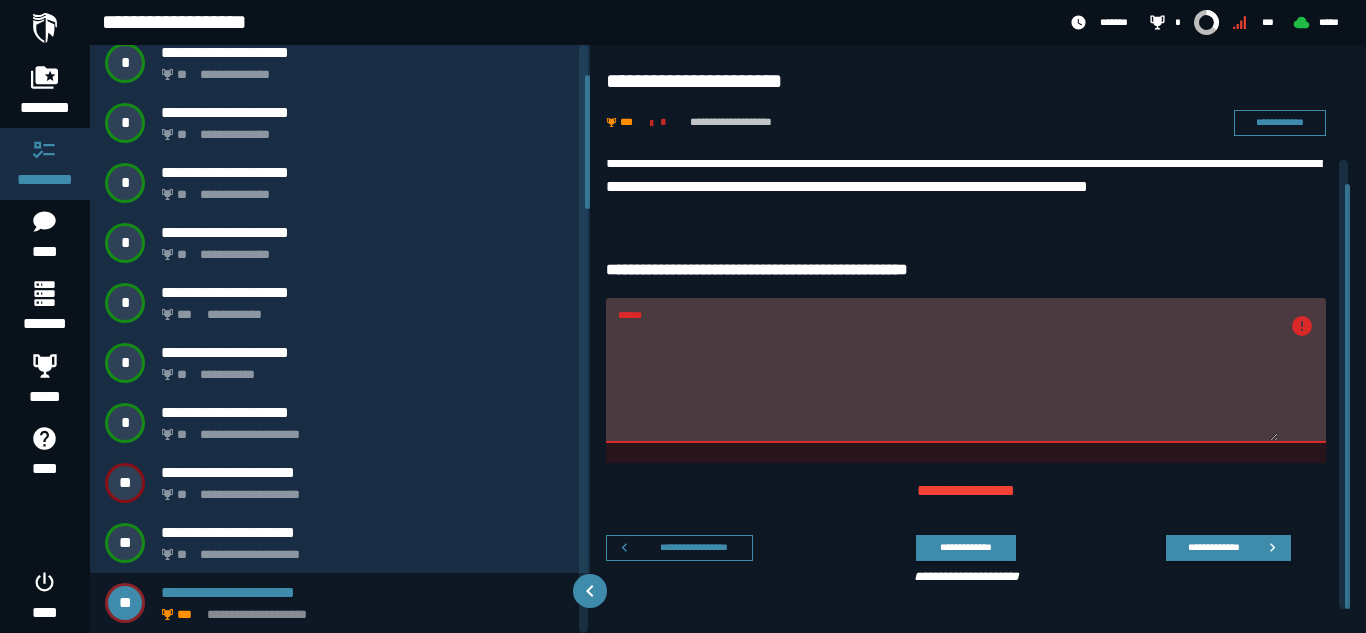 click on "******" at bounding box center [948, 382] 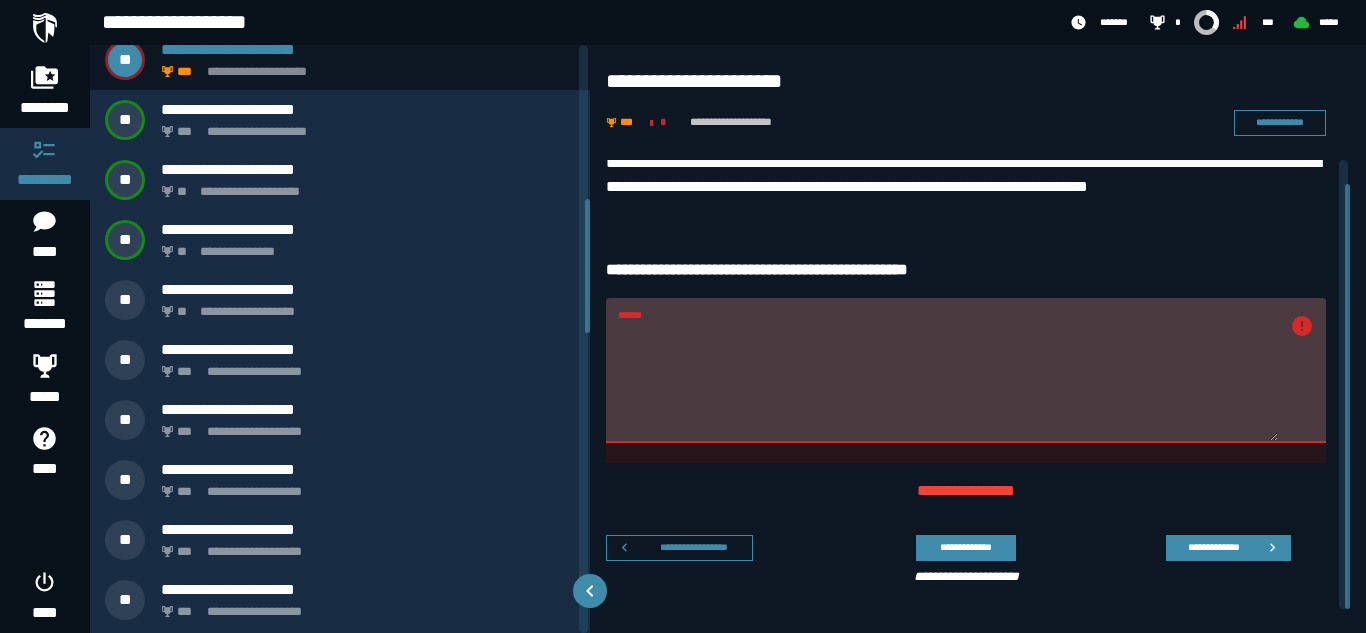 scroll, scrollTop: 675, scrollLeft: 0, axis: vertical 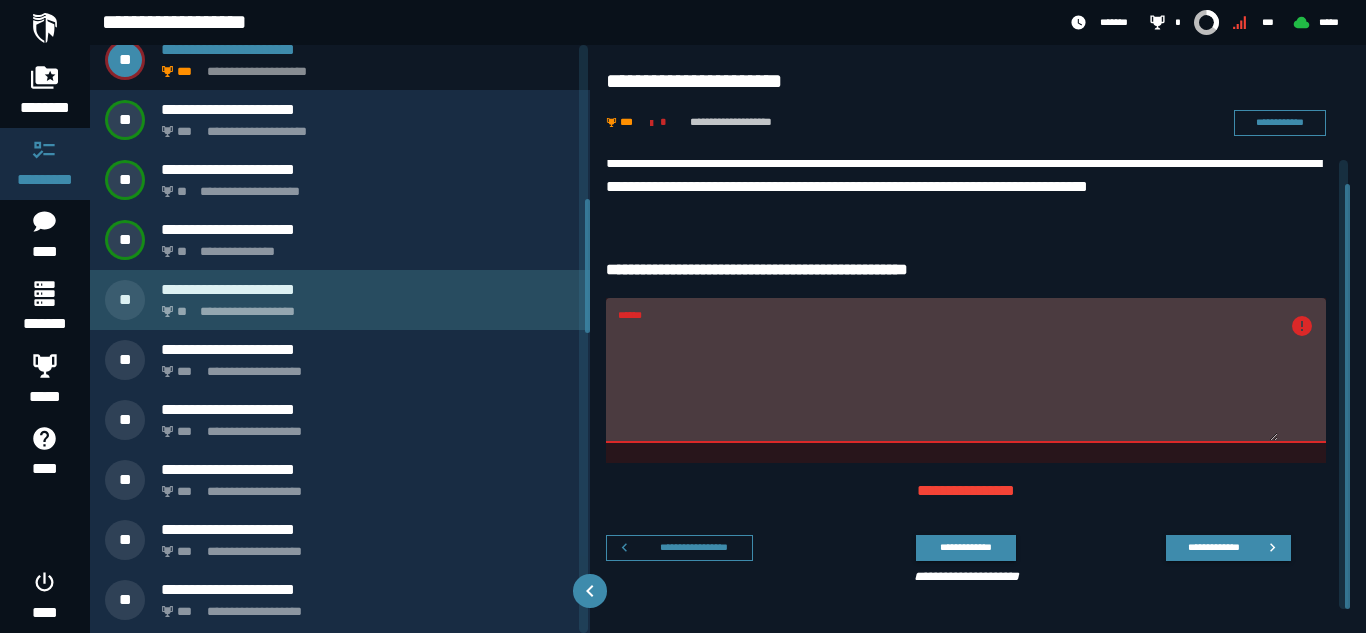click on "**********" at bounding box center [340, 300] 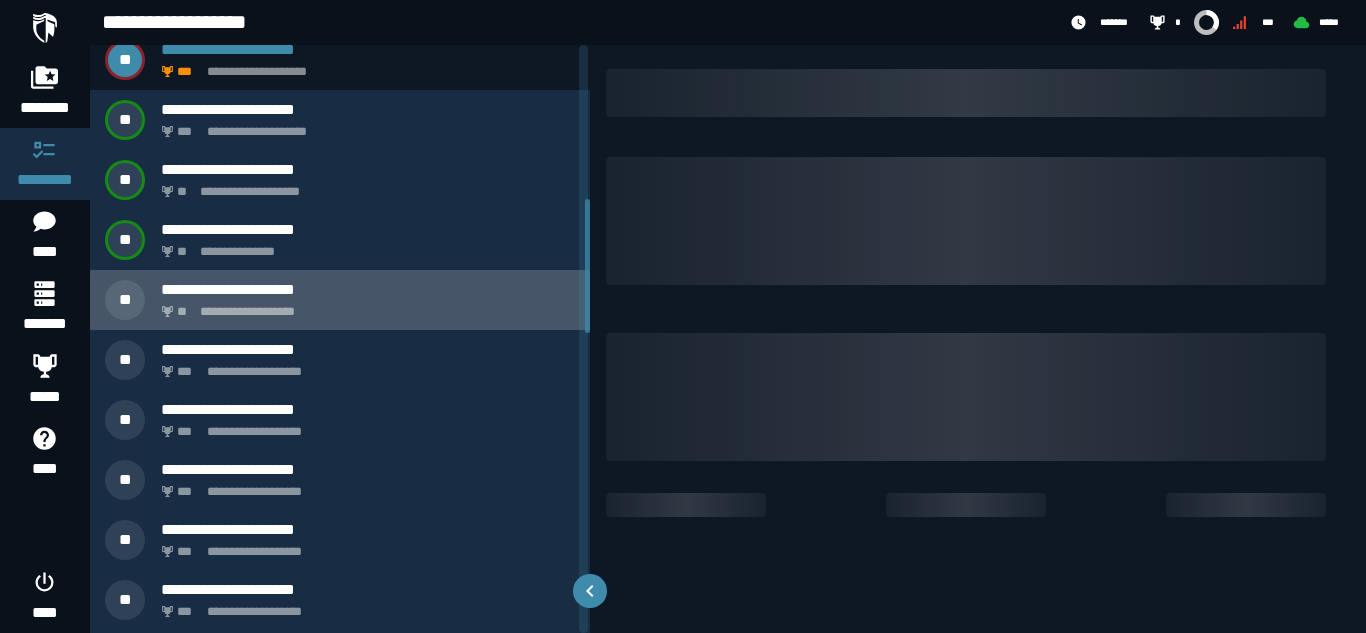 scroll, scrollTop: 0, scrollLeft: 0, axis: both 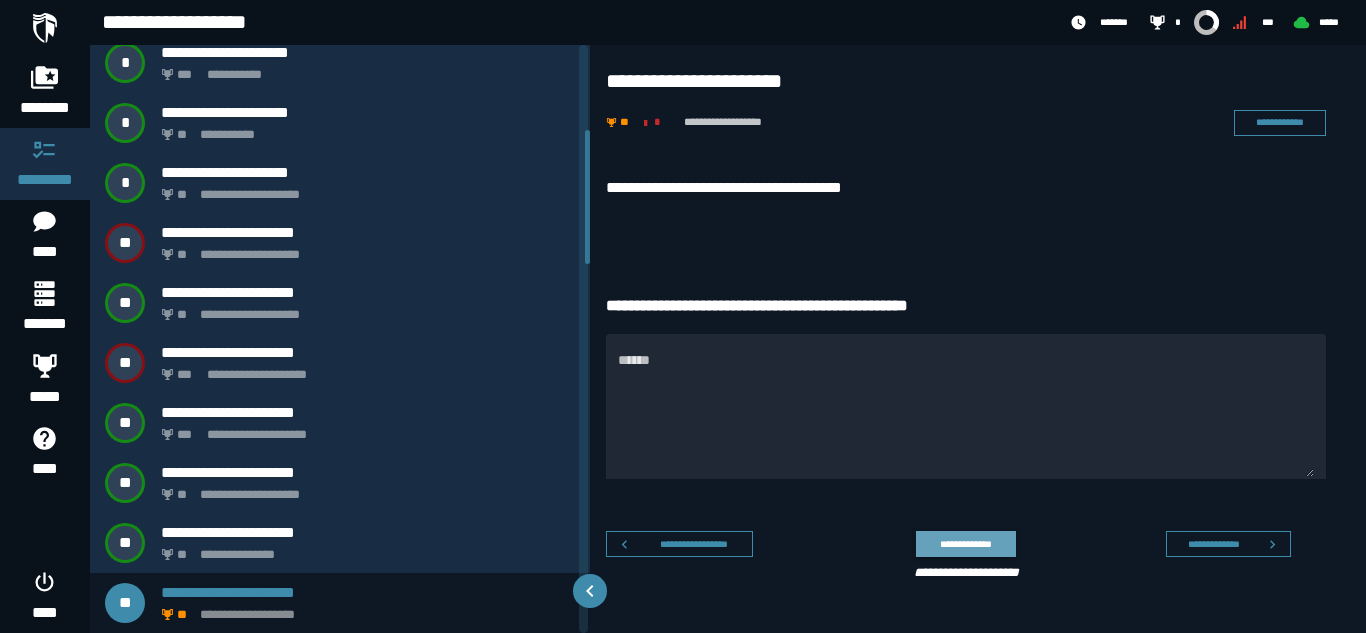 click on "**********" at bounding box center (966, 543) 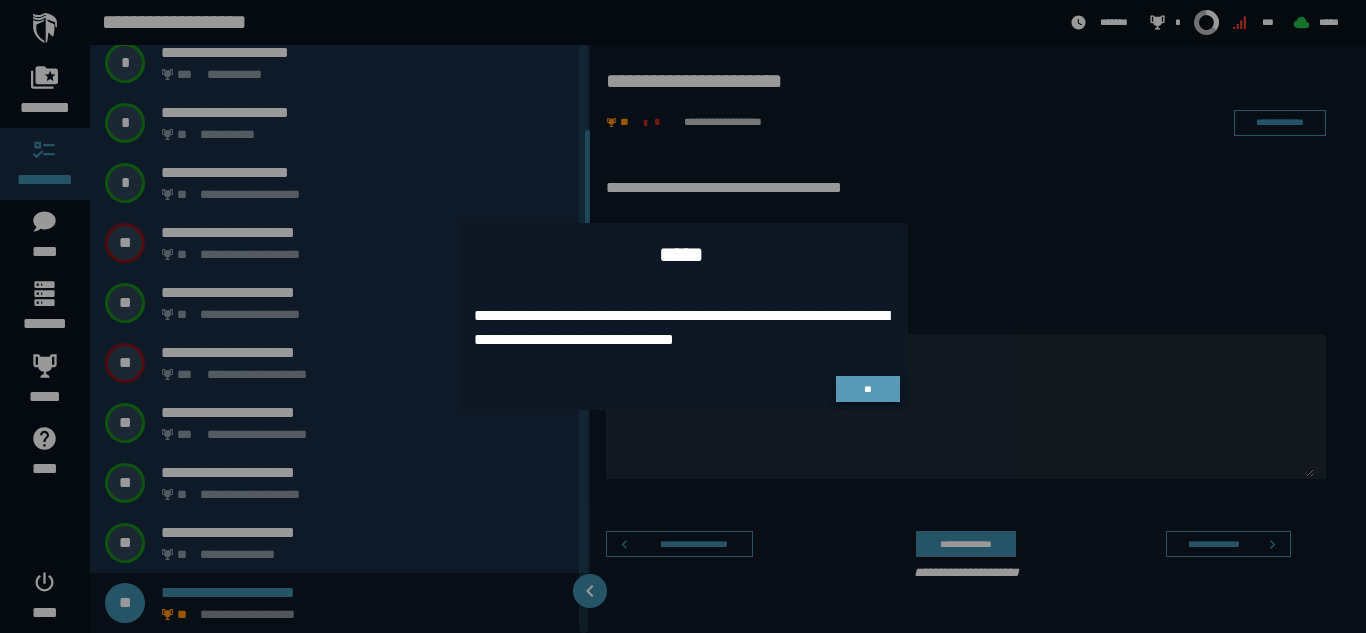 click on "**" at bounding box center [868, 389] 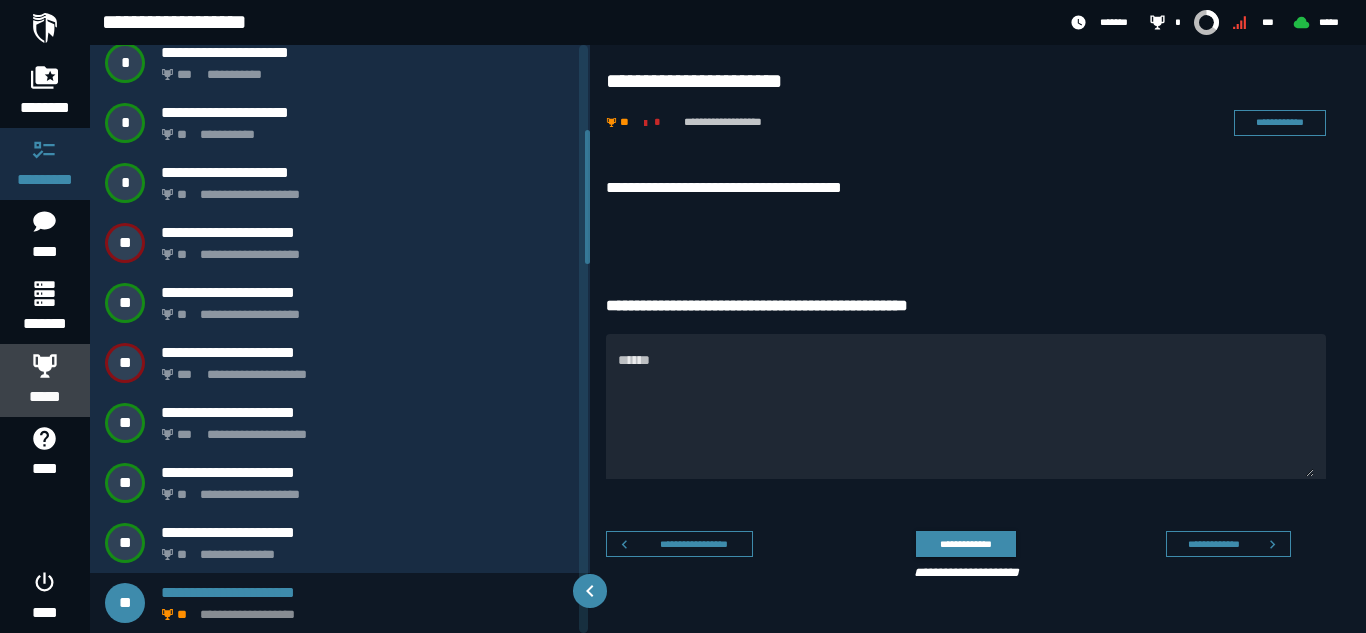 click on "*****" 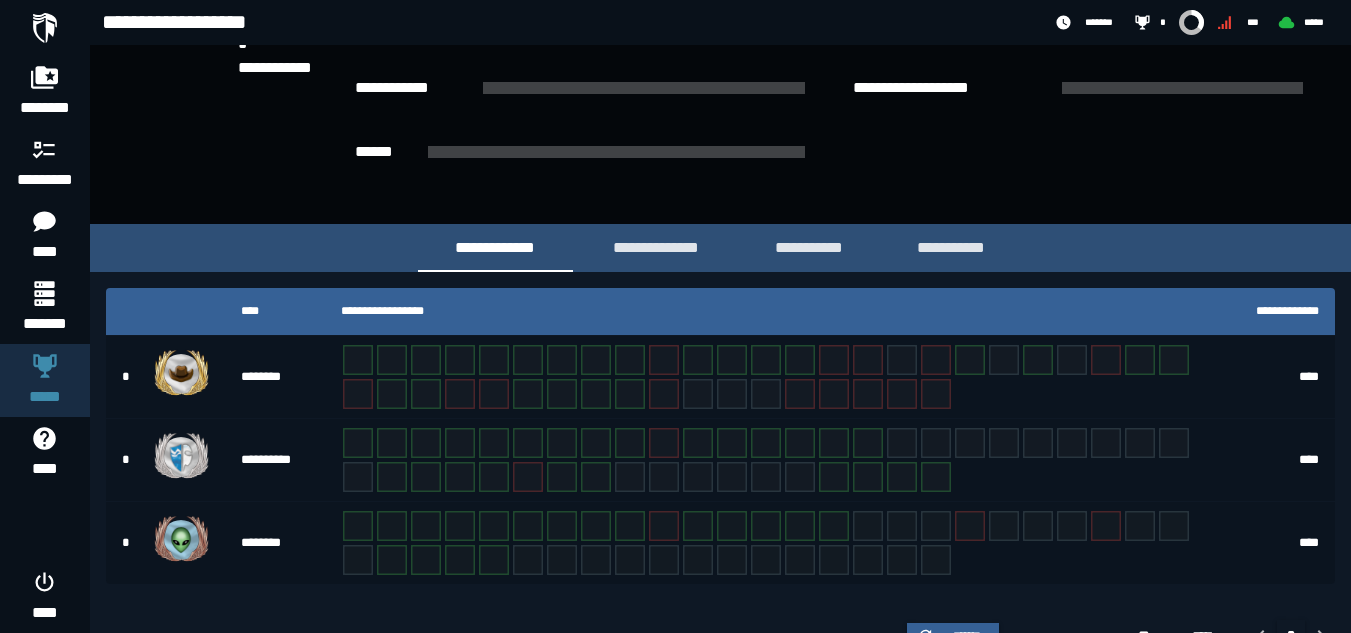 scroll, scrollTop: 345, scrollLeft: 0, axis: vertical 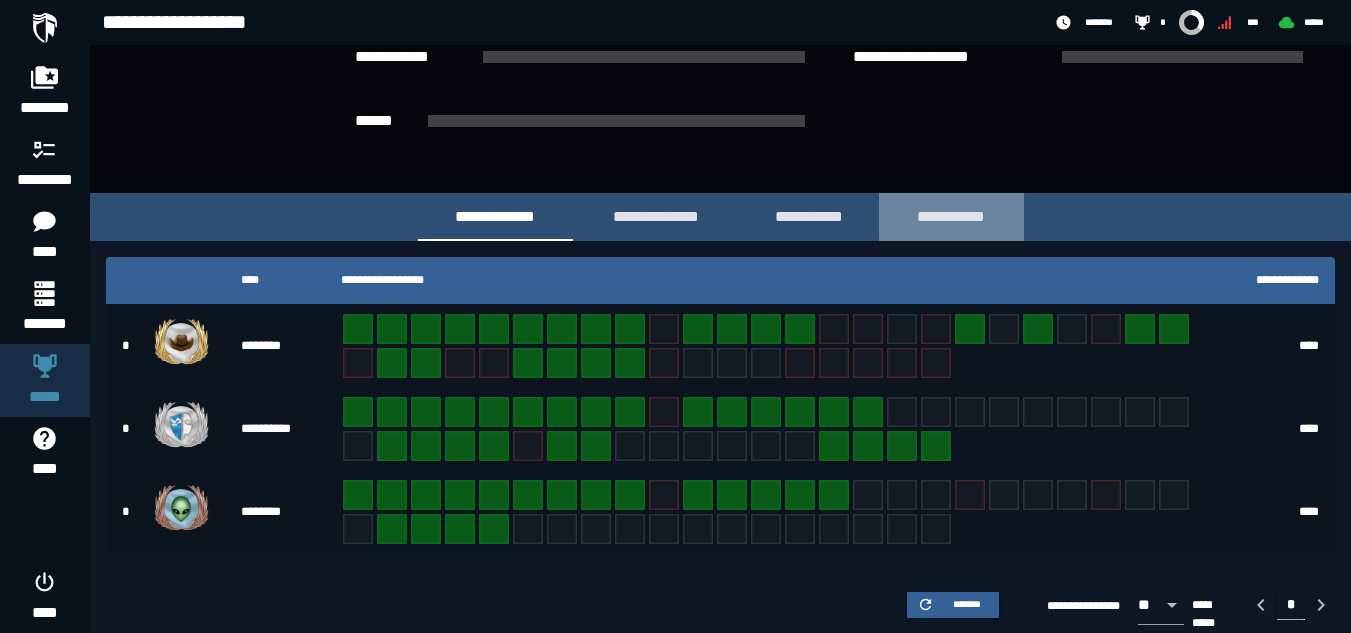 click on "**********" at bounding box center [951, 216] 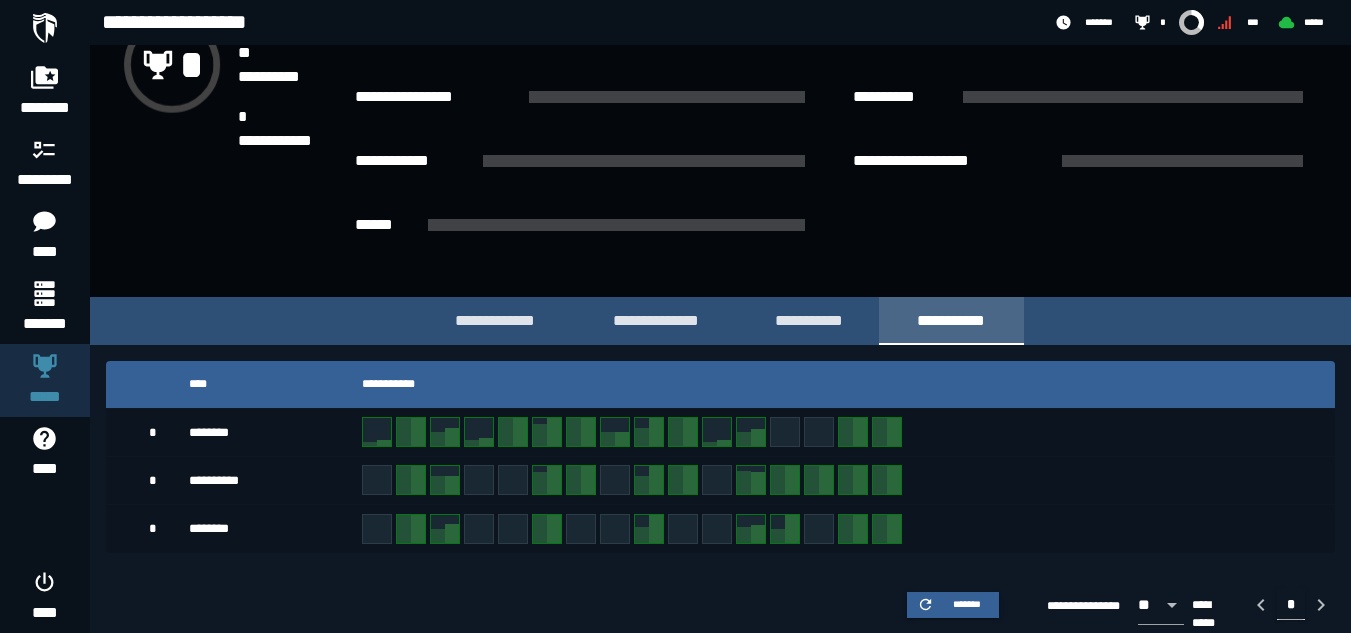 scroll, scrollTop: 241, scrollLeft: 0, axis: vertical 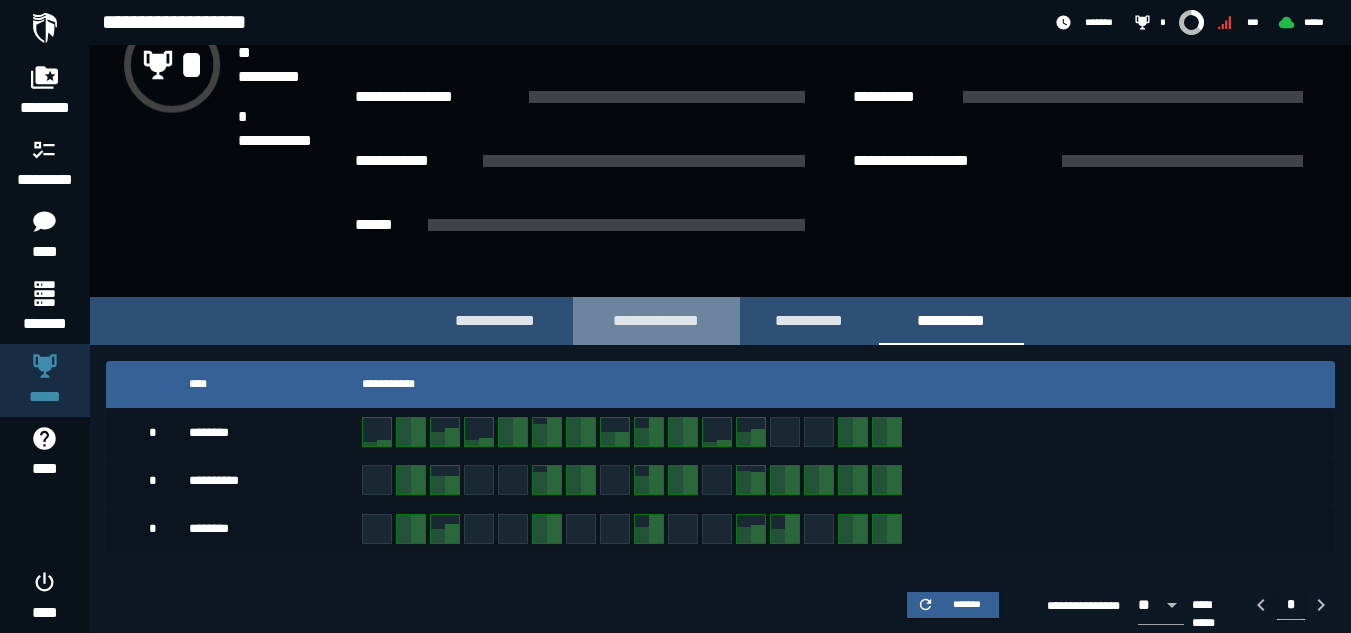 click on "**********" at bounding box center [656, 320] 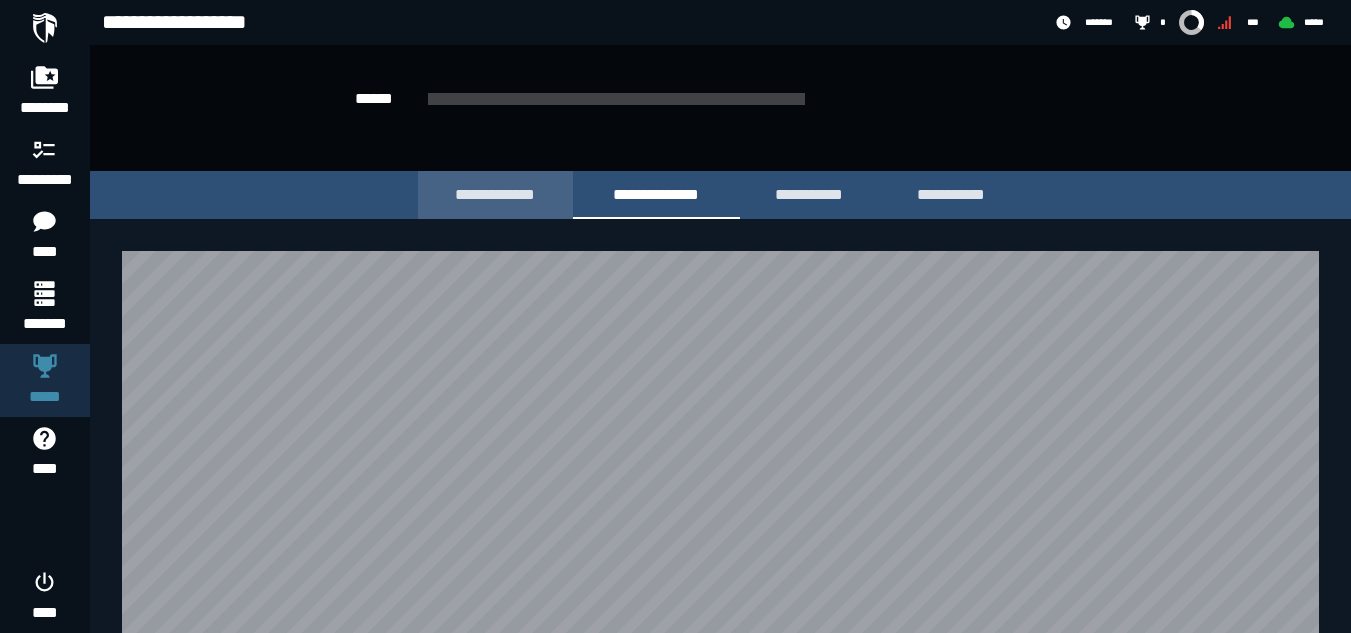 scroll, scrollTop: 379, scrollLeft: 0, axis: vertical 